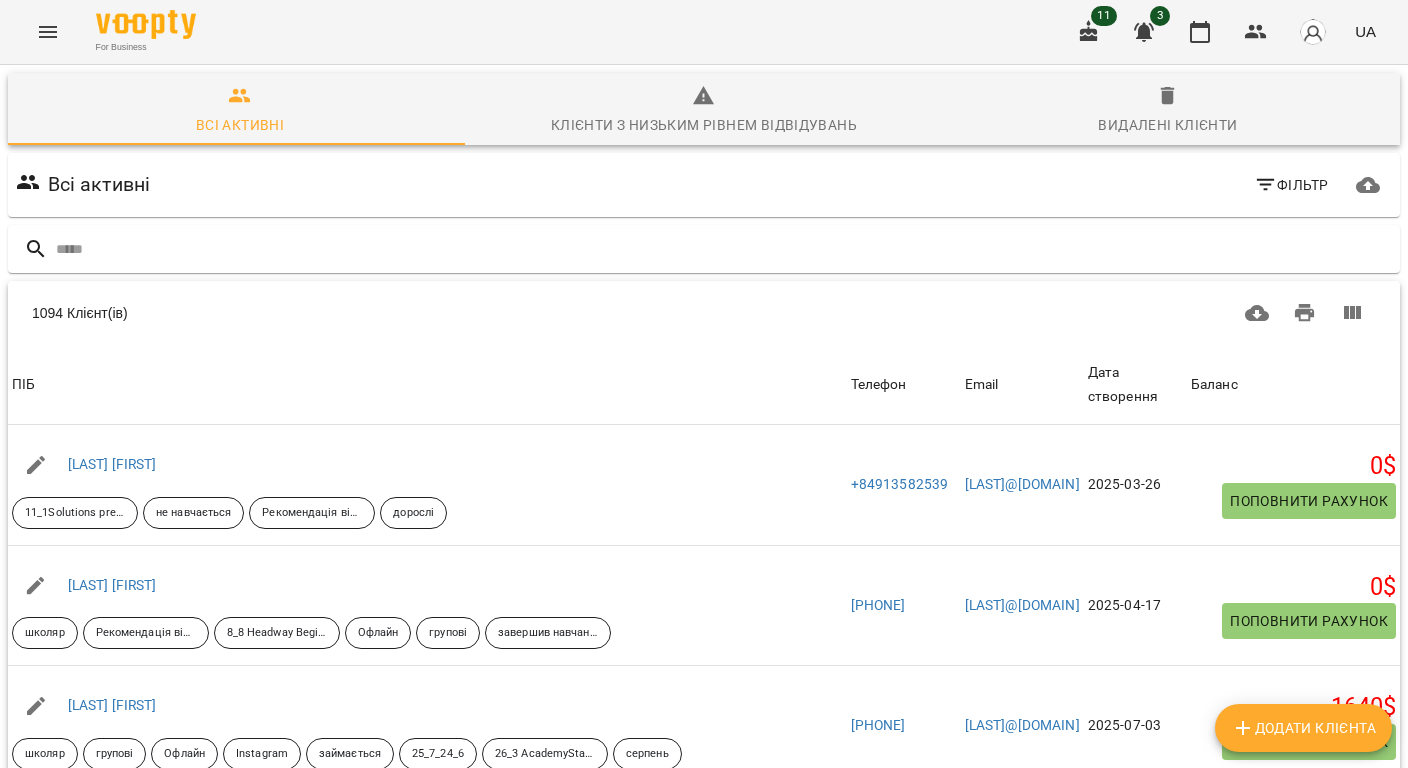 scroll, scrollTop: 0, scrollLeft: 0, axis: both 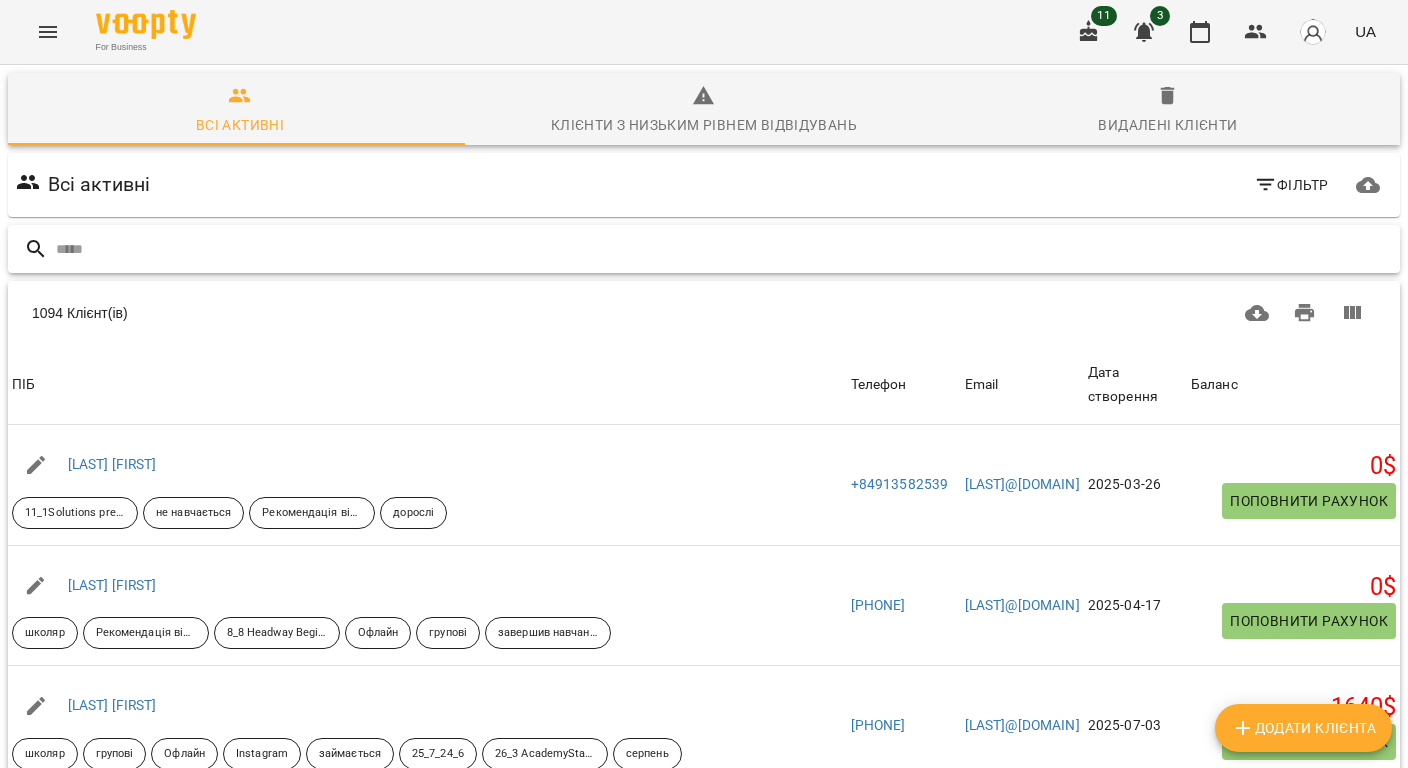 click at bounding box center [724, 249] 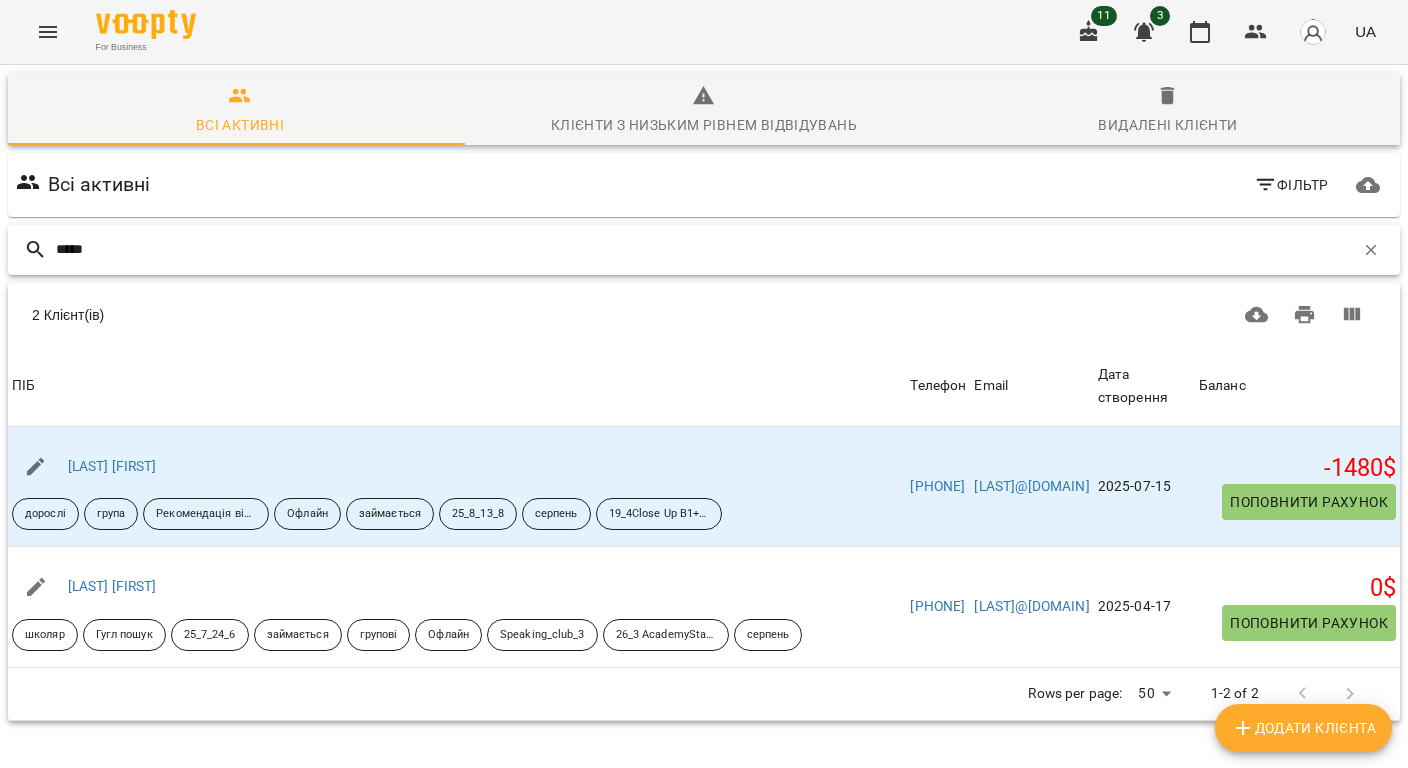 click on "For Business 11 3 UA Всі активні Клієнти з низьким рівнем відвідувань Видалені клієнти   Всі активні Фільтр ***** 2   Клієнт(ів) 2   Клієнт(ів) ПІБ Телефон Email Дата створення Баланс ПІБ Мірєйчик Ірина дорослі група Рекомендація від друзів знайомих тощо Офлайн займається 25_8_13_8 серпень 19_4Close Up B1+ Future forms Телефон +380988462612 Email mireychik13@gmail.com Дата створення 2025-07-15 Баланс -1480 $ Поповнити рахунок ПІБ Мірєйчик Максим школяр Гугл пошук 25_7_24_6 займається групові Офлайн Speaking_club_3 26_3 AcademyStars2 Our things PossAdj серпень Телефон +380988462612 Email Mireychik13@gmail.com 2025-04-17 0 $ 50 **" at bounding box center [704, 434] 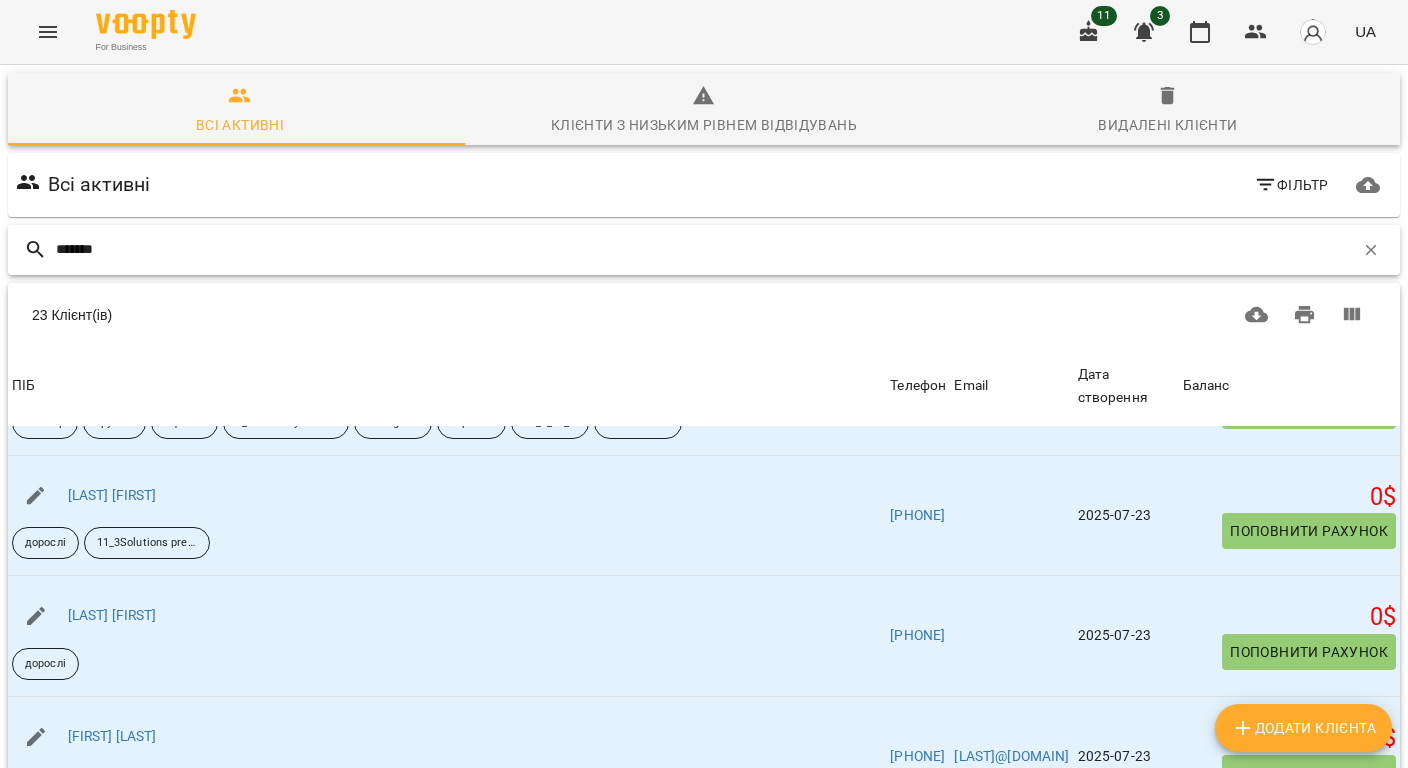 scroll, scrollTop: 1333, scrollLeft: 0, axis: vertical 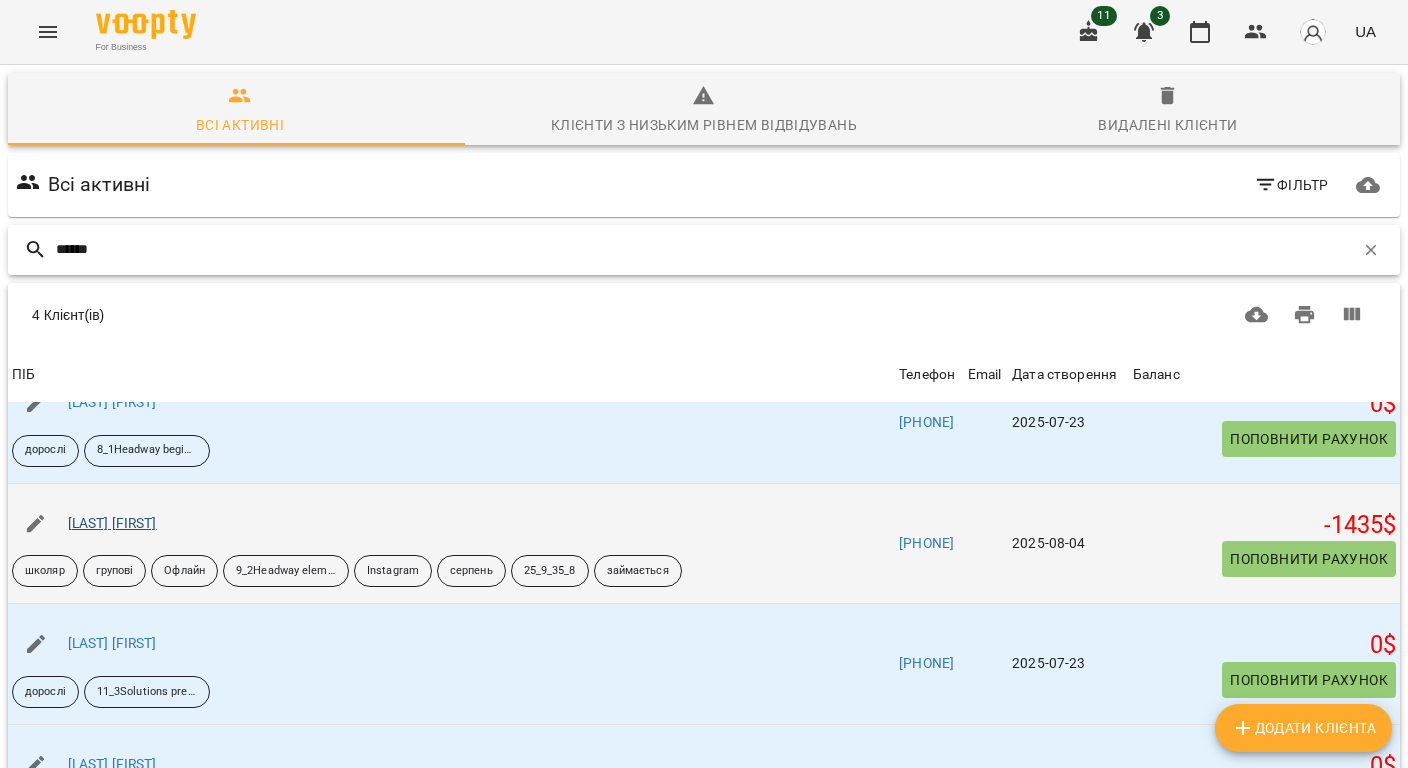 type on "******" 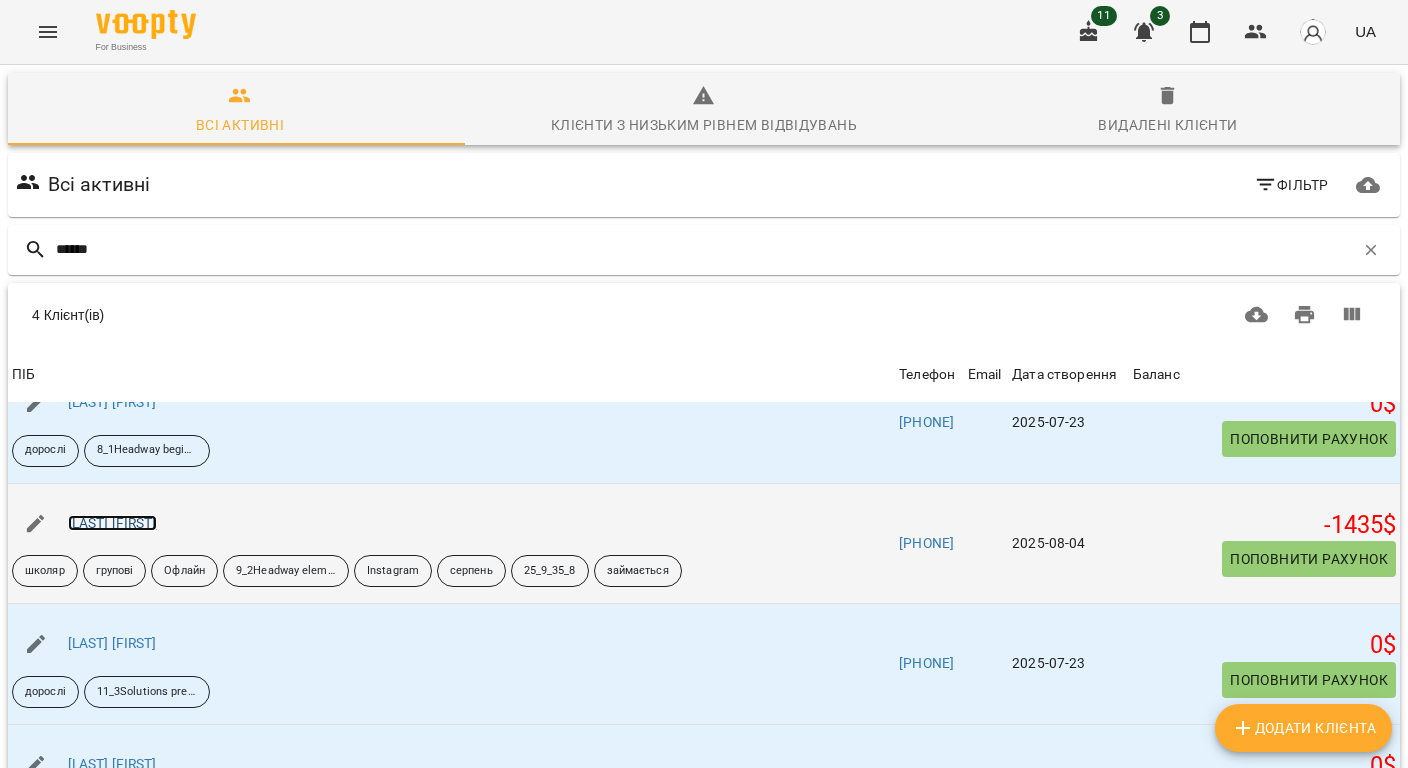 click on "Волков Артем" at bounding box center [112, 523] 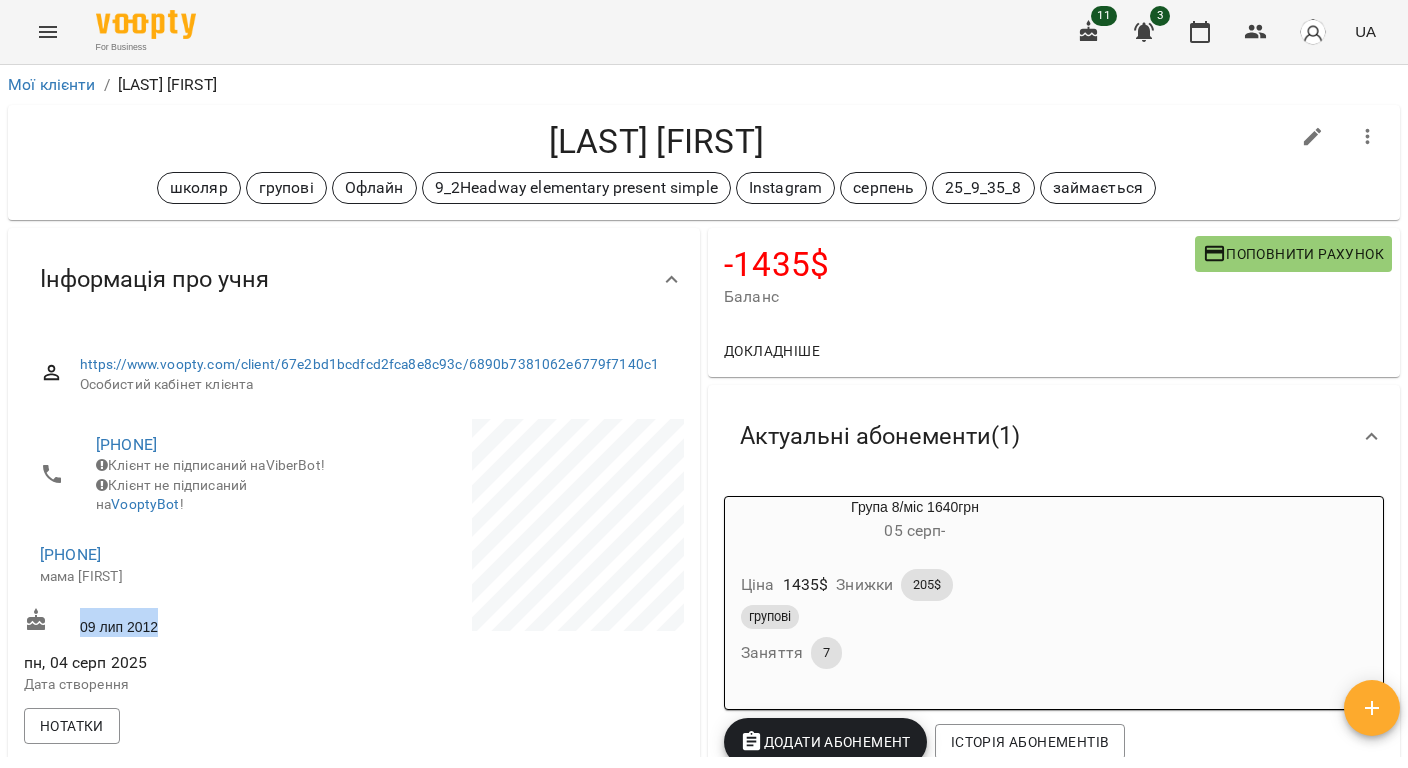 drag, startPoint x: 182, startPoint y: 661, endPoint x: 54, endPoint y: 660, distance: 128.0039 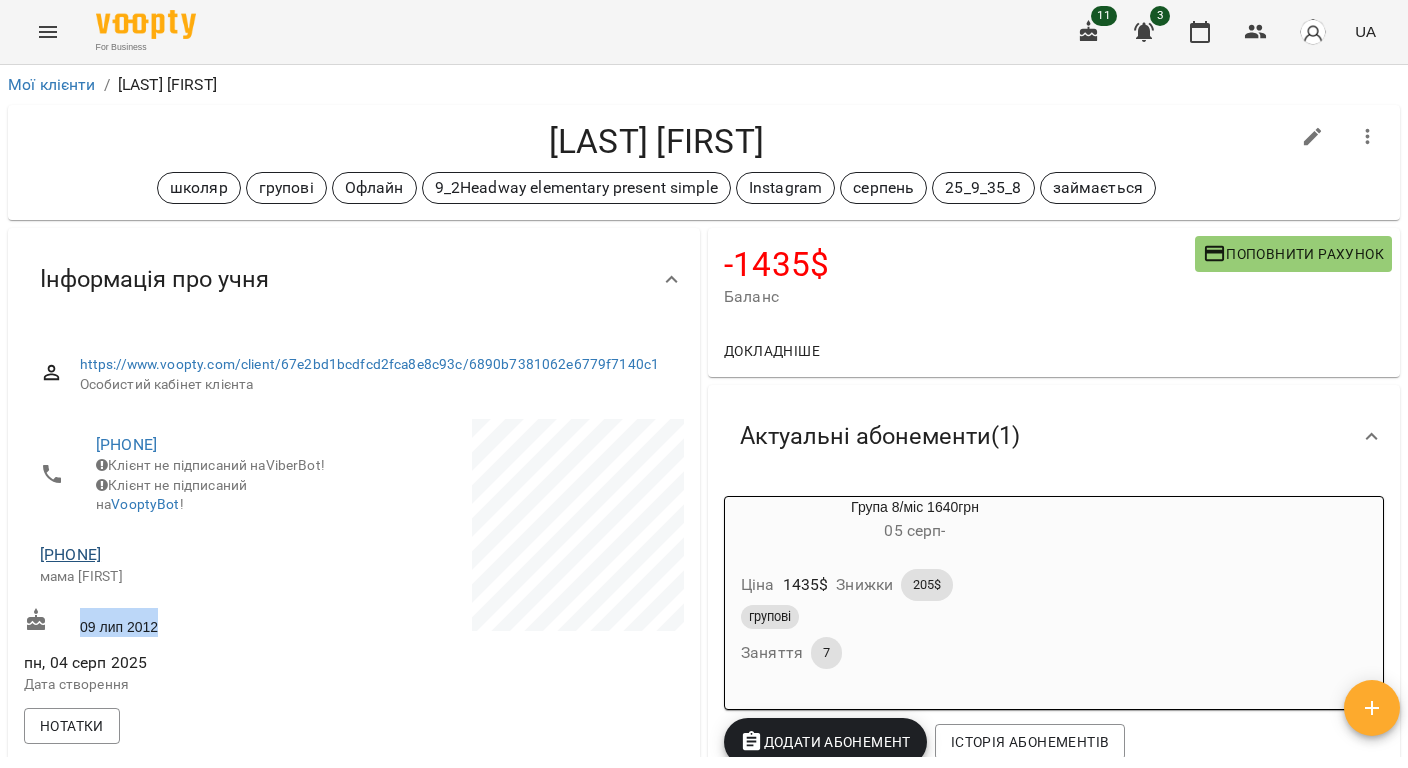 copy on "+380969433367" 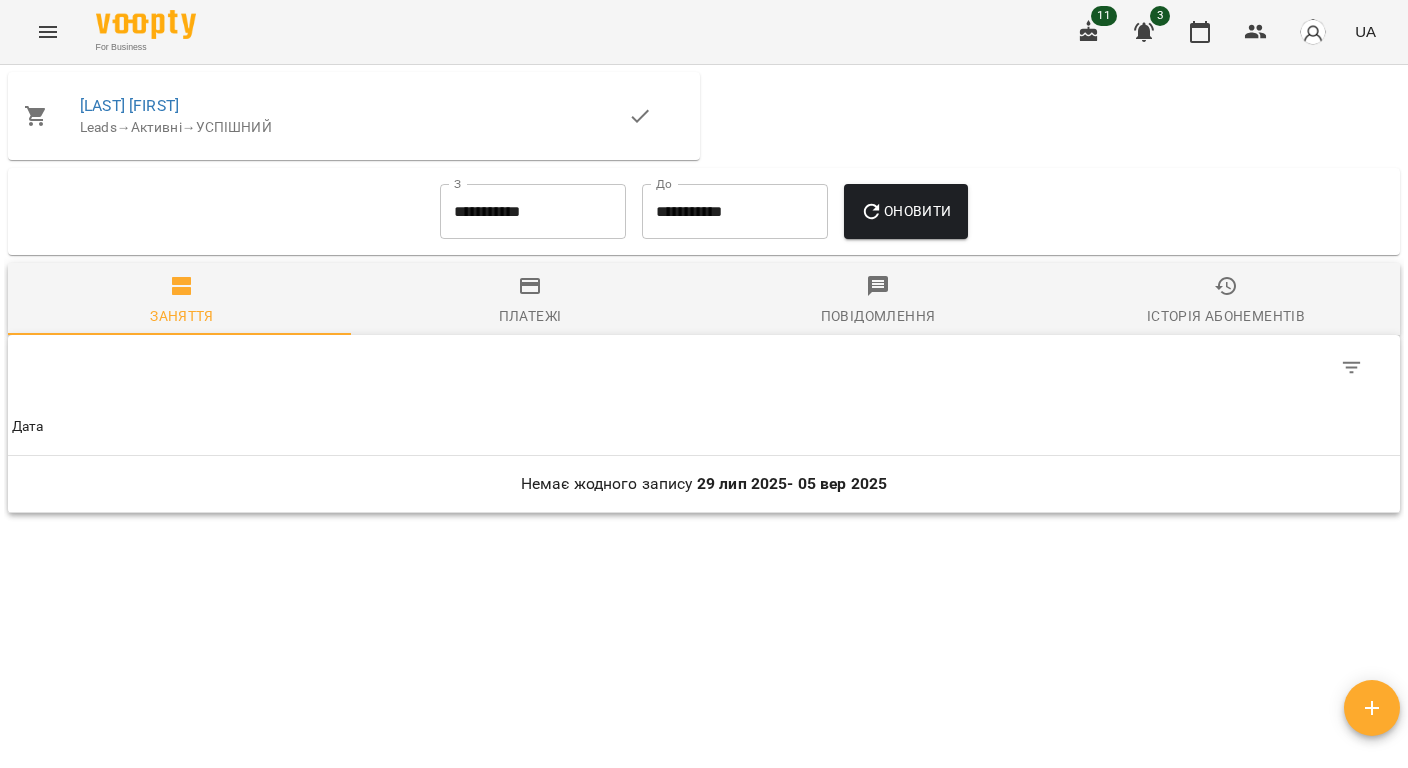 scroll, scrollTop: 680, scrollLeft: 0, axis: vertical 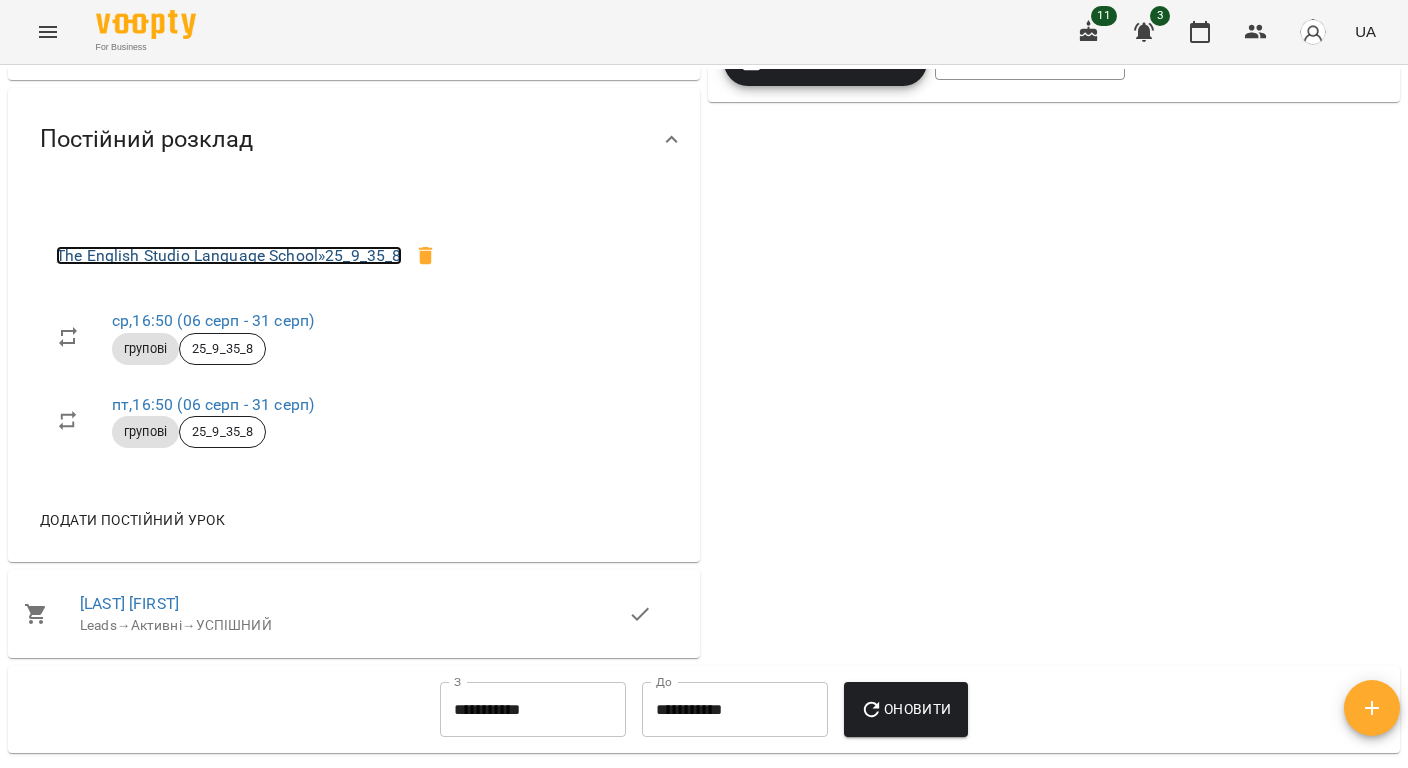 click on "The English Studio Language School  »  25_9_35_8" at bounding box center (229, 255) 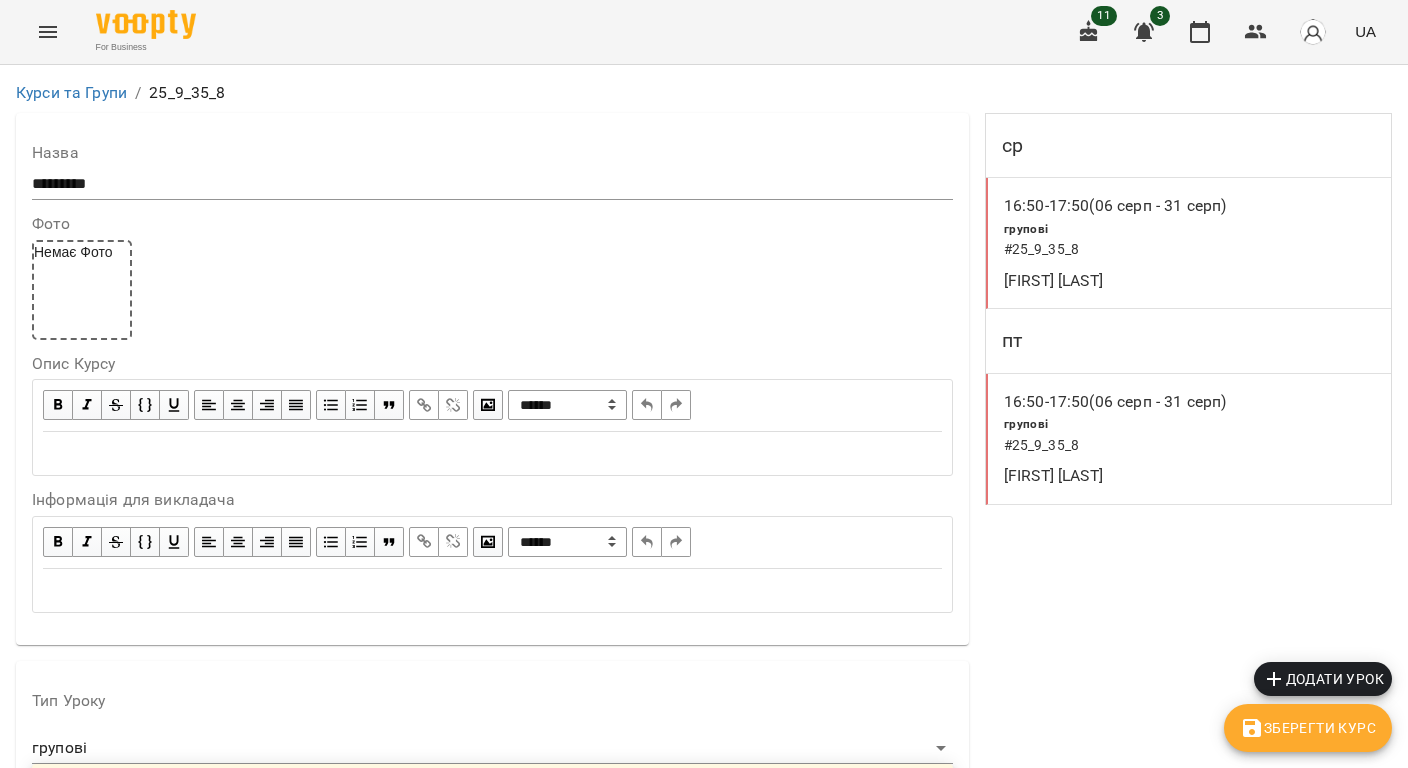 scroll, scrollTop: 933, scrollLeft: 0, axis: vertical 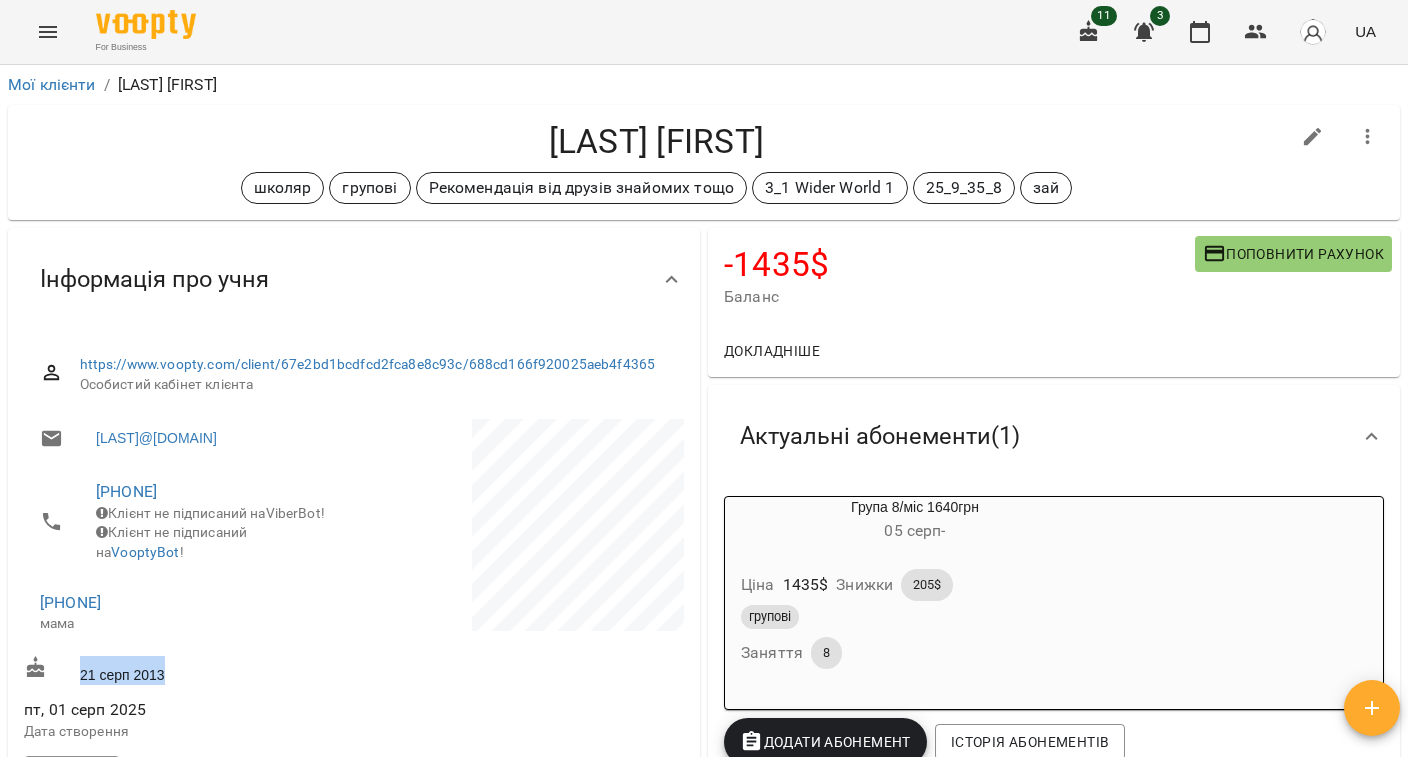drag, startPoint x: 201, startPoint y: 712, endPoint x: 81, endPoint y: 718, distance: 120.14991 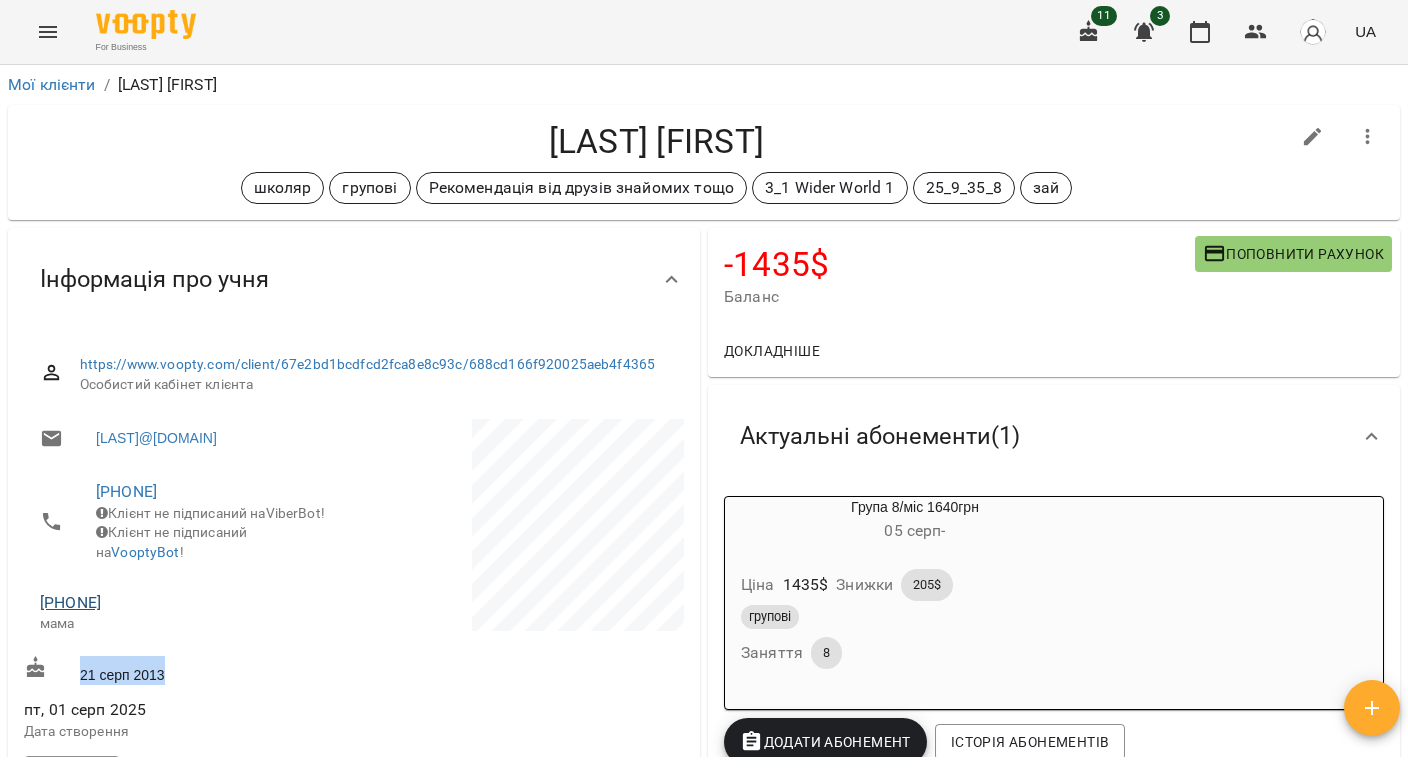 copy on "+380970376552" 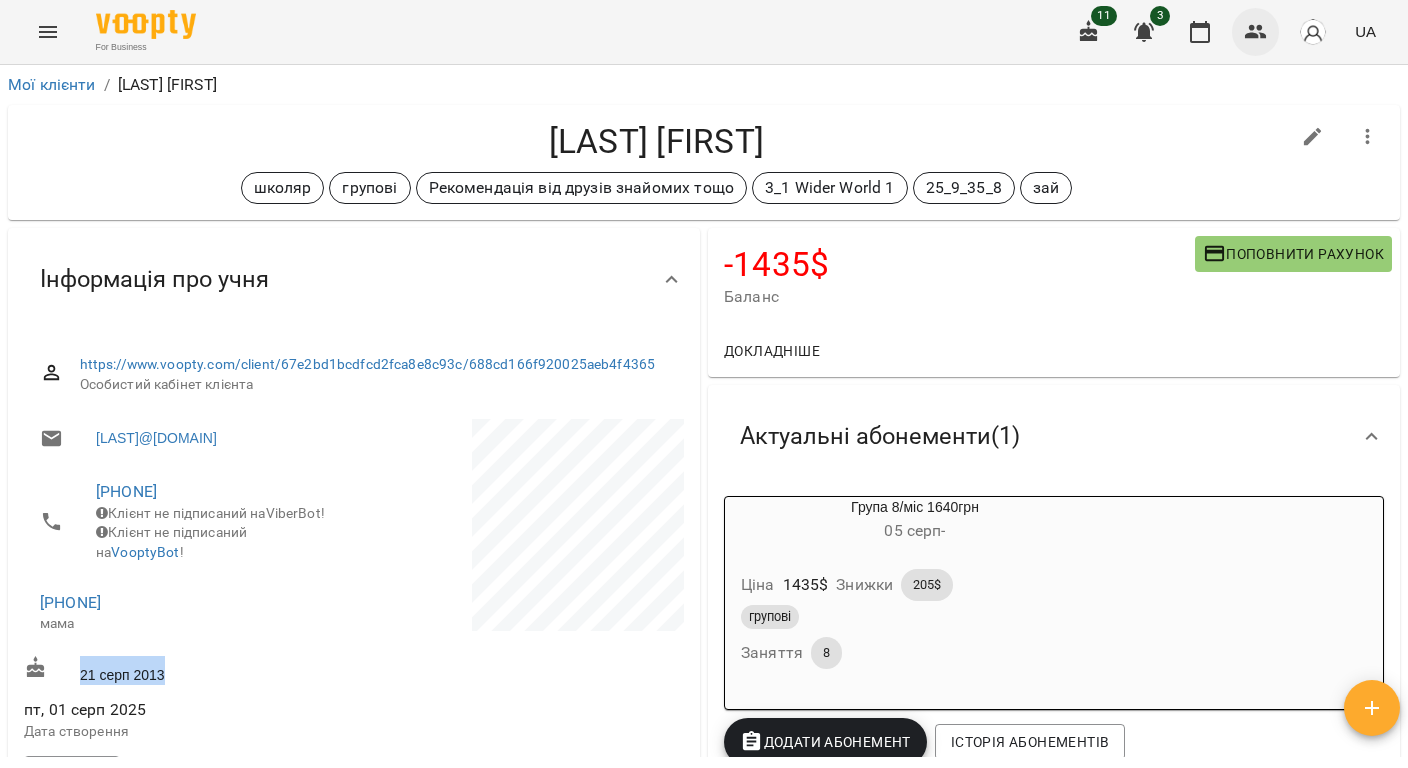 click 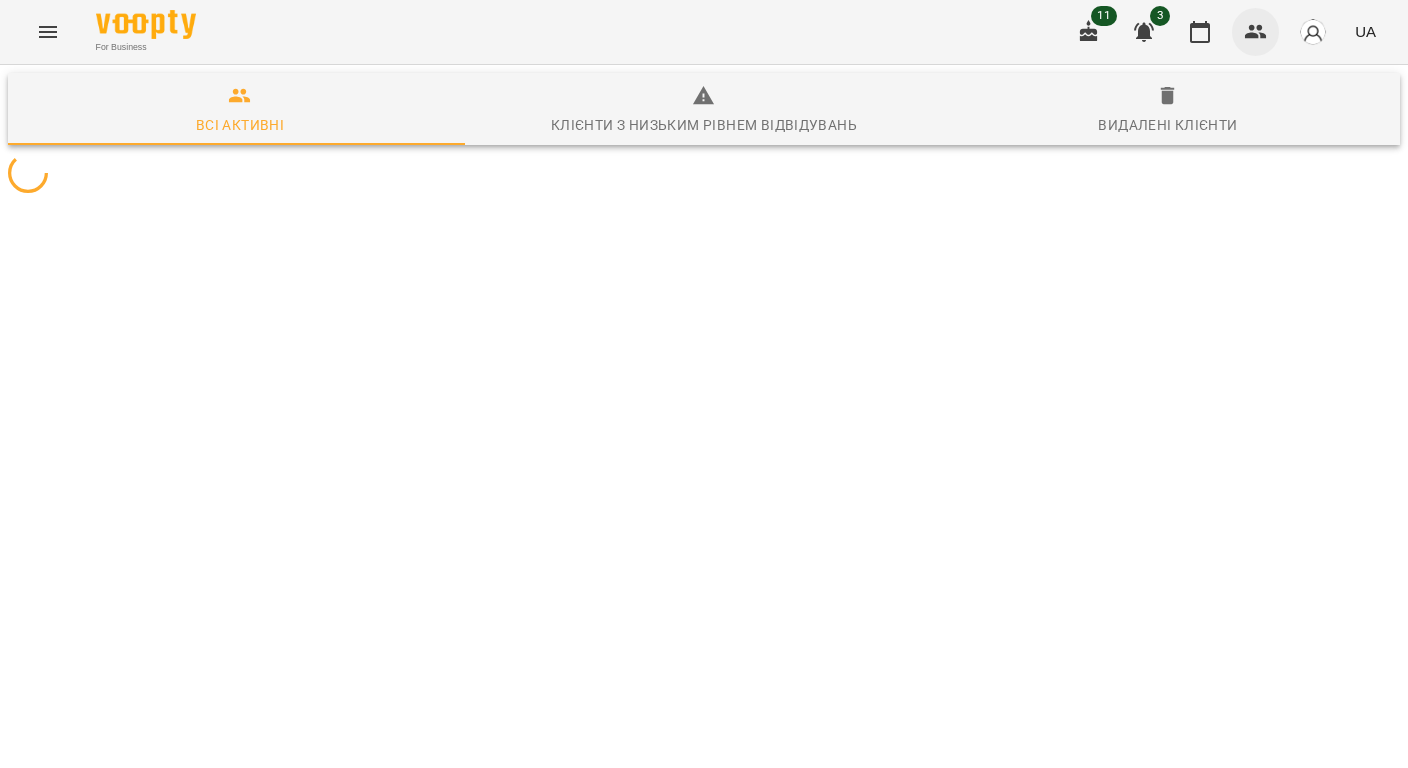 scroll, scrollTop: 0, scrollLeft: 0, axis: both 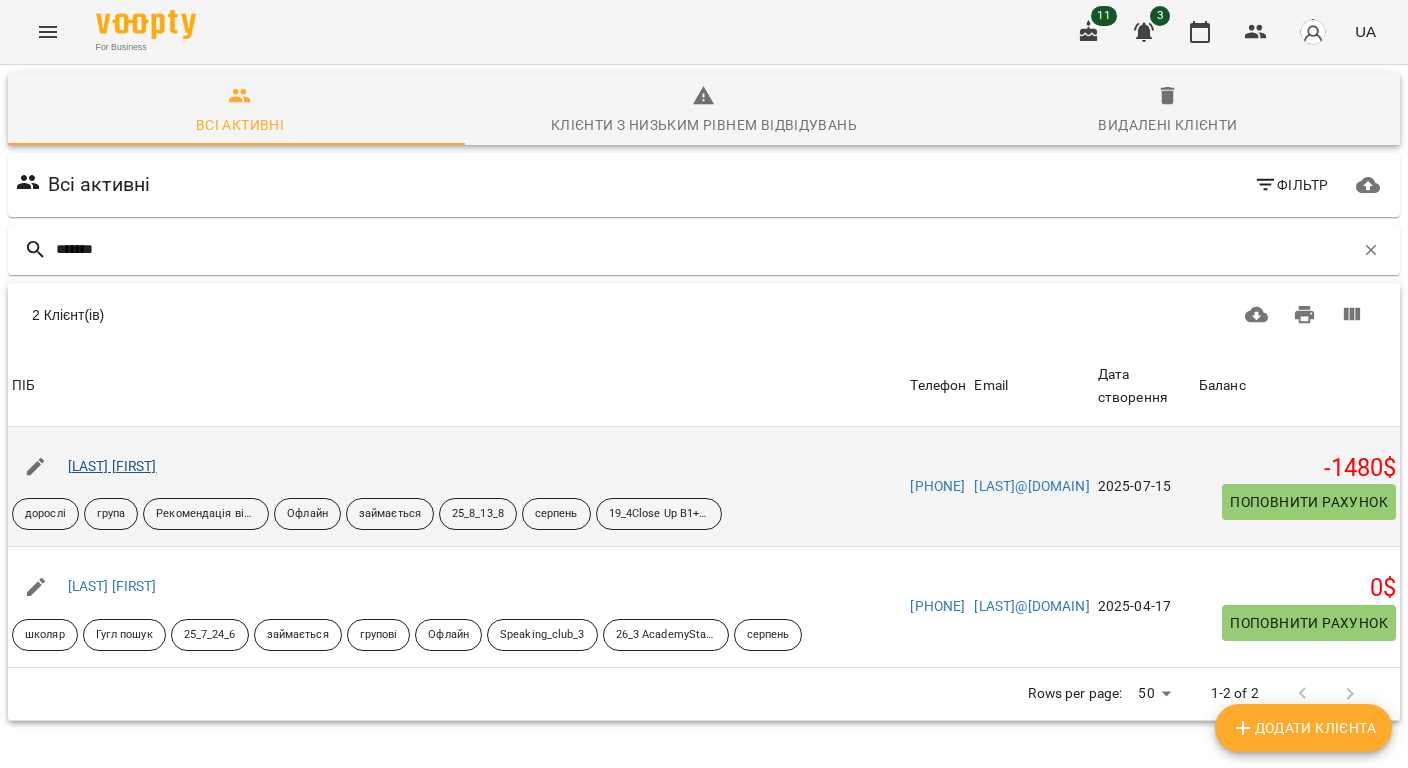 type on "*******" 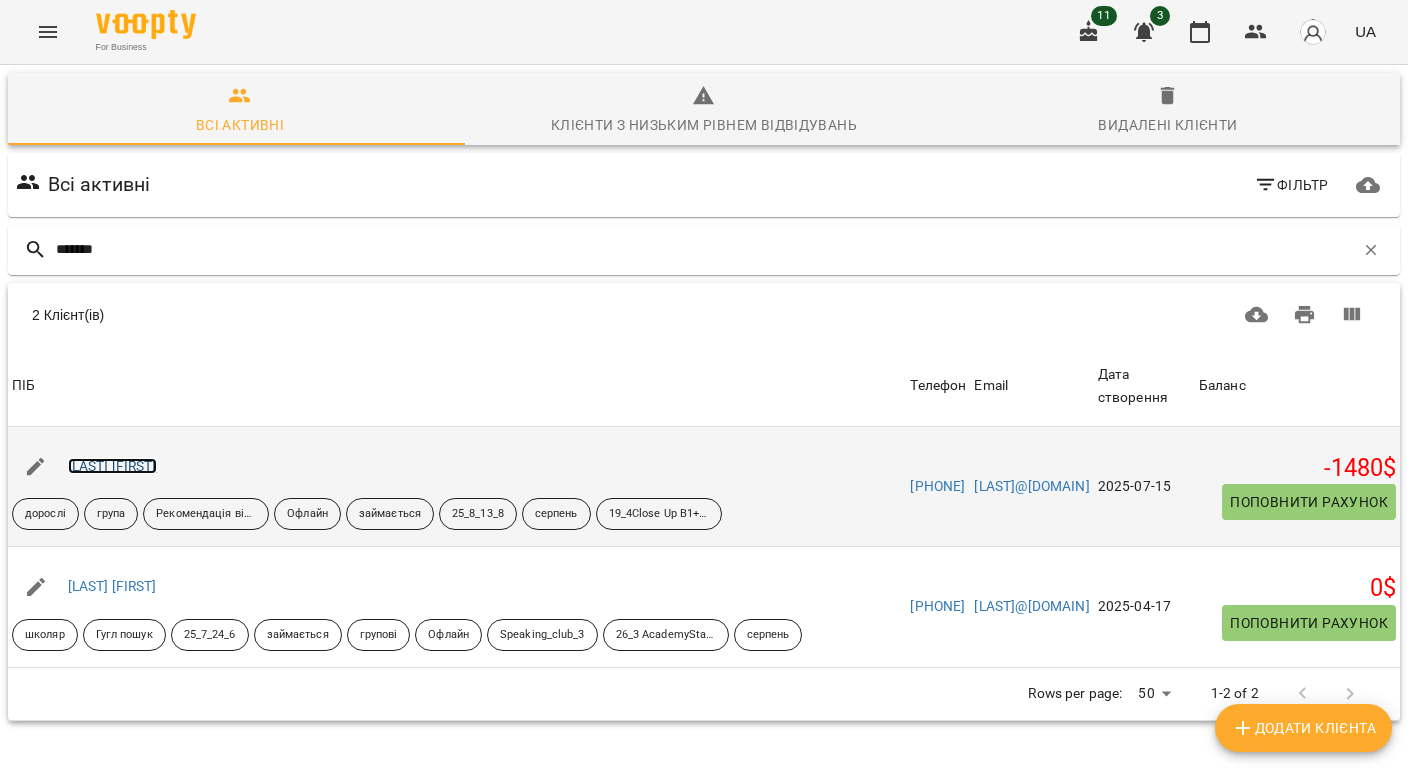 click on "Мірєйчик Ірина" at bounding box center [112, 466] 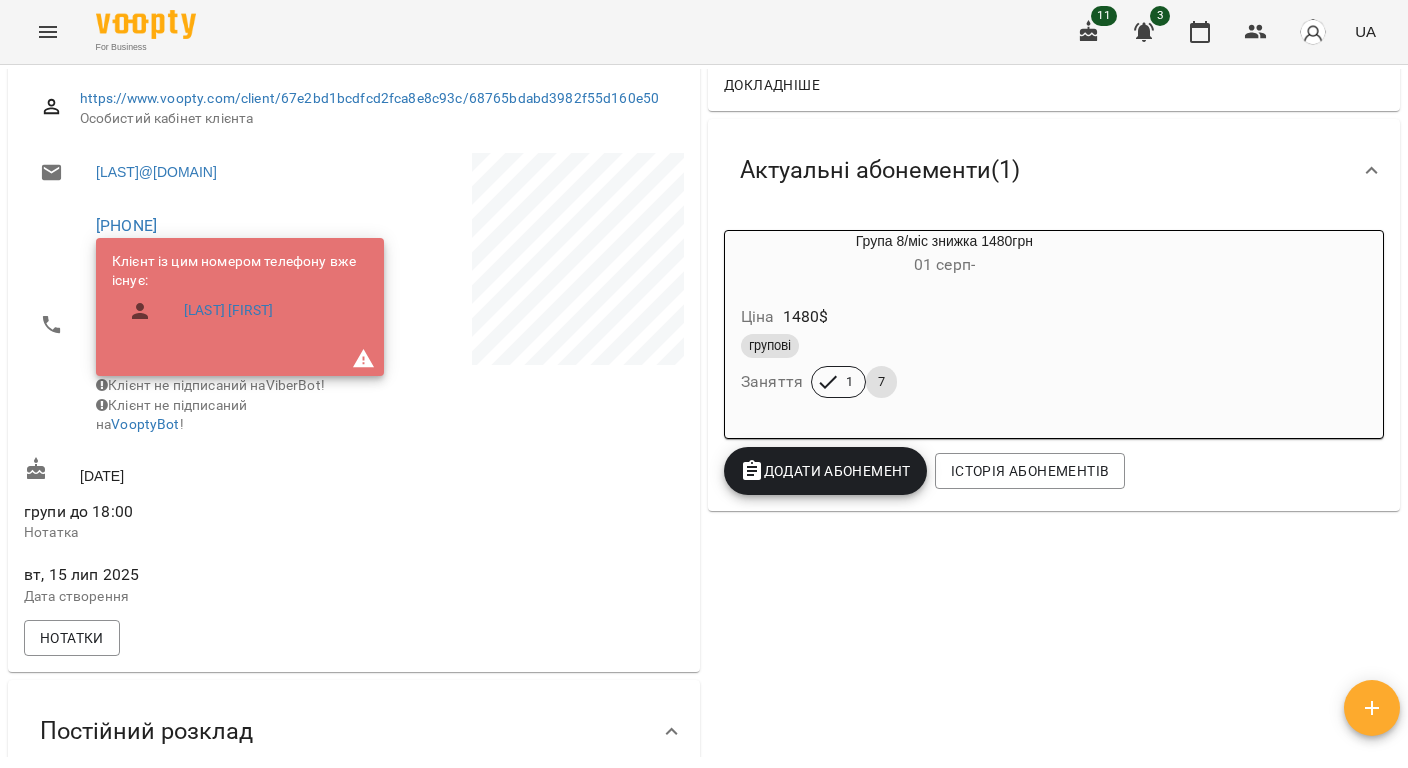 scroll, scrollTop: 0, scrollLeft: 0, axis: both 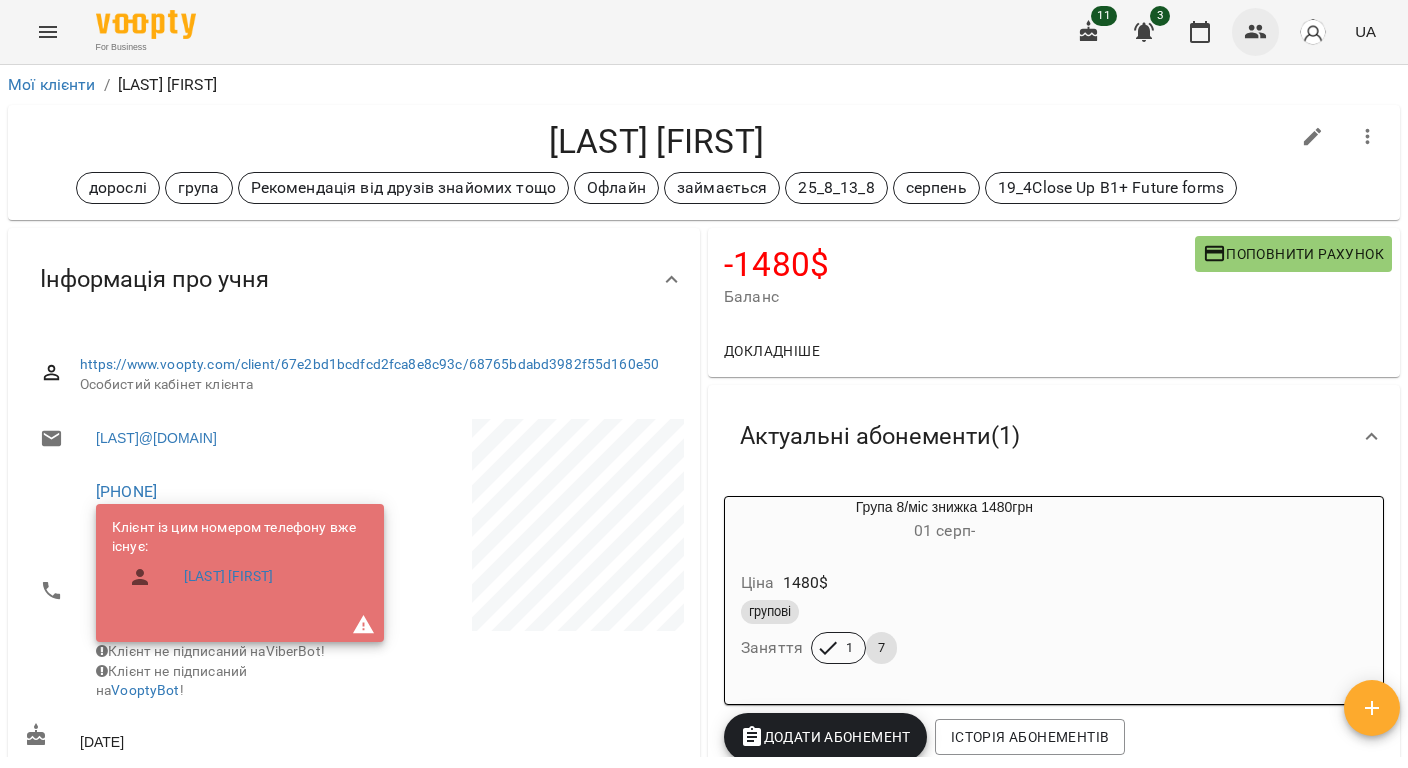 click at bounding box center (1256, 32) 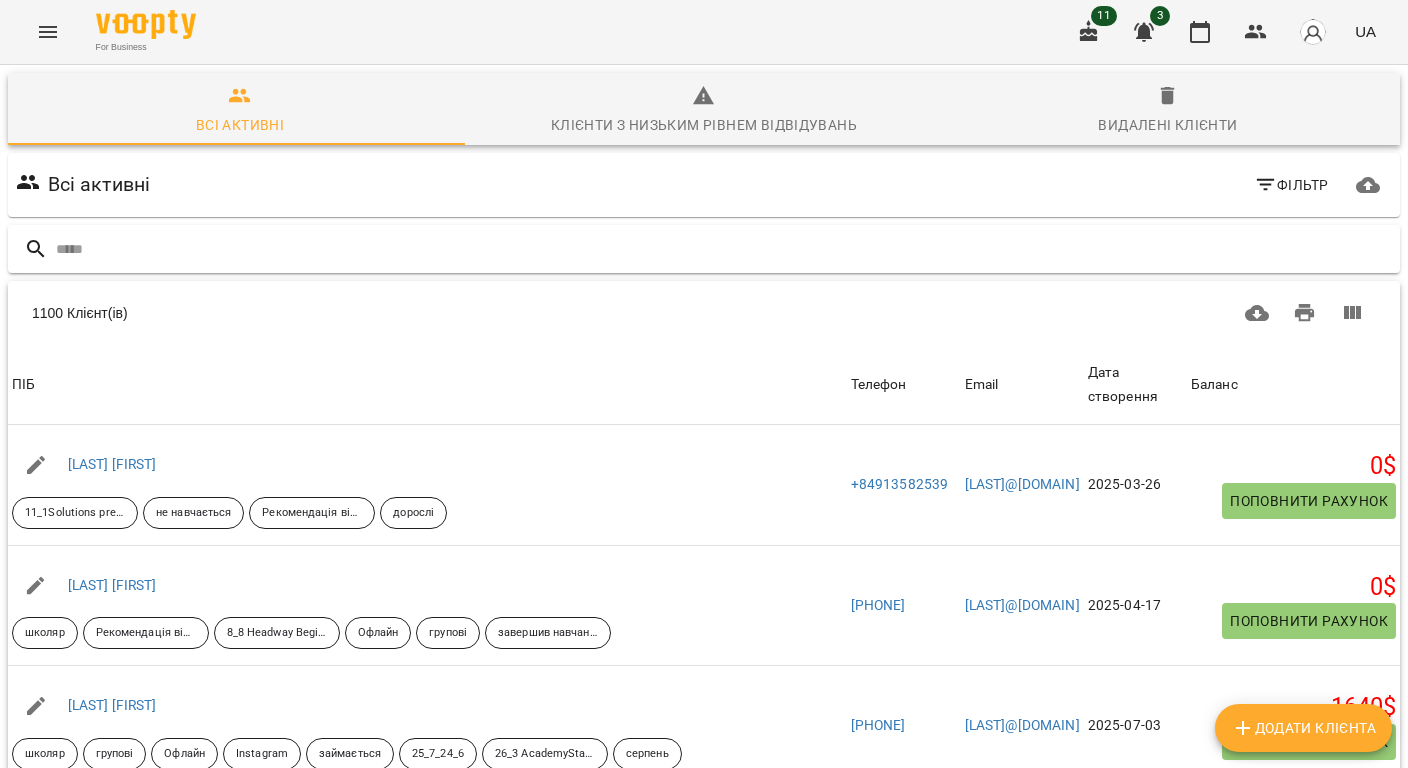 click at bounding box center [724, 249] 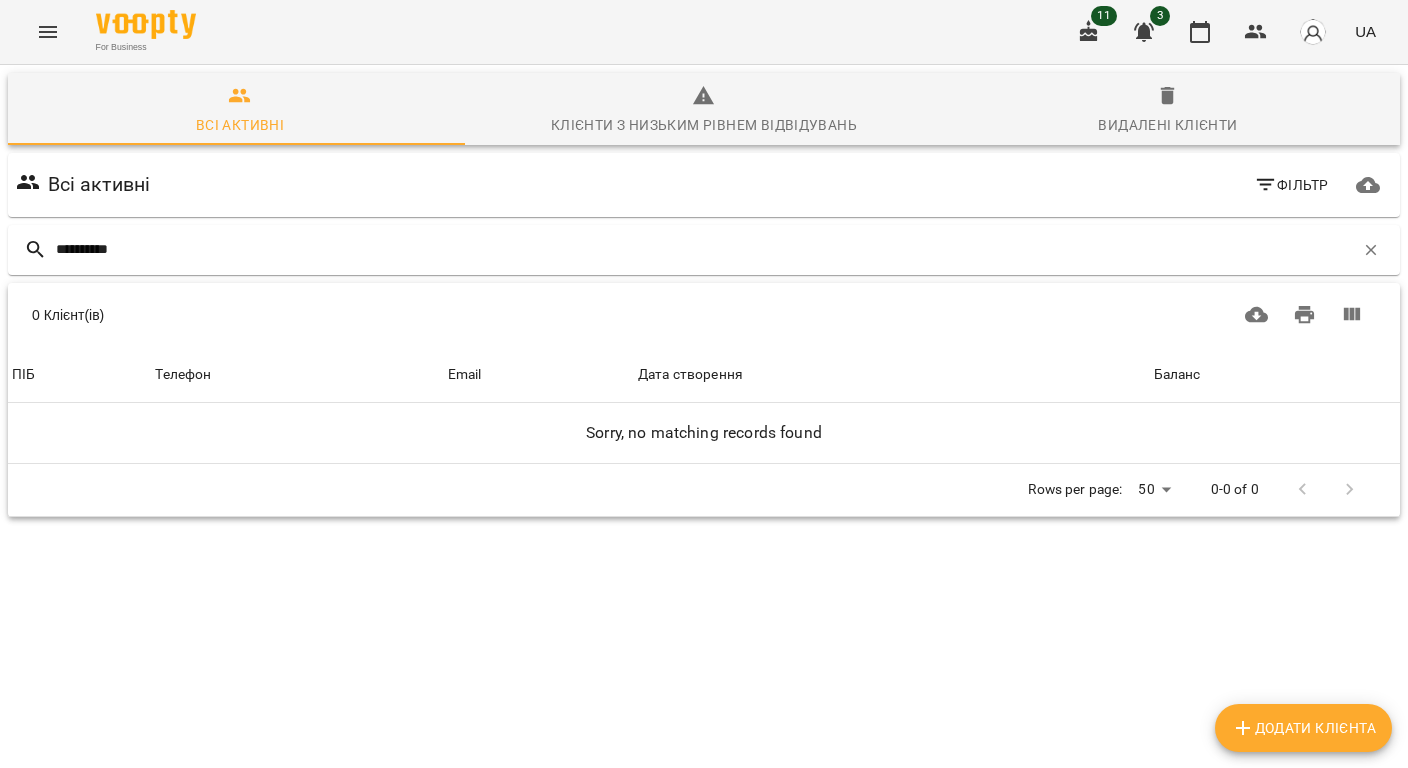 type on "**********" 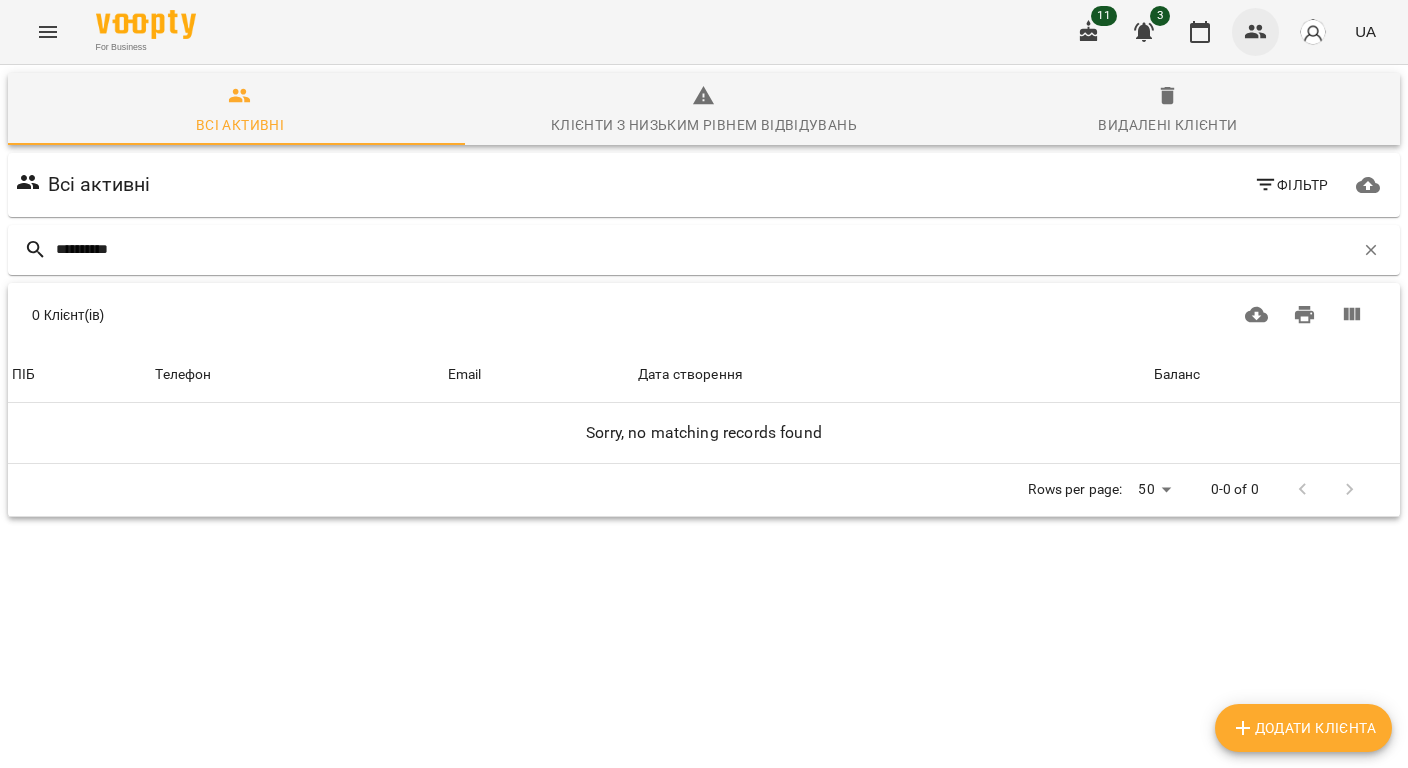 click 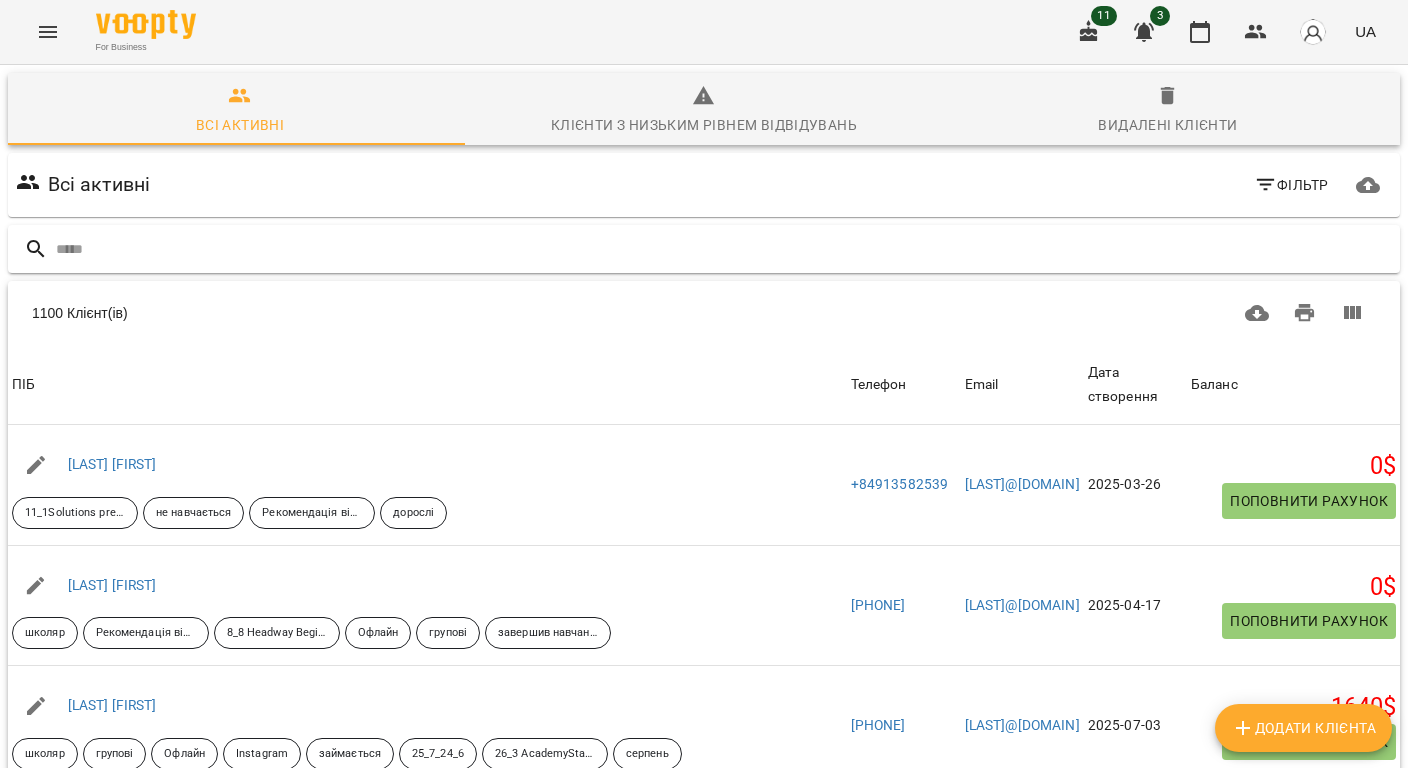 drag, startPoint x: 126, startPoint y: 245, endPoint x: 128, endPoint y: 228, distance: 17.117243 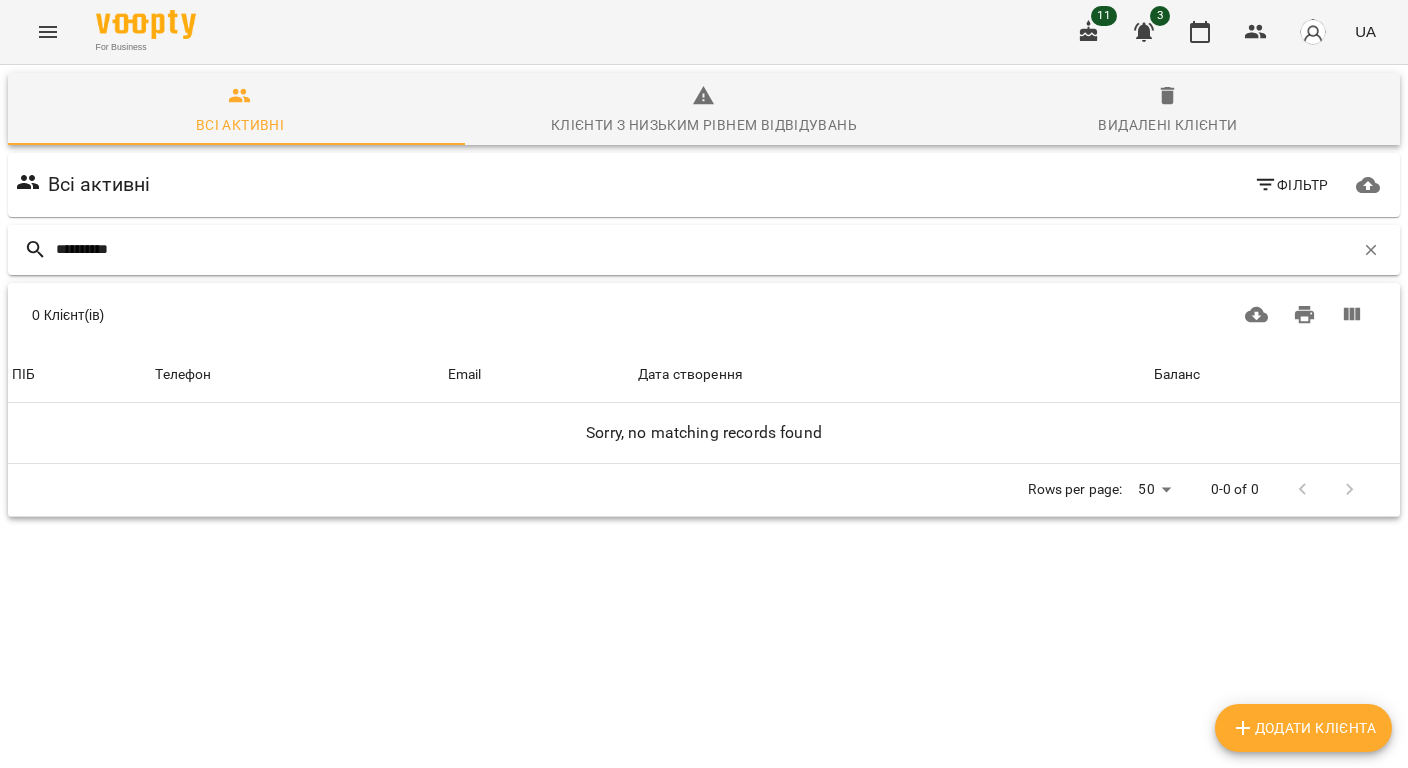 drag, startPoint x: 169, startPoint y: 246, endPoint x: 117, endPoint y: 248, distance: 52.03845 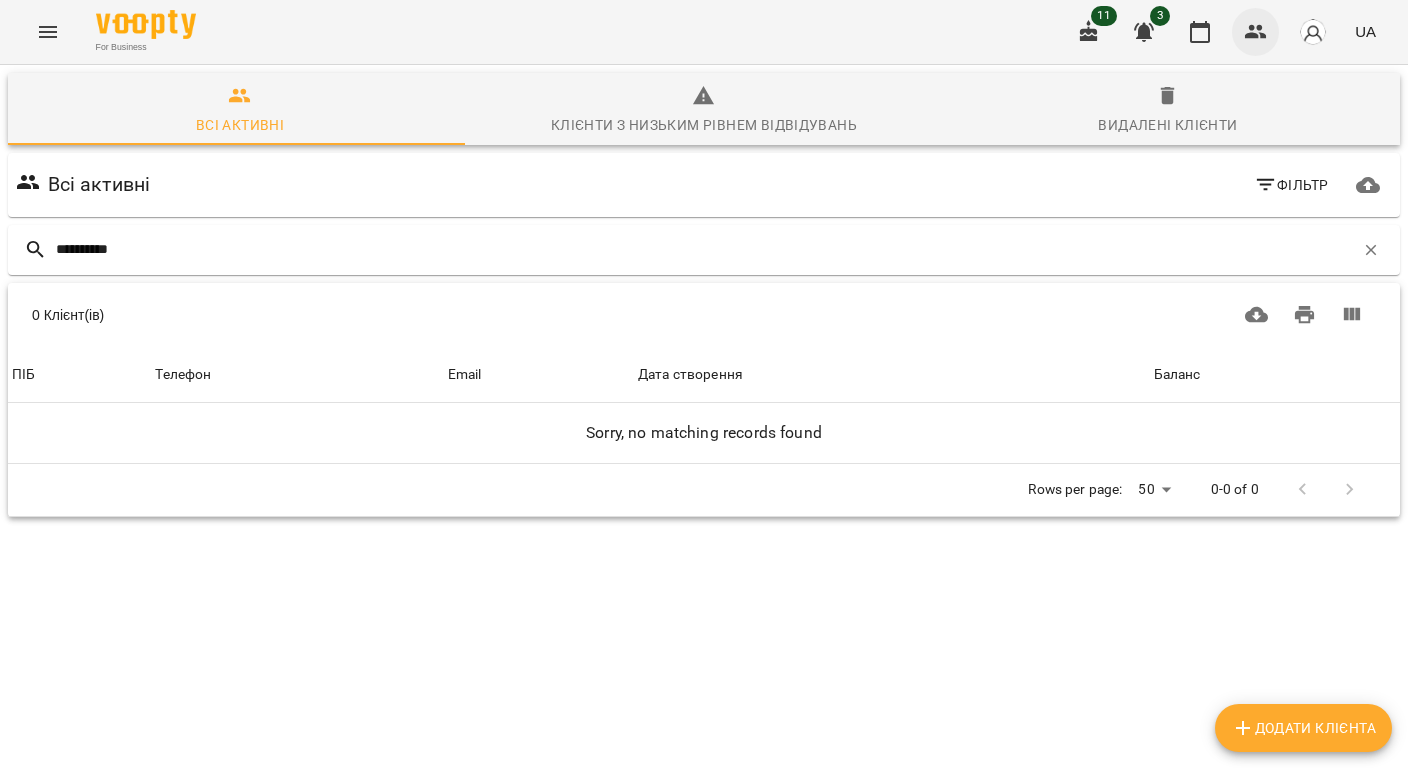 type on "**********" 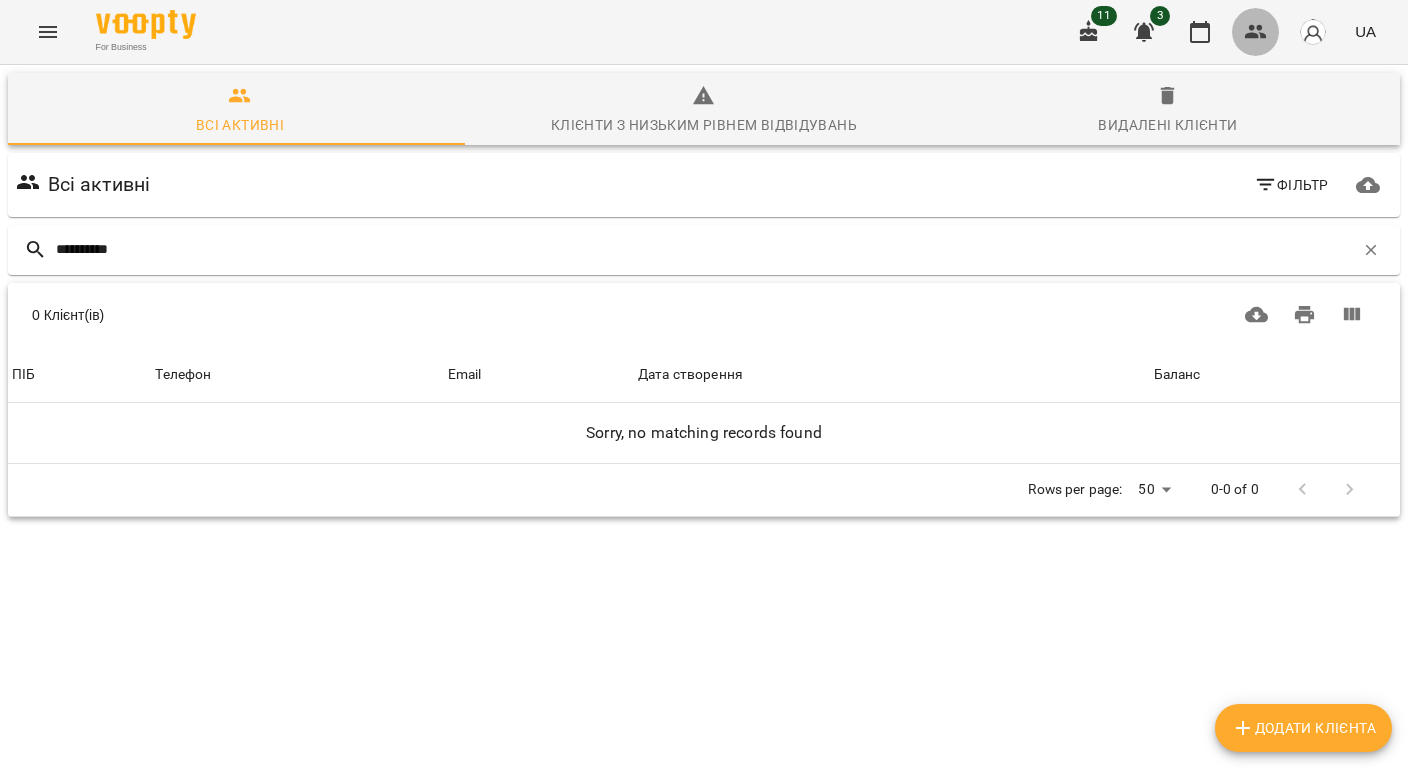 click 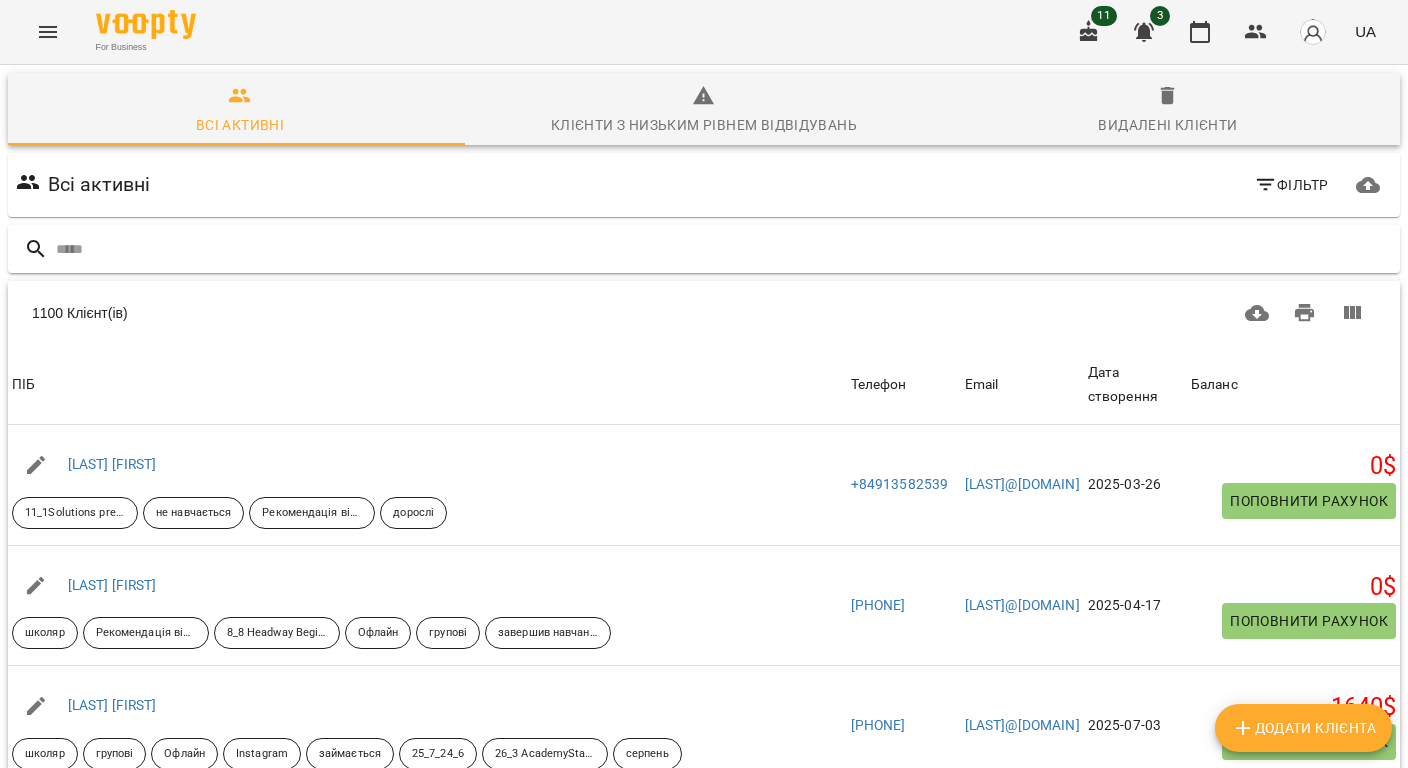 click at bounding box center (724, 249) 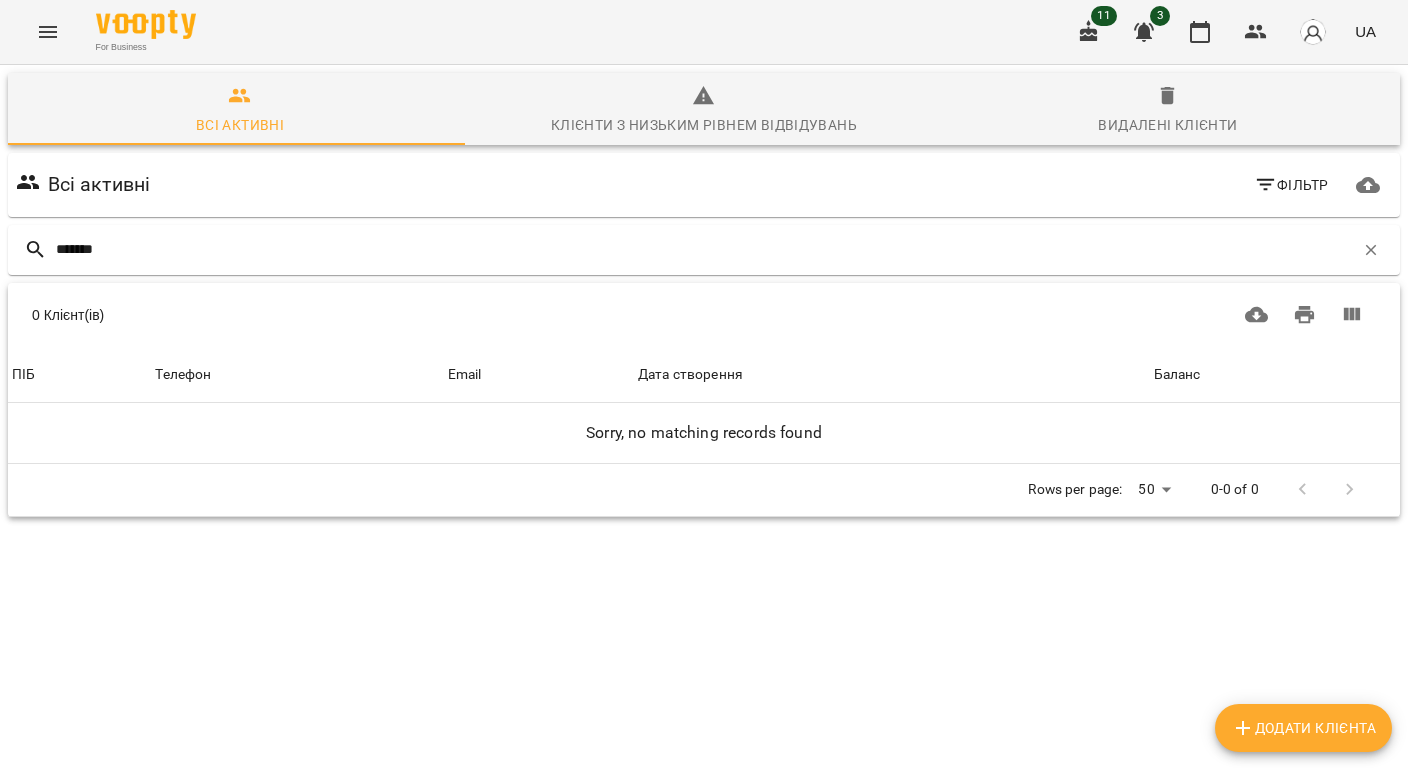 type on "*******" 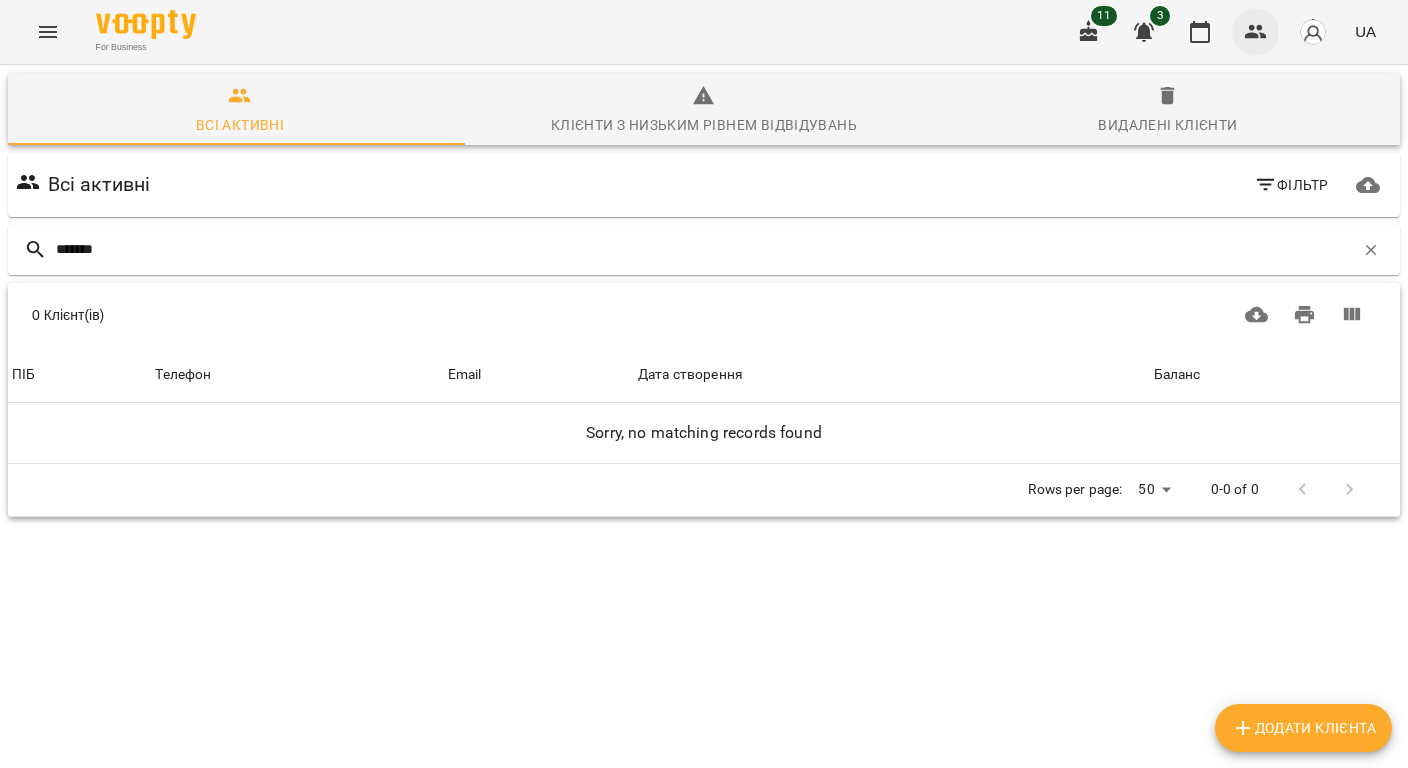click 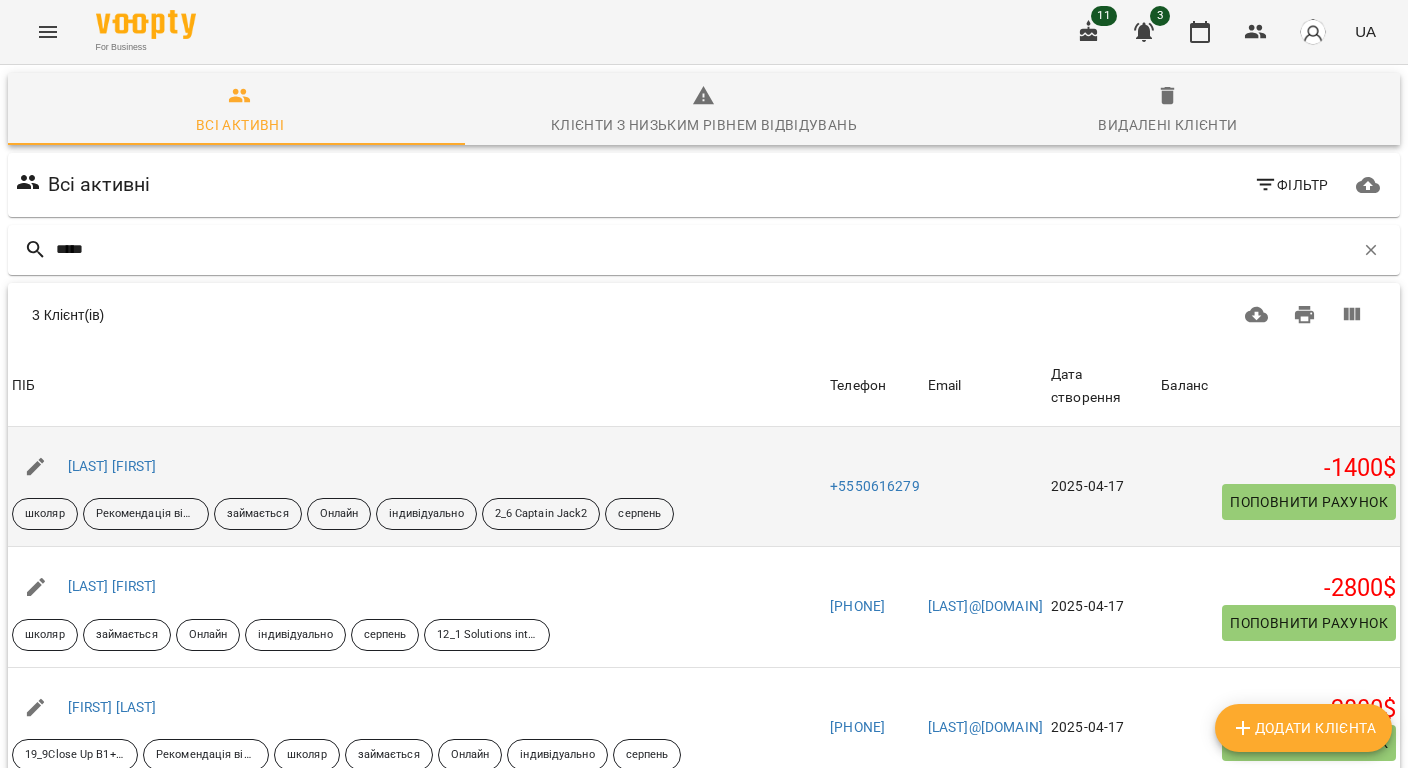 type on "*****" 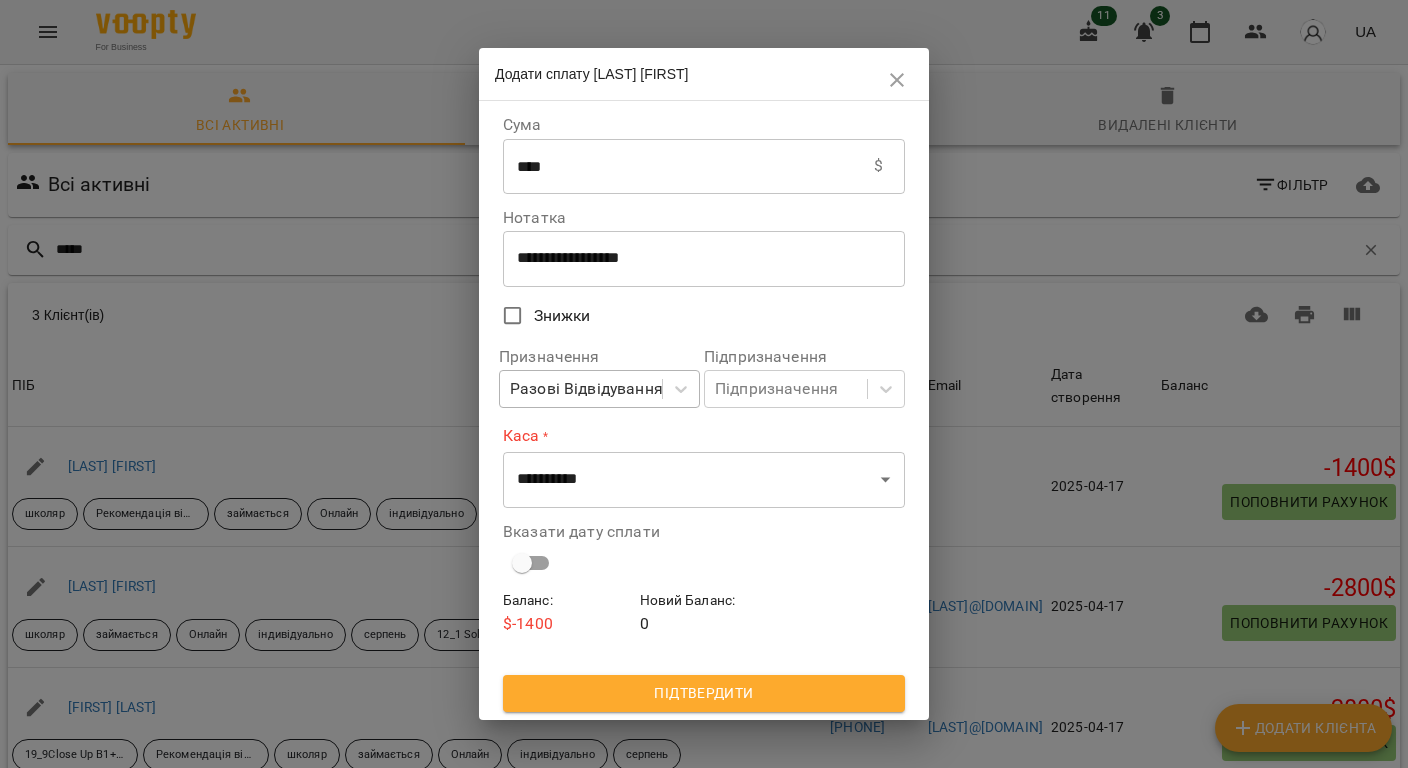 click on "Разові Відвідування" at bounding box center [586, 389] 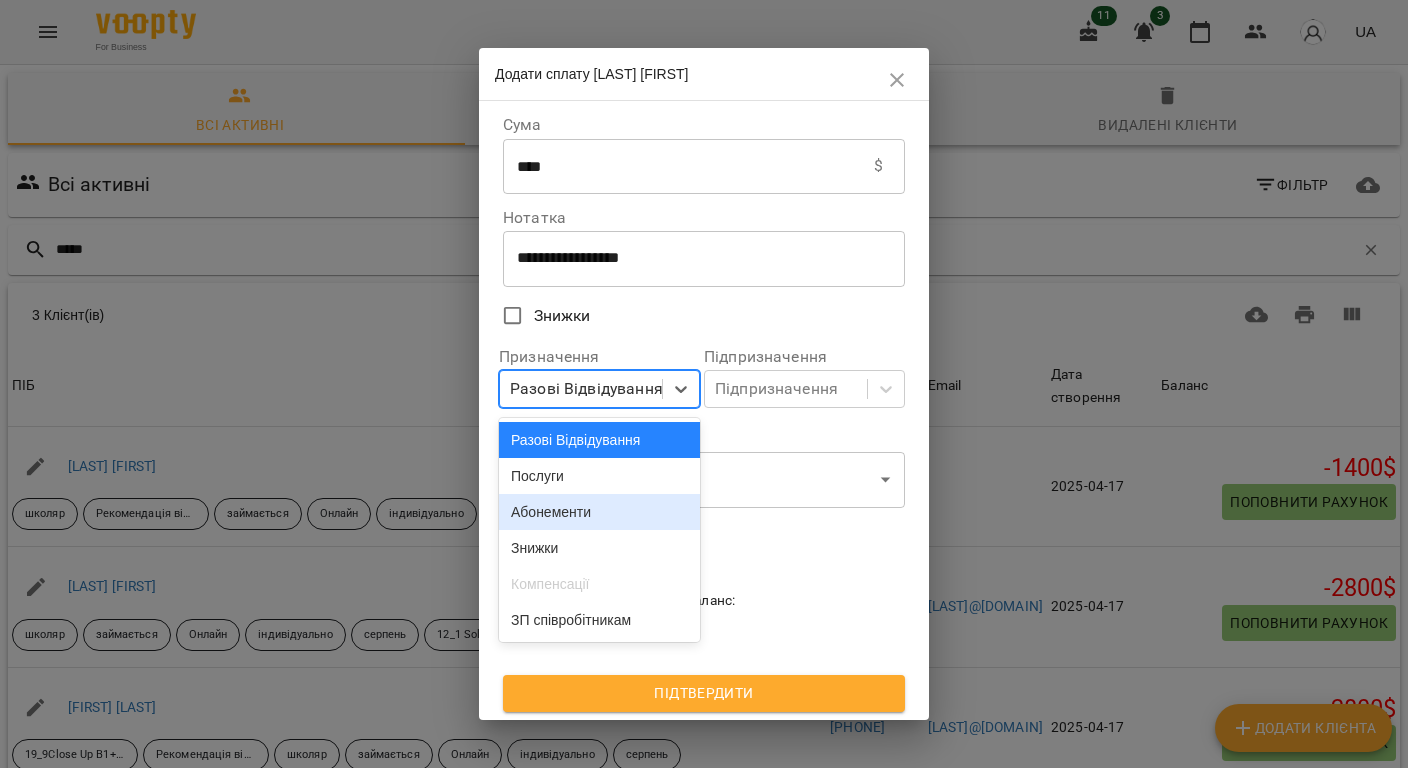 drag, startPoint x: 564, startPoint y: 518, endPoint x: 760, endPoint y: 425, distance: 216.94469 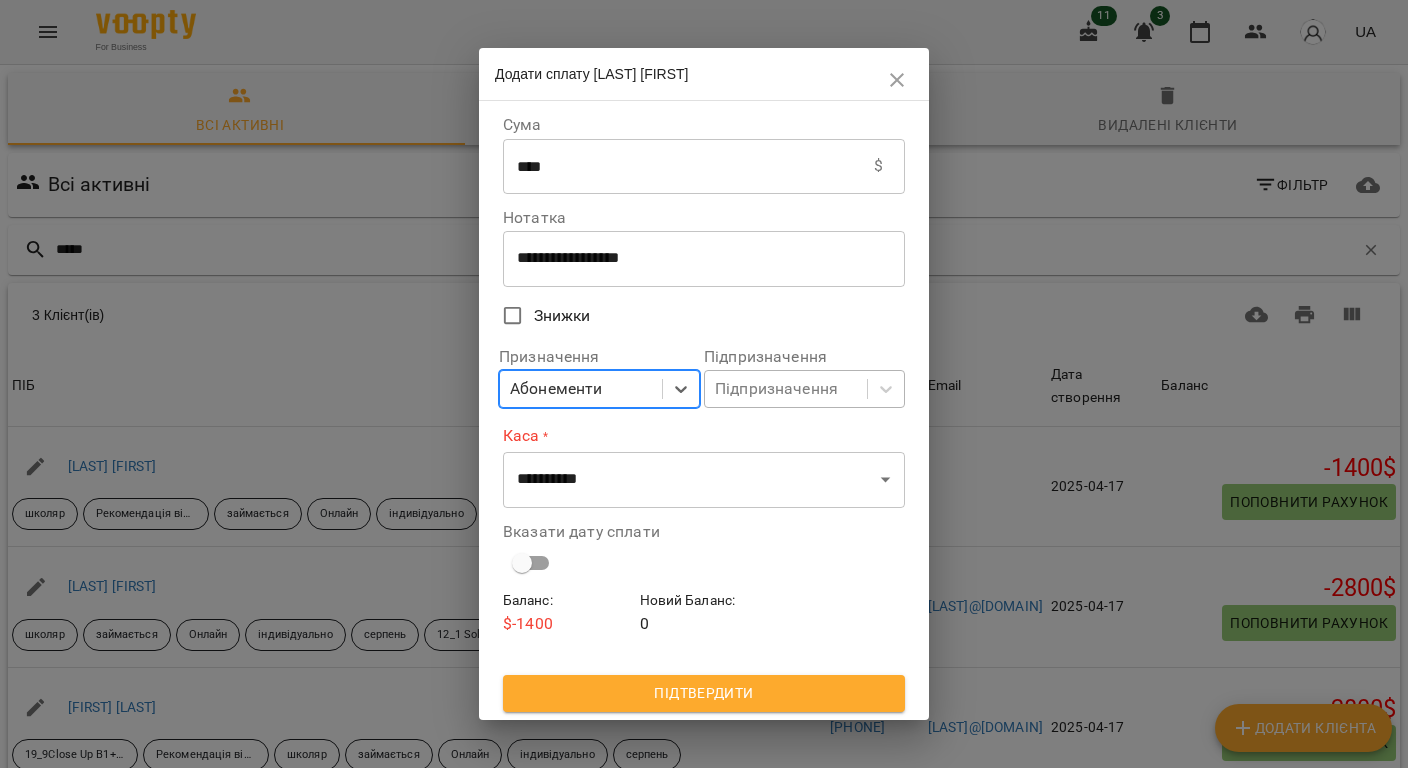click on "Підпризначення" at bounding box center (776, 389) 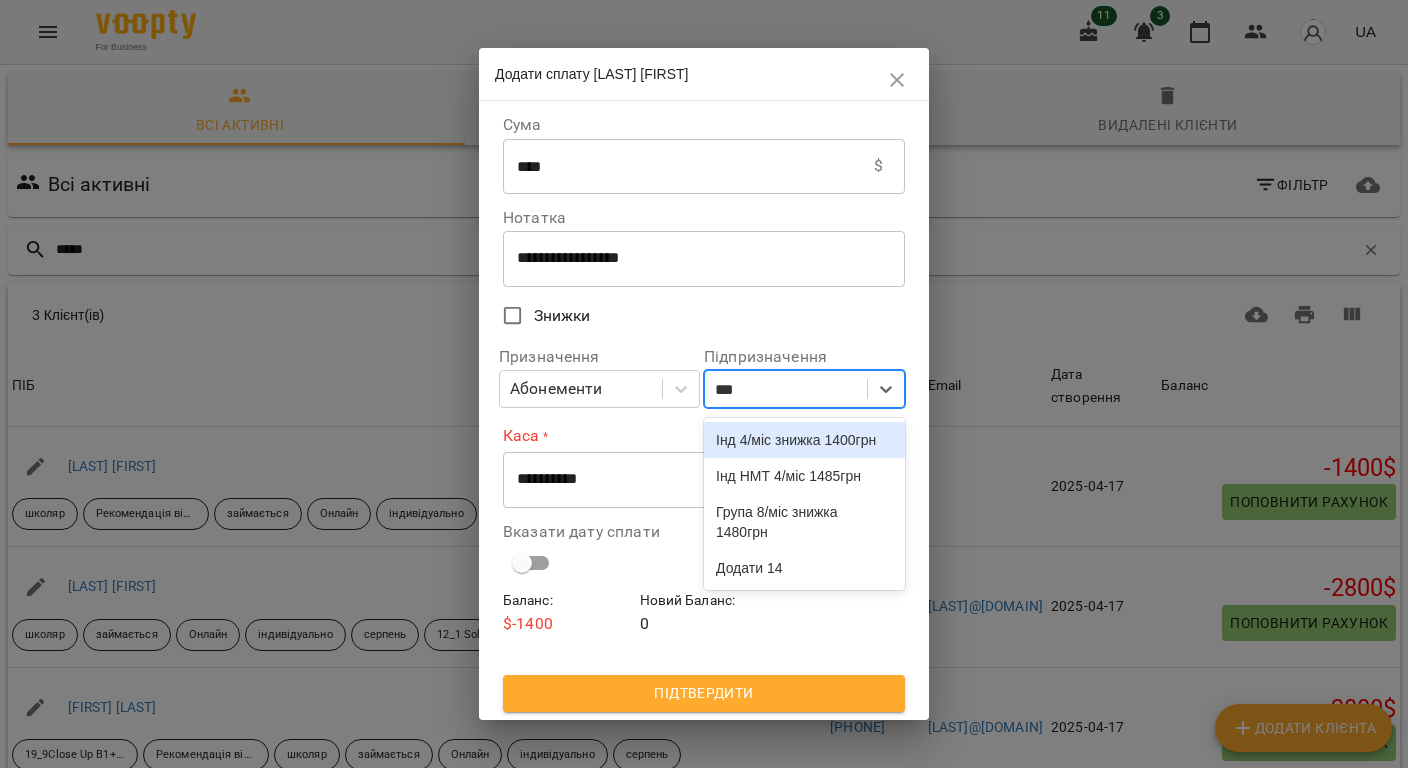 type on "****" 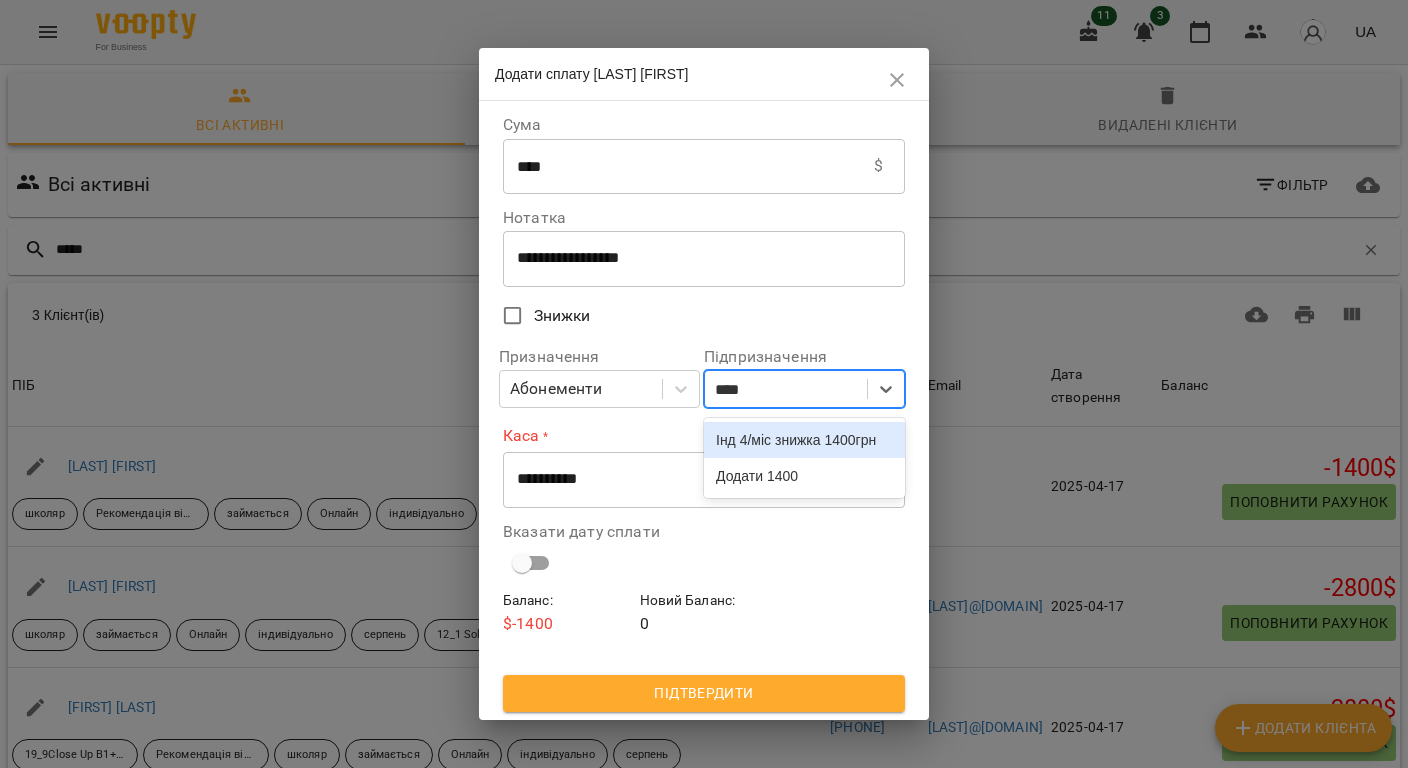 click on "Інд 4/міс знижка 1400грн" at bounding box center [804, 440] 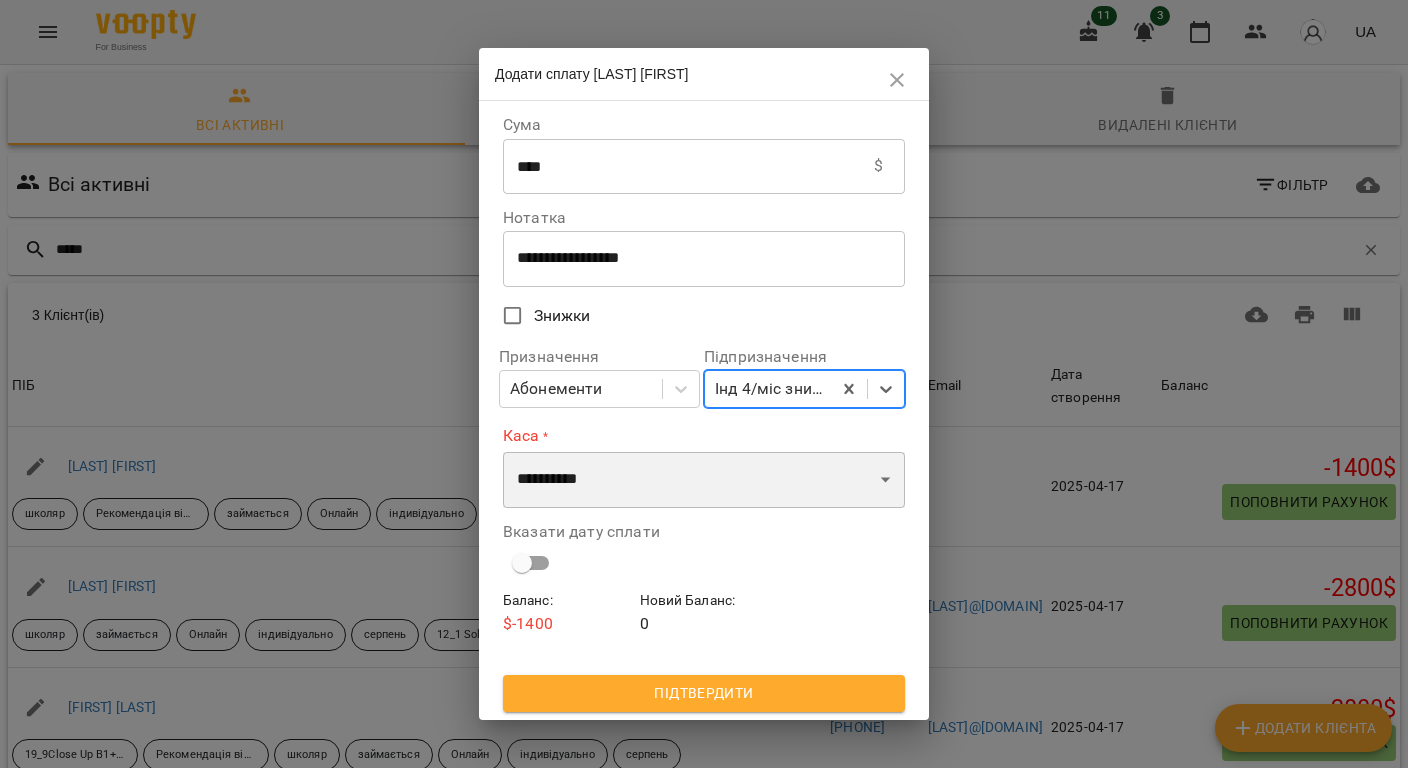 click on "**********" at bounding box center (704, 480) 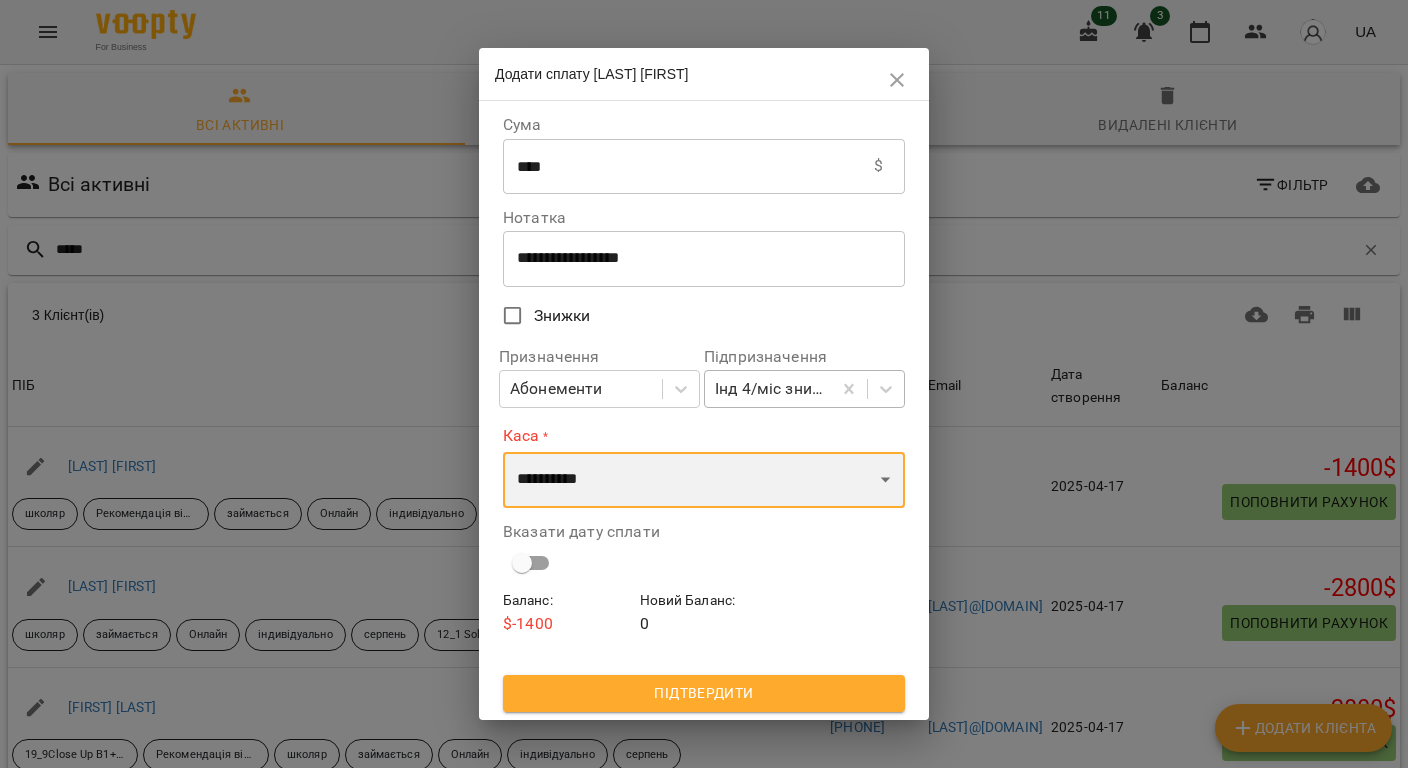 select on "****" 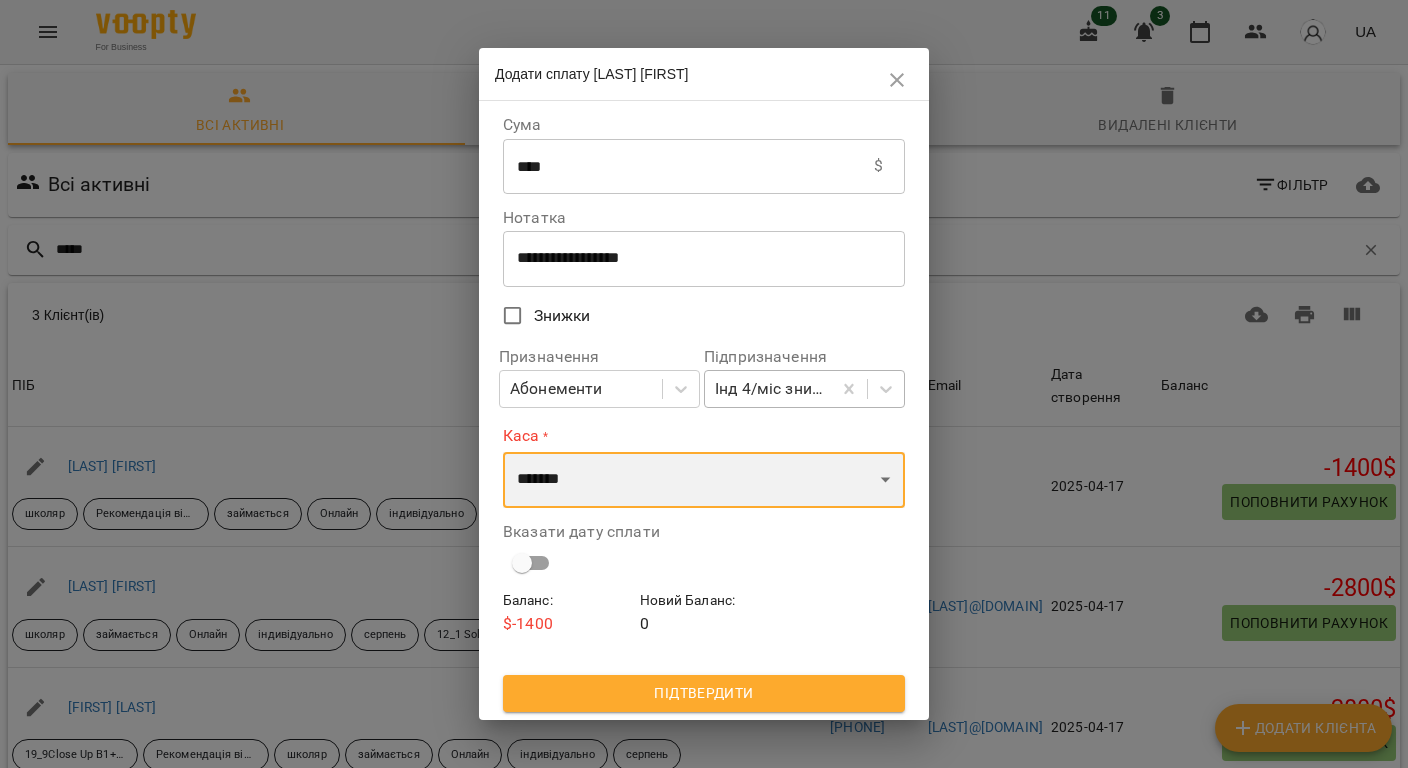 click on "**********" at bounding box center [704, 480] 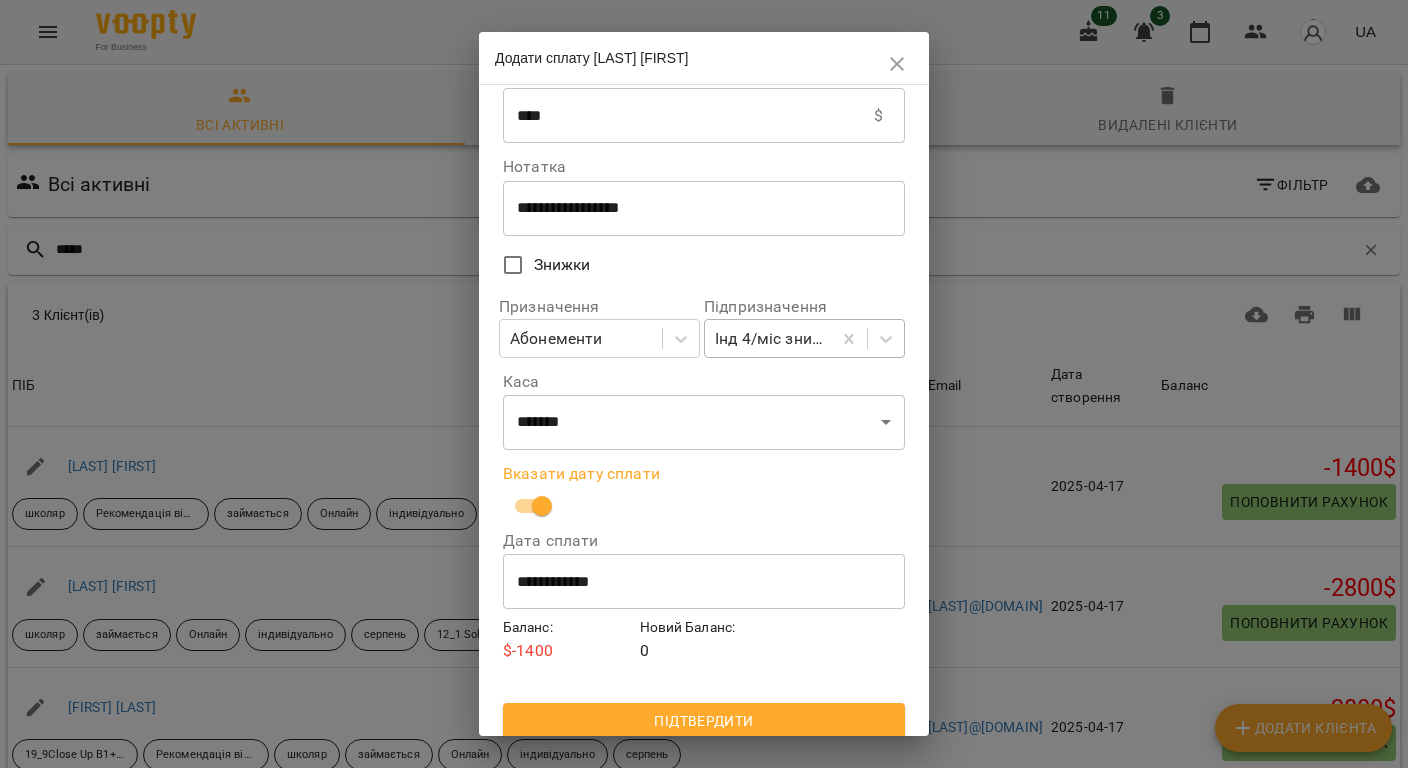 scroll, scrollTop: 48, scrollLeft: 0, axis: vertical 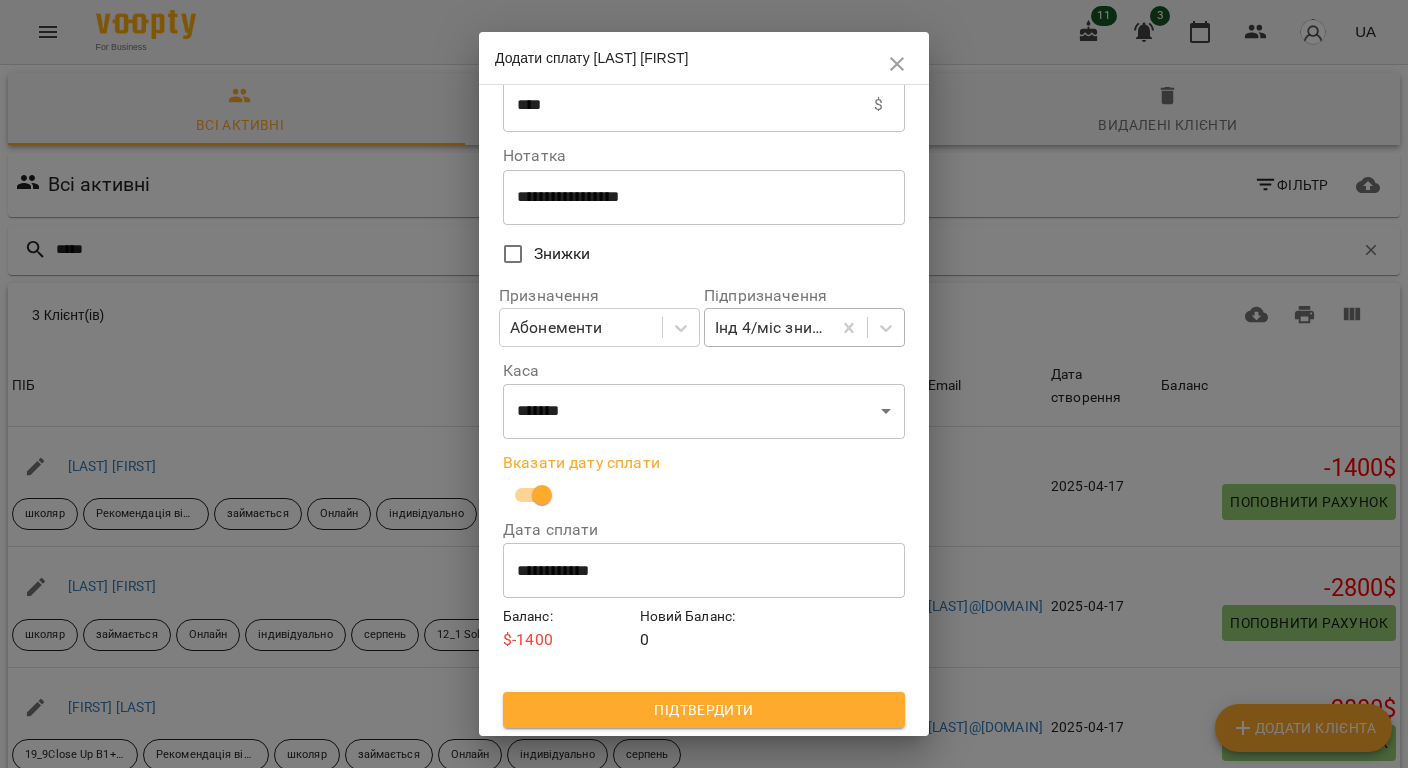 click on "Підтвердити" at bounding box center [704, 710] 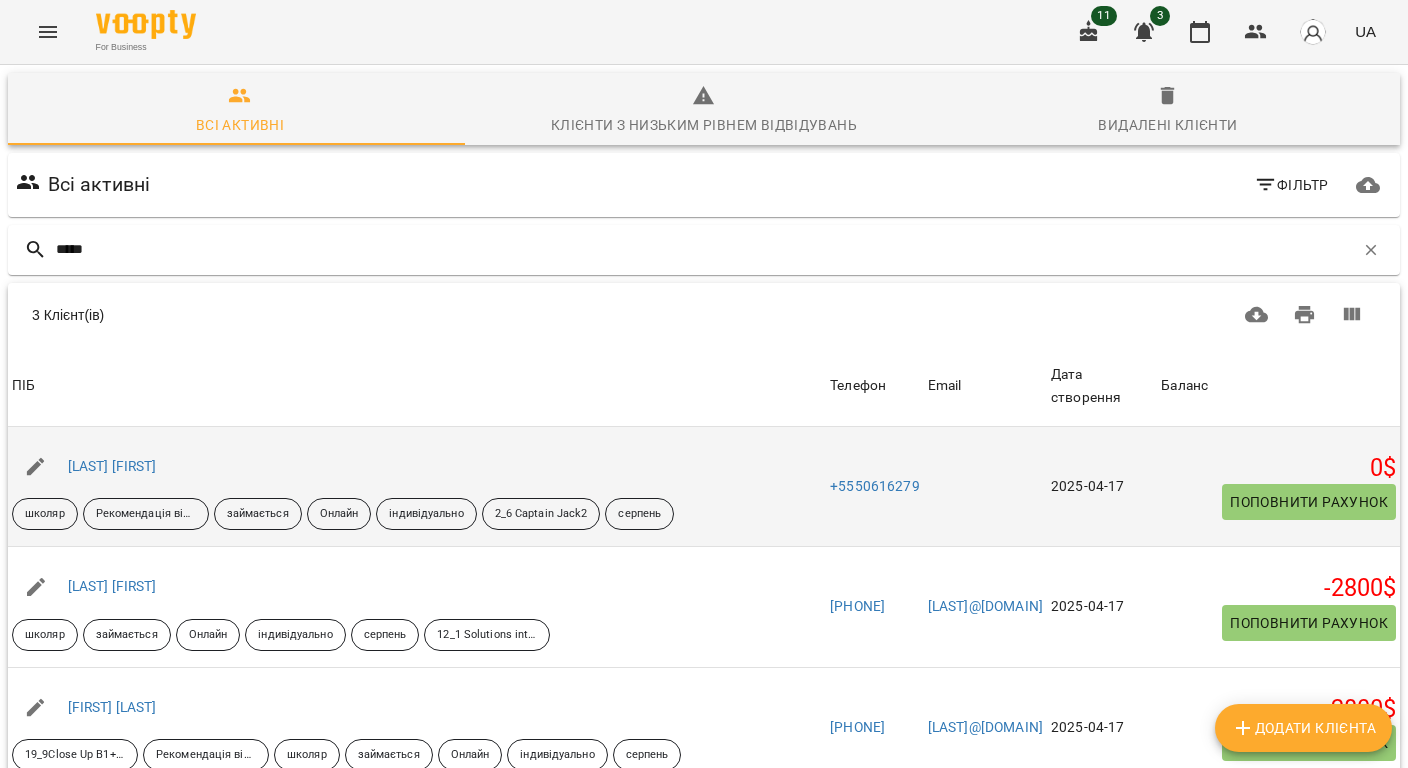 scroll, scrollTop: 145, scrollLeft: 0, axis: vertical 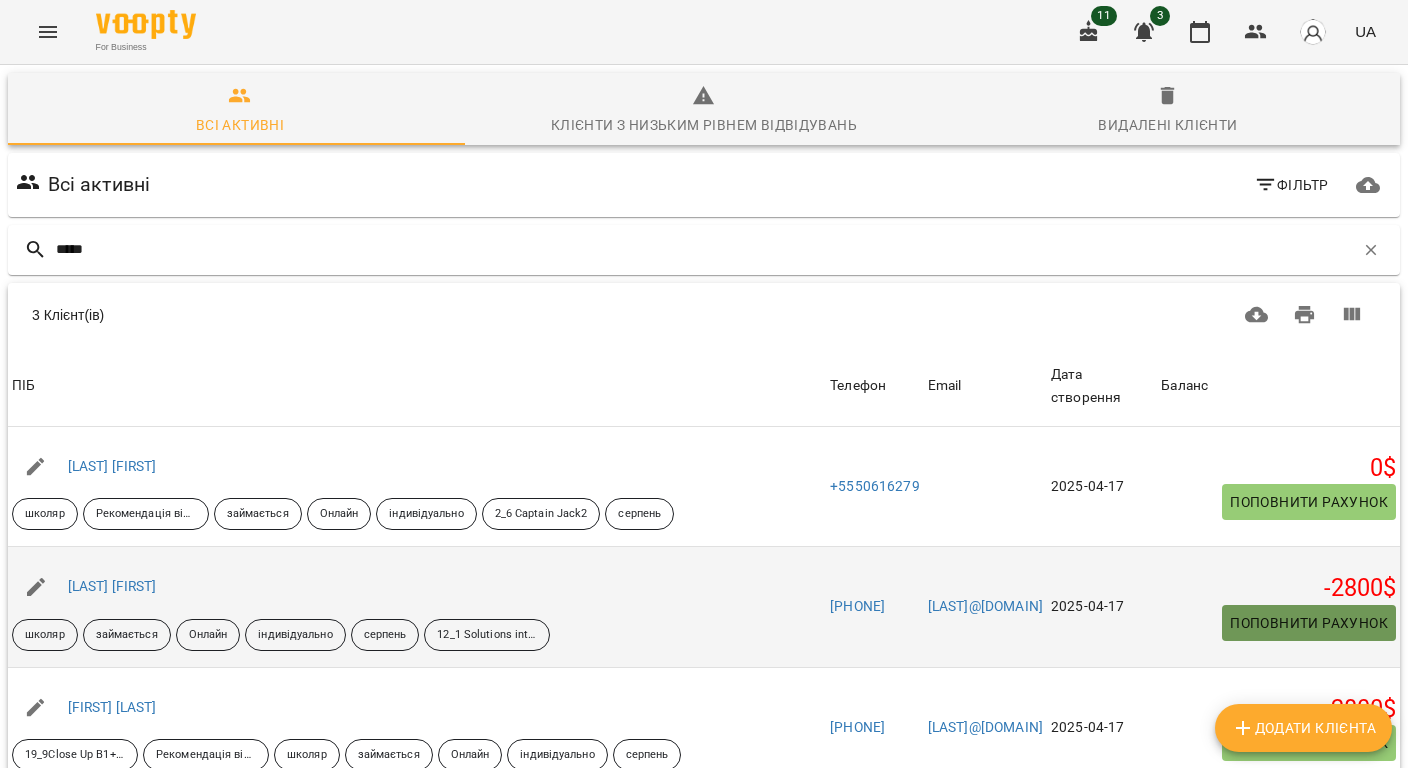 click on "Поповнити рахунок" at bounding box center (1309, 623) 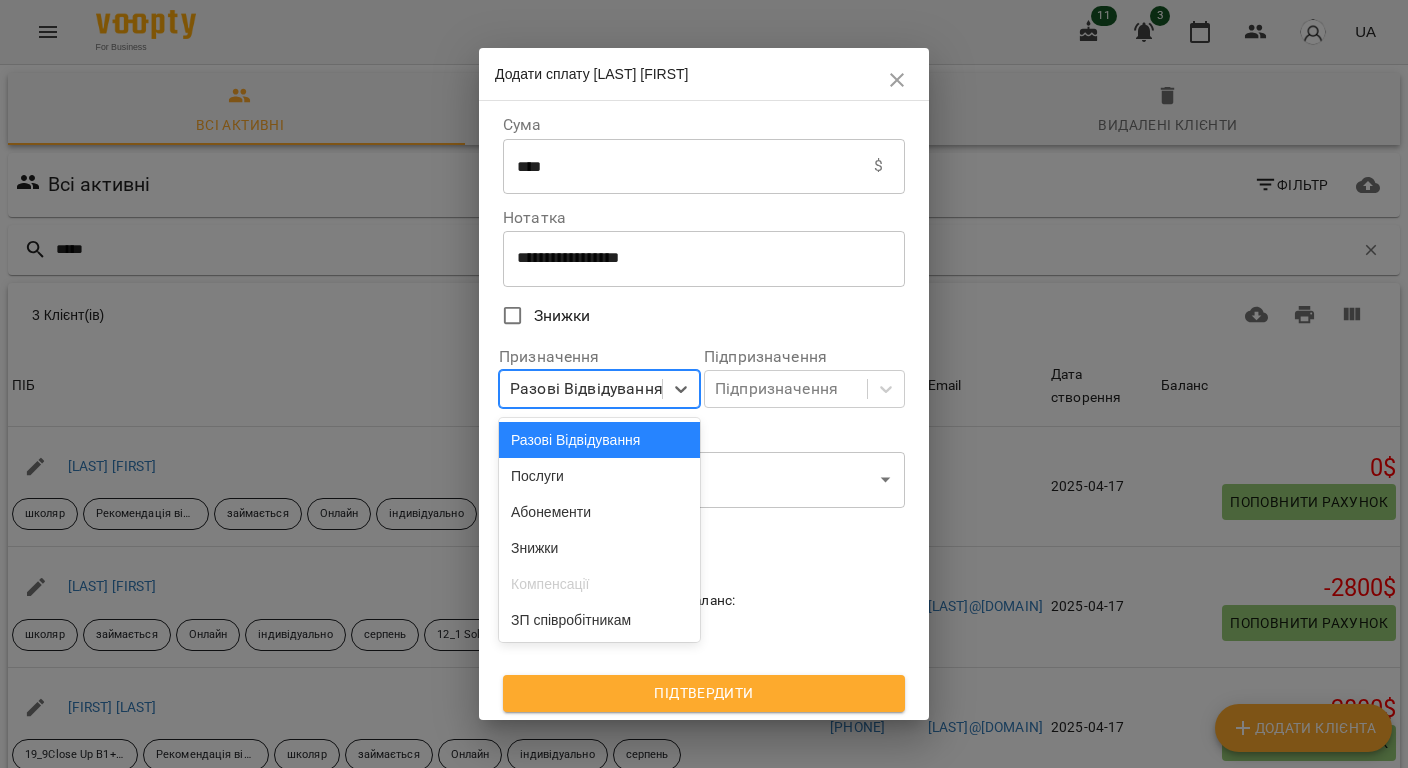 click on "Разові Відвідування" at bounding box center [586, 389] 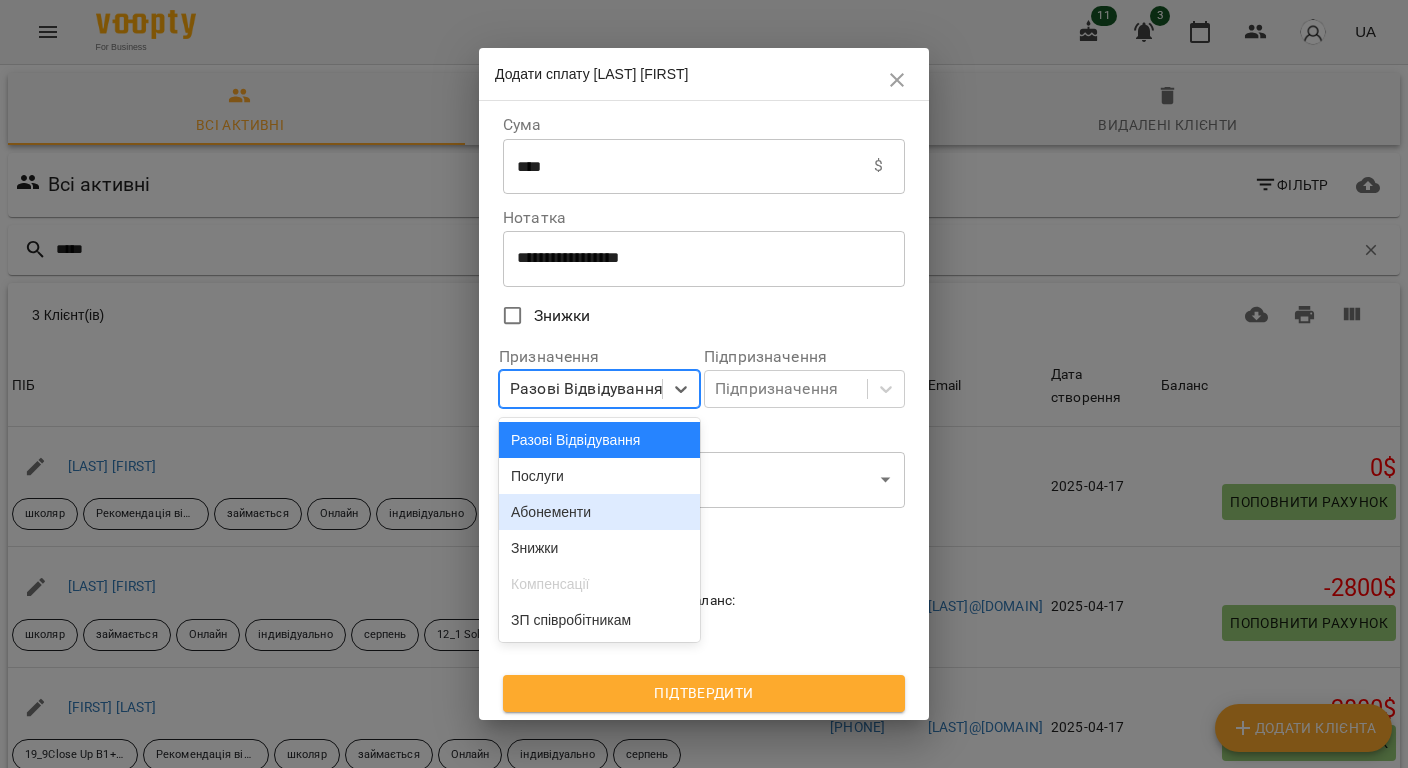 drag, startPoint x: 576, startPoint y: 516, endPoint x: 697, endPoint y: 449, distance: 138.31125 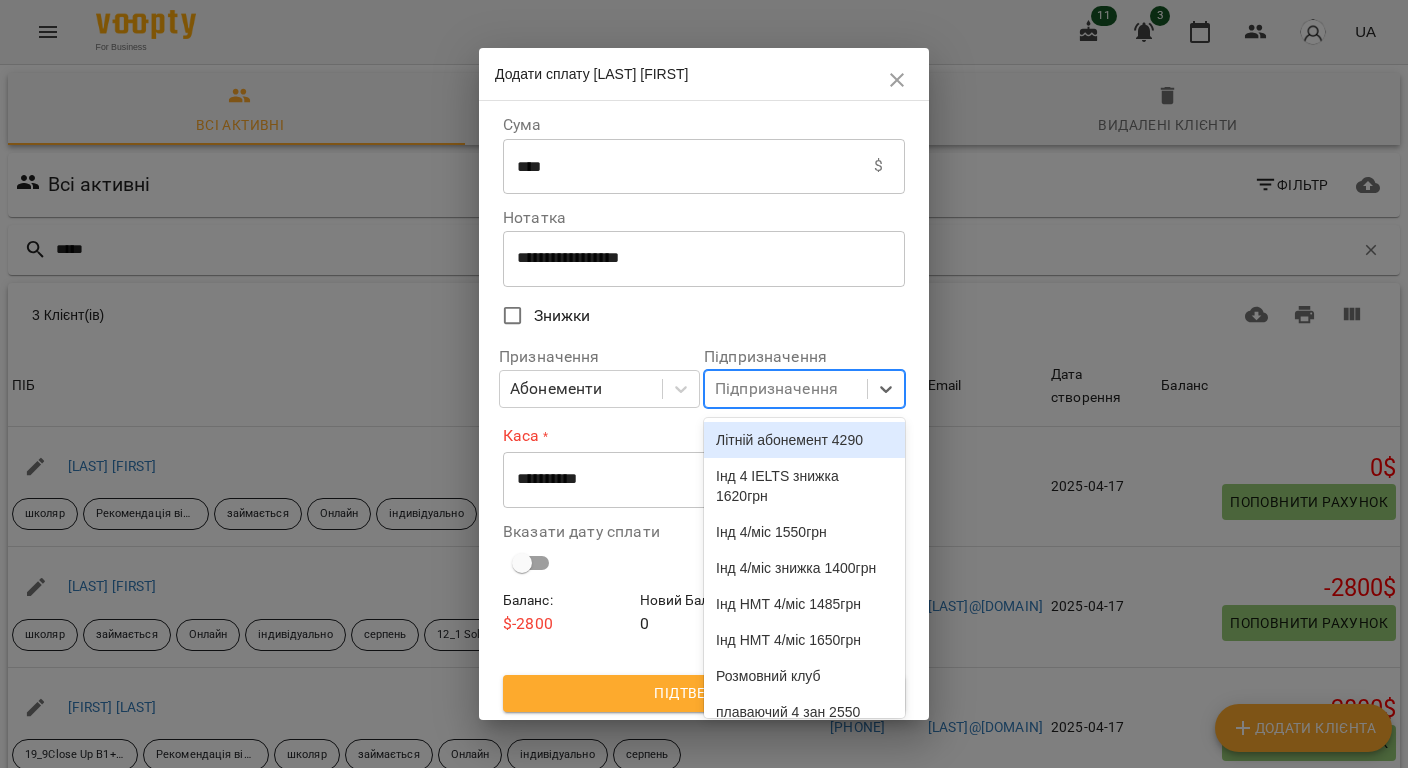 click on "Підпризначення" at bounding box center [776, 389] 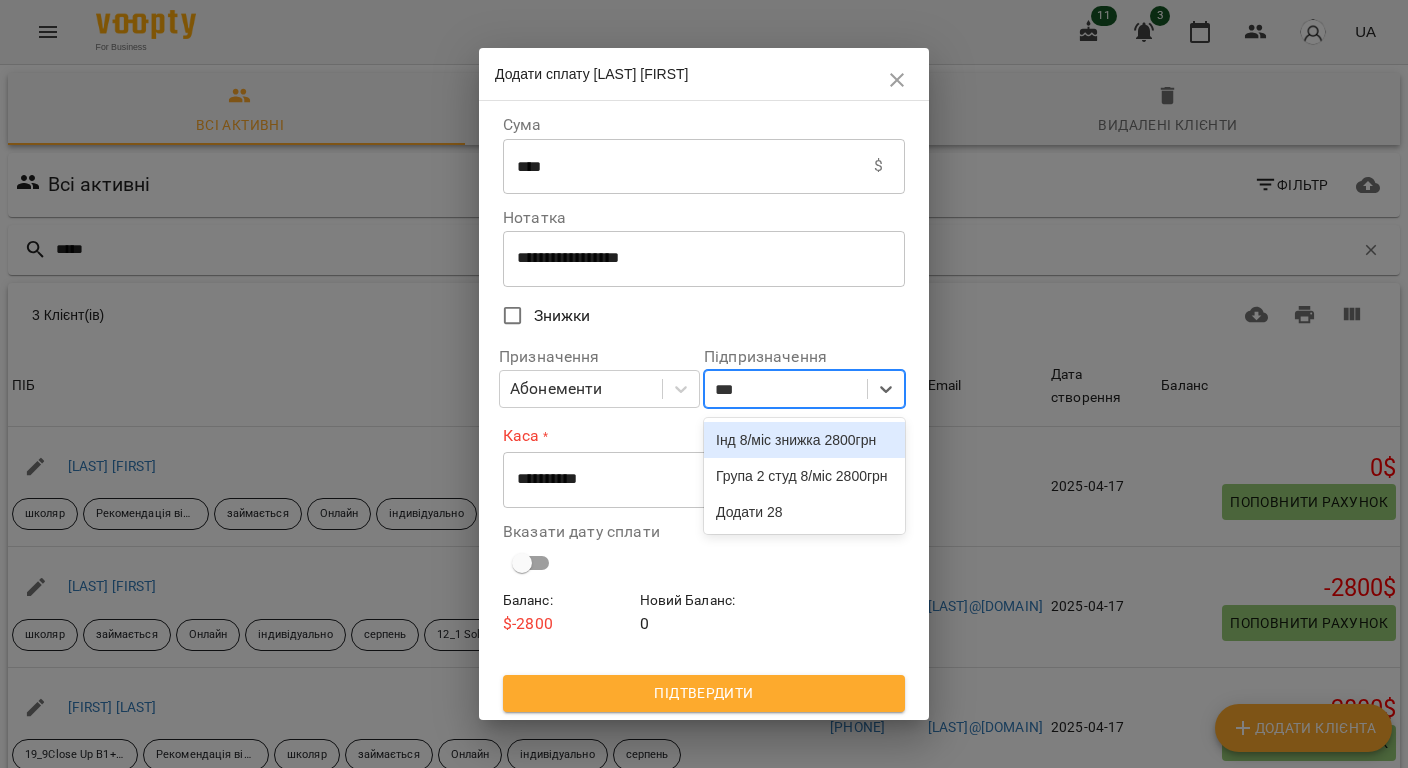 type on "****" 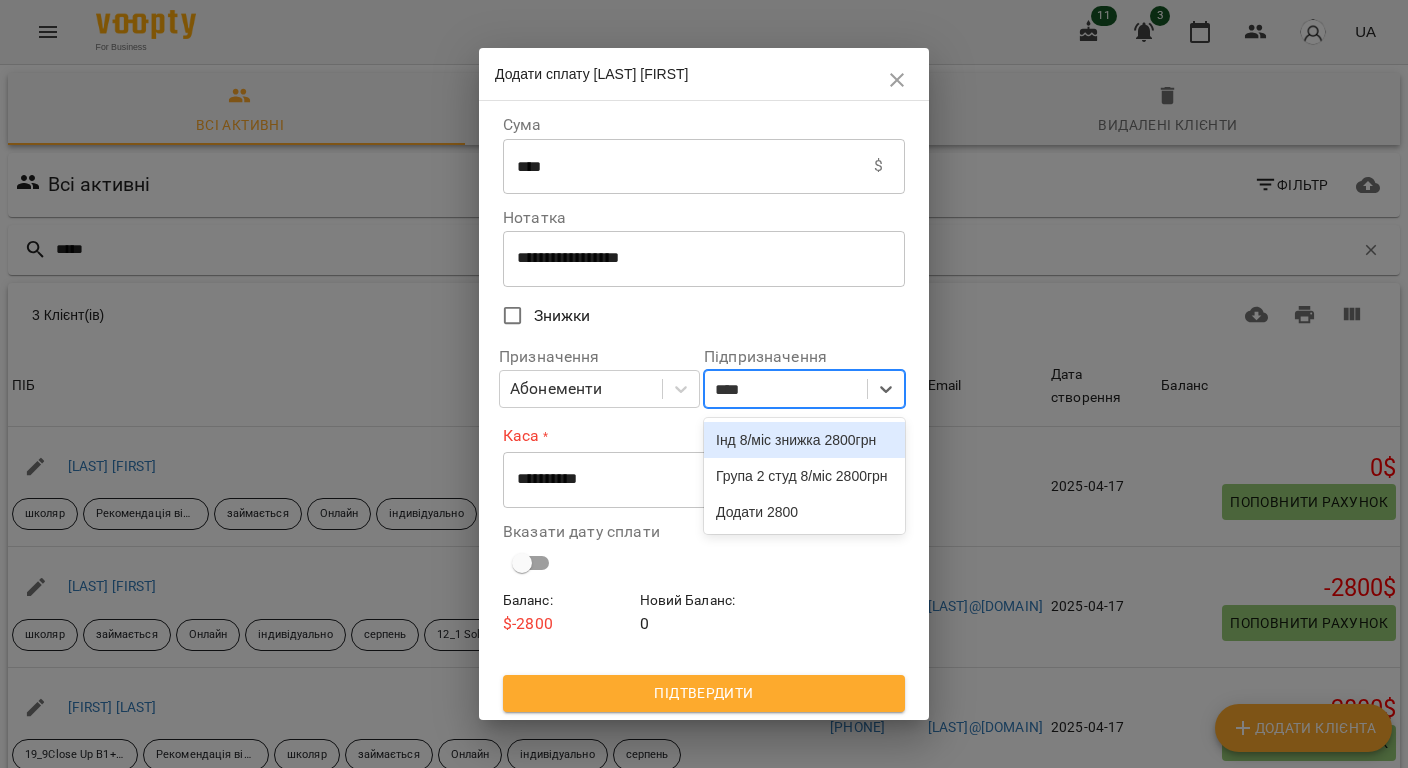 click on "Інд 8/міс знижка 2800грн" at bounding box center [804, 440] 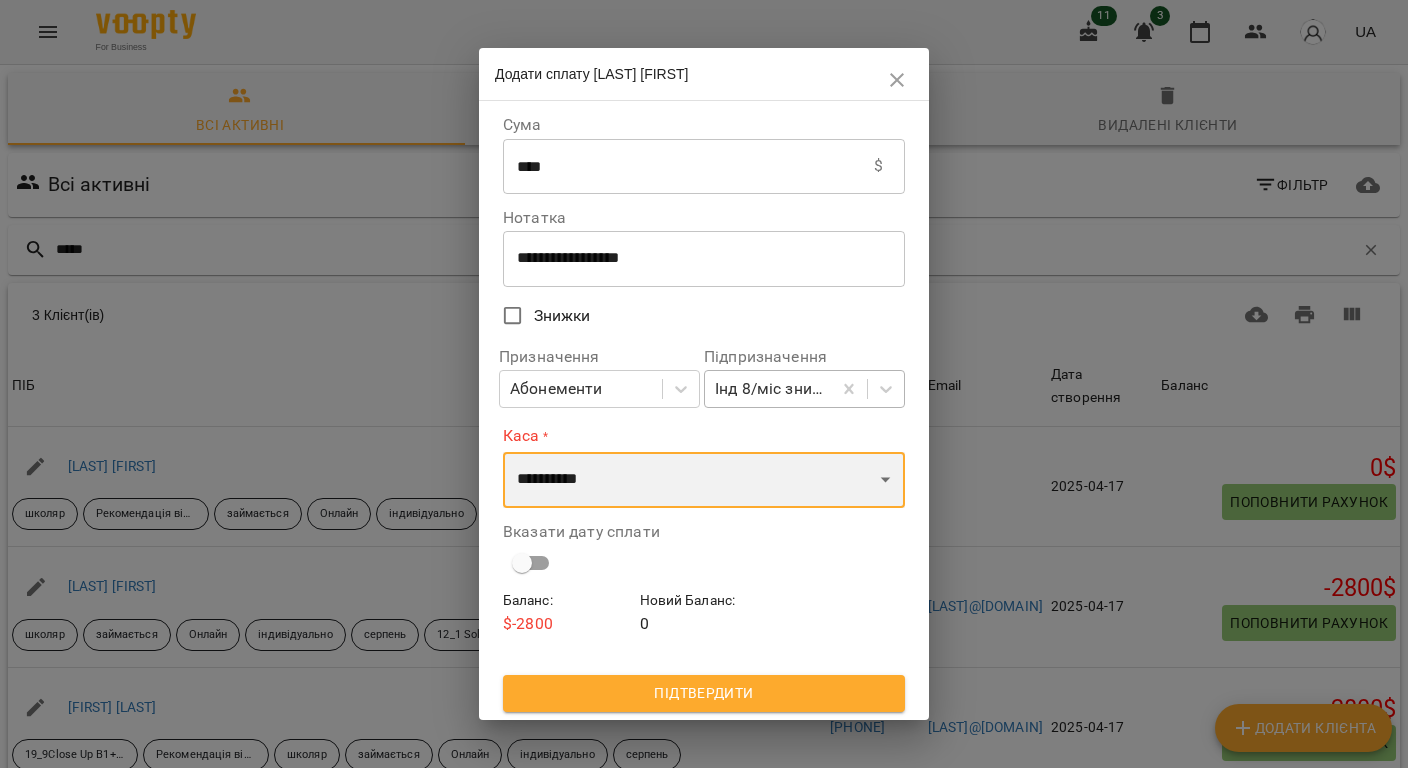 click on "**********" at bounding box center [704, 480] 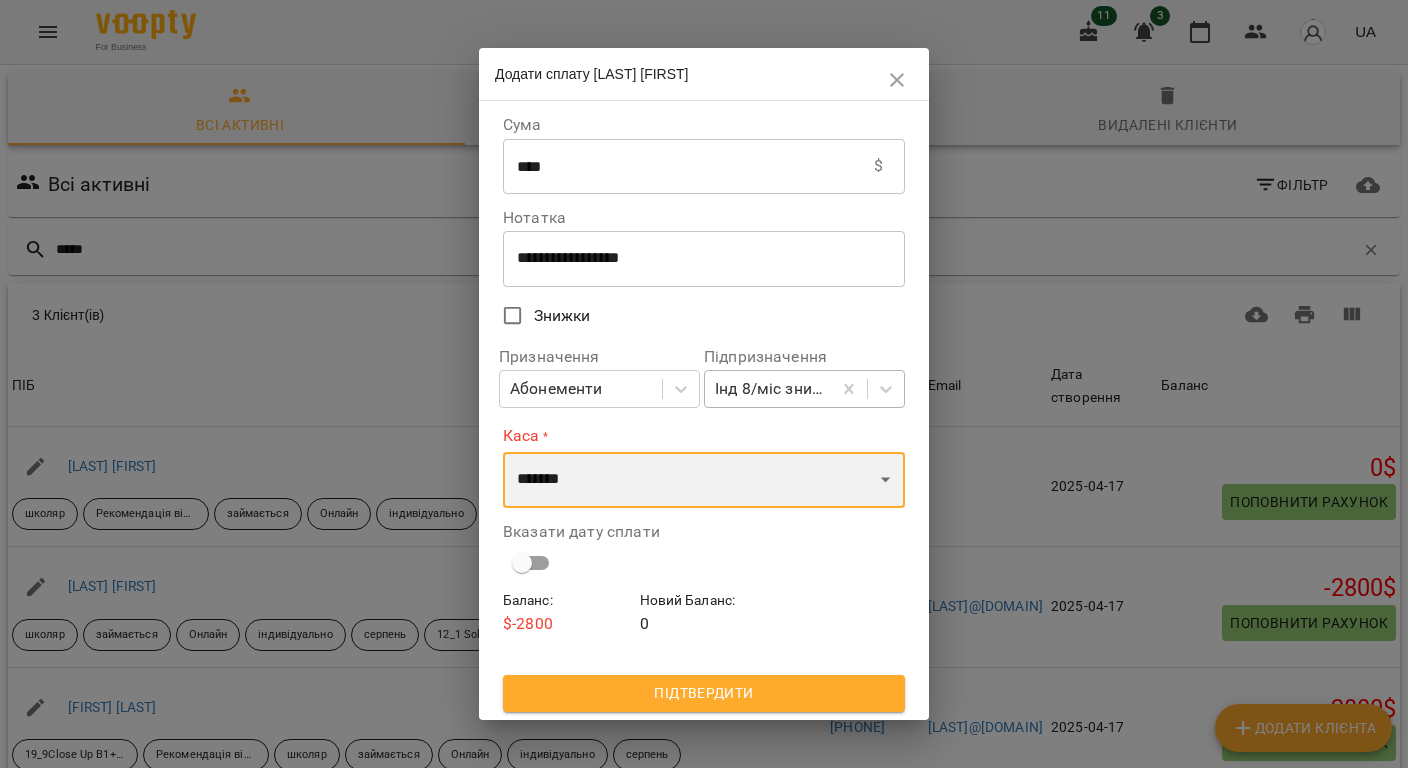 click on "**********" at bounding box center (704, 480) 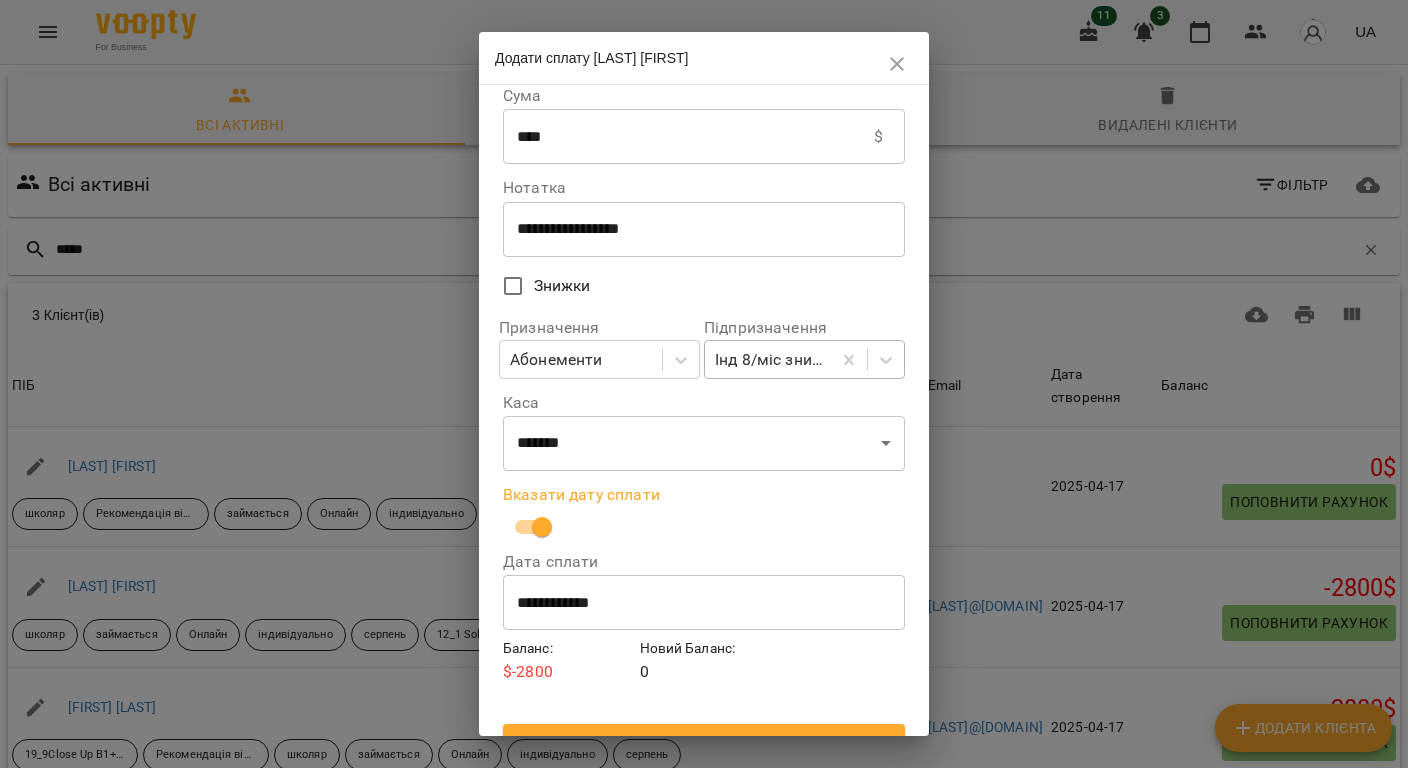 scroll, scrollTop: 48, scrollLeft: 0, axis: vertical 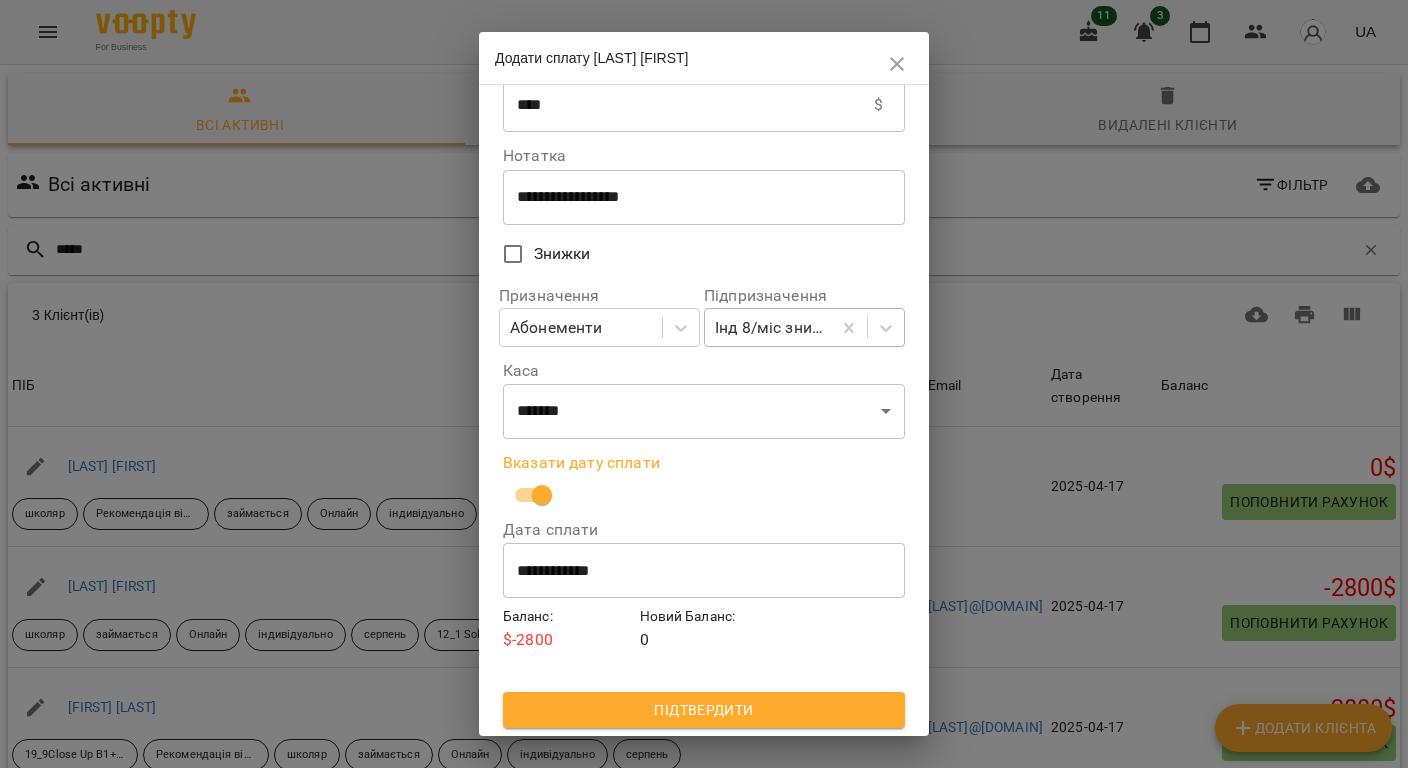 click on "Підтвердити" at bounding box center [704, 710] 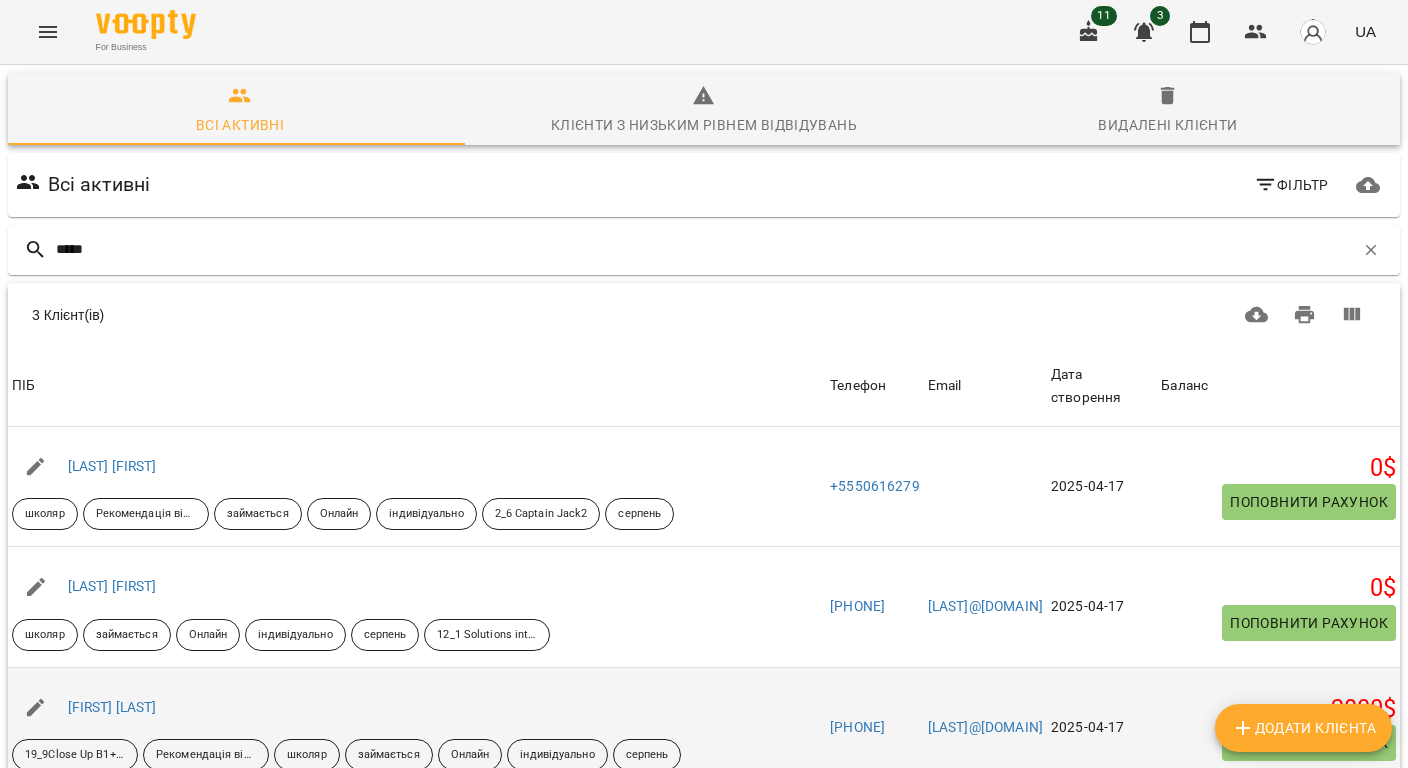 click on "Поповнити рахунок" at bounding box center (1309, 743) 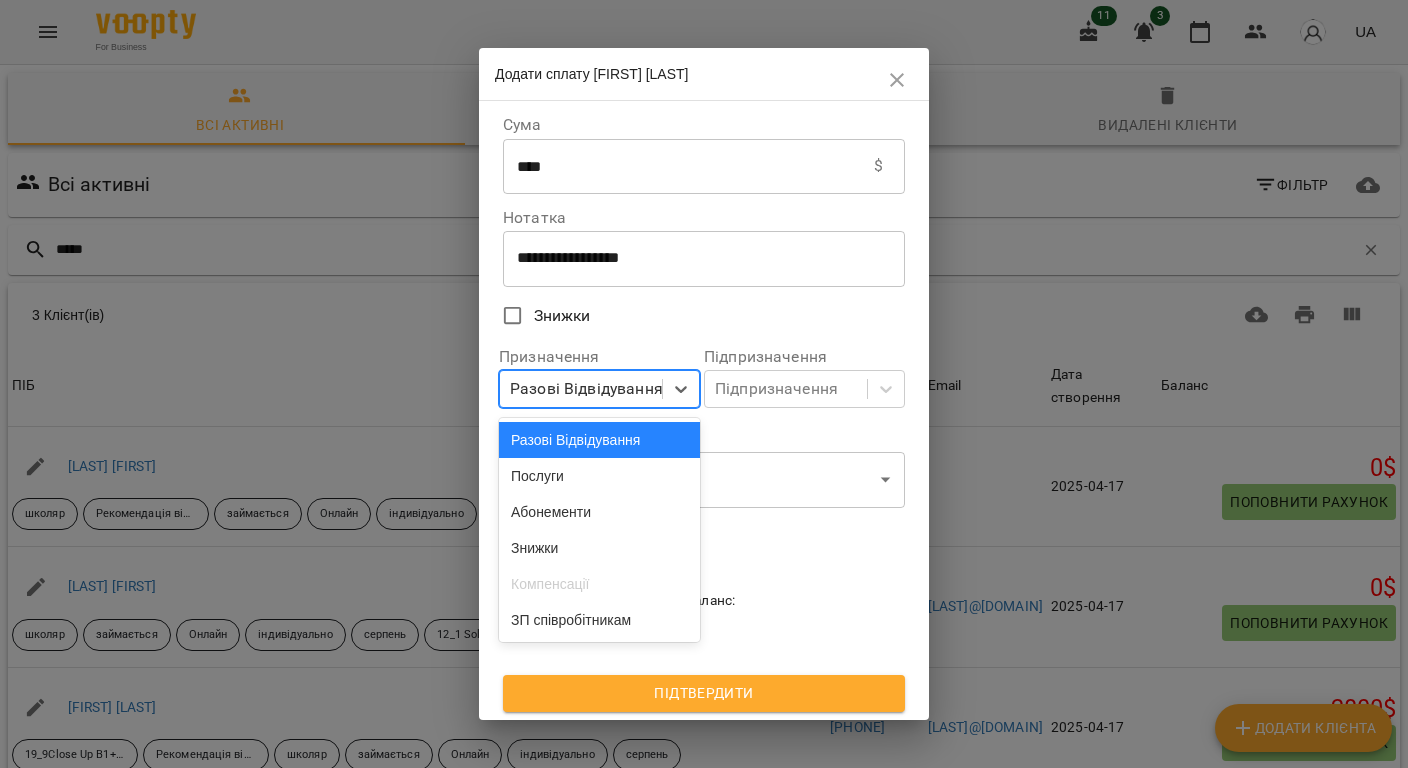 click on "Разові Відвідування" at bounding box center [586, 389] 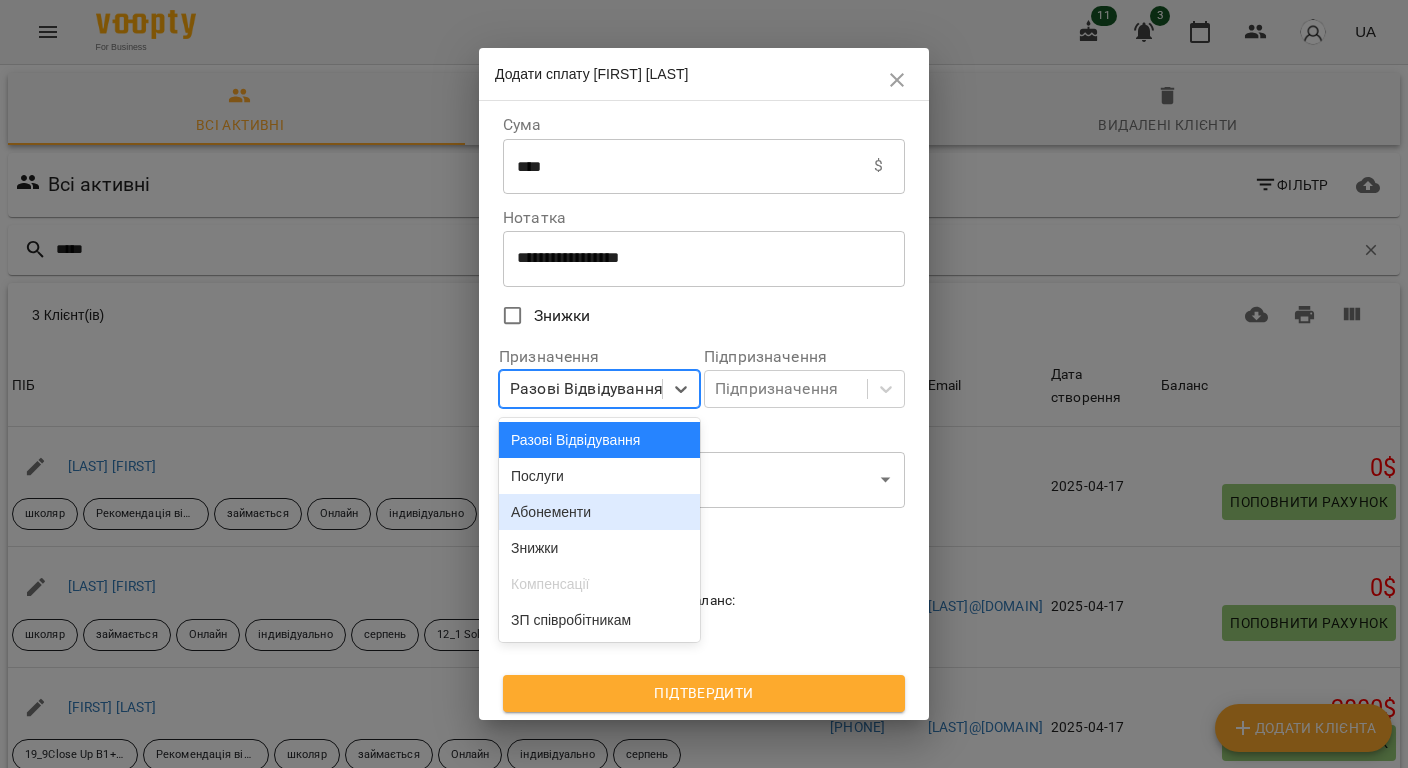 click on "Абонементи" at bounding box center (599, 512) 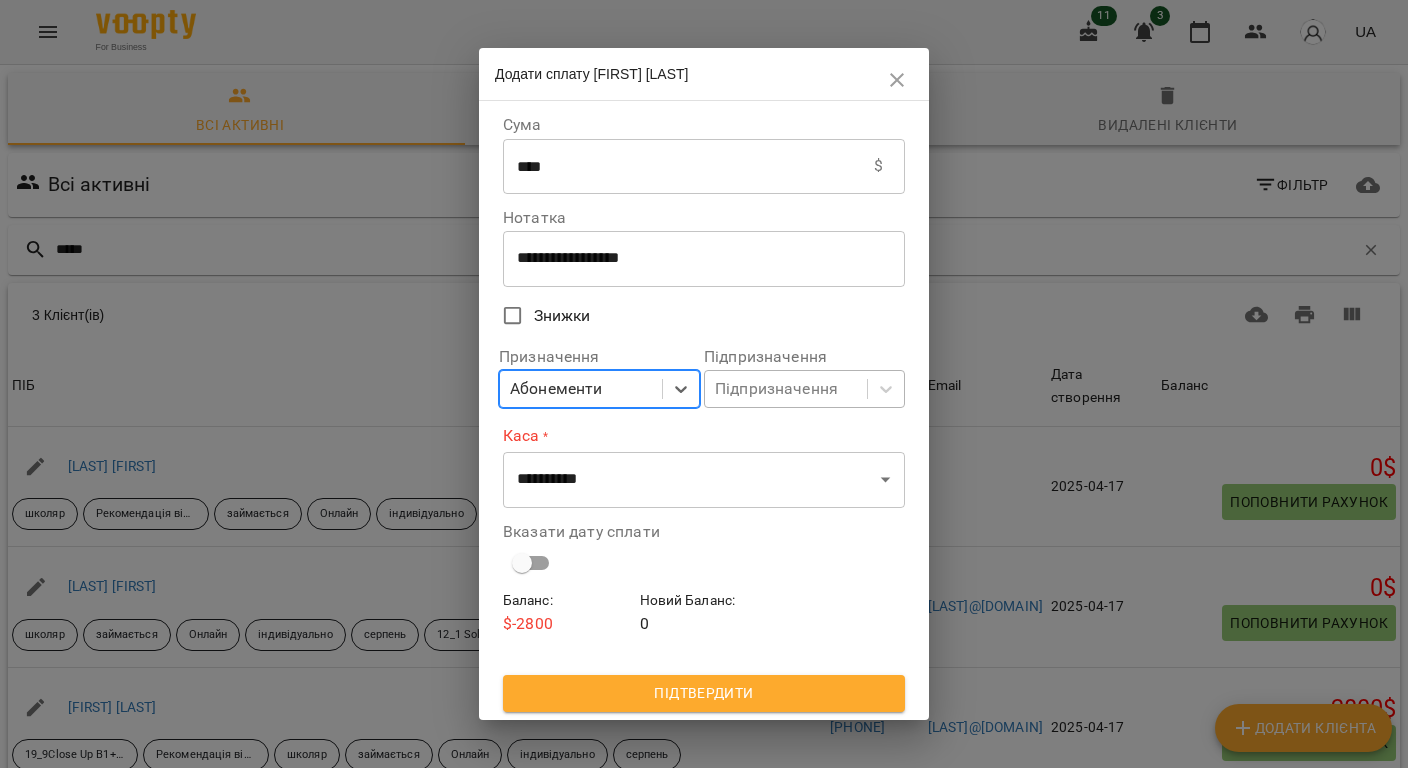 click on "Підпризначення" at bounding box center (776, 389) 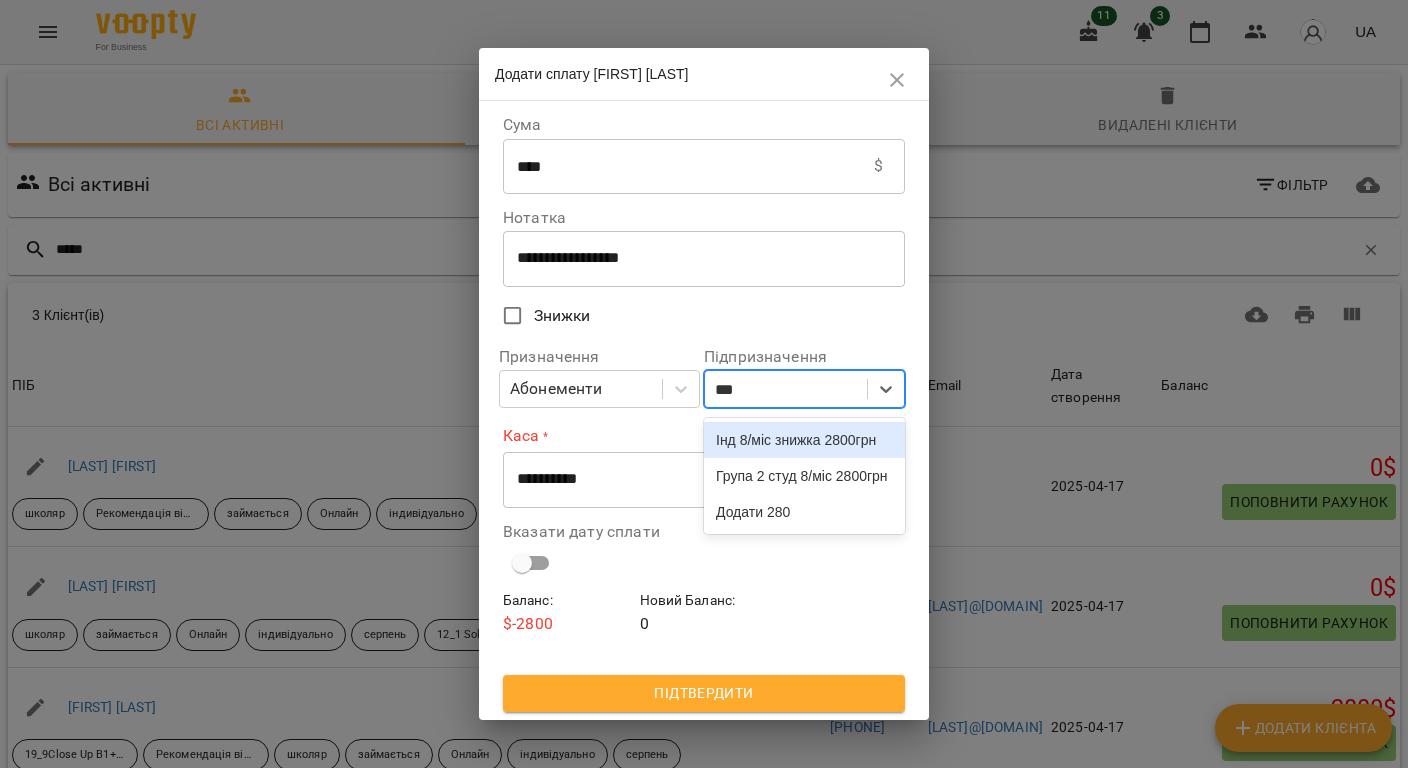type on "****" 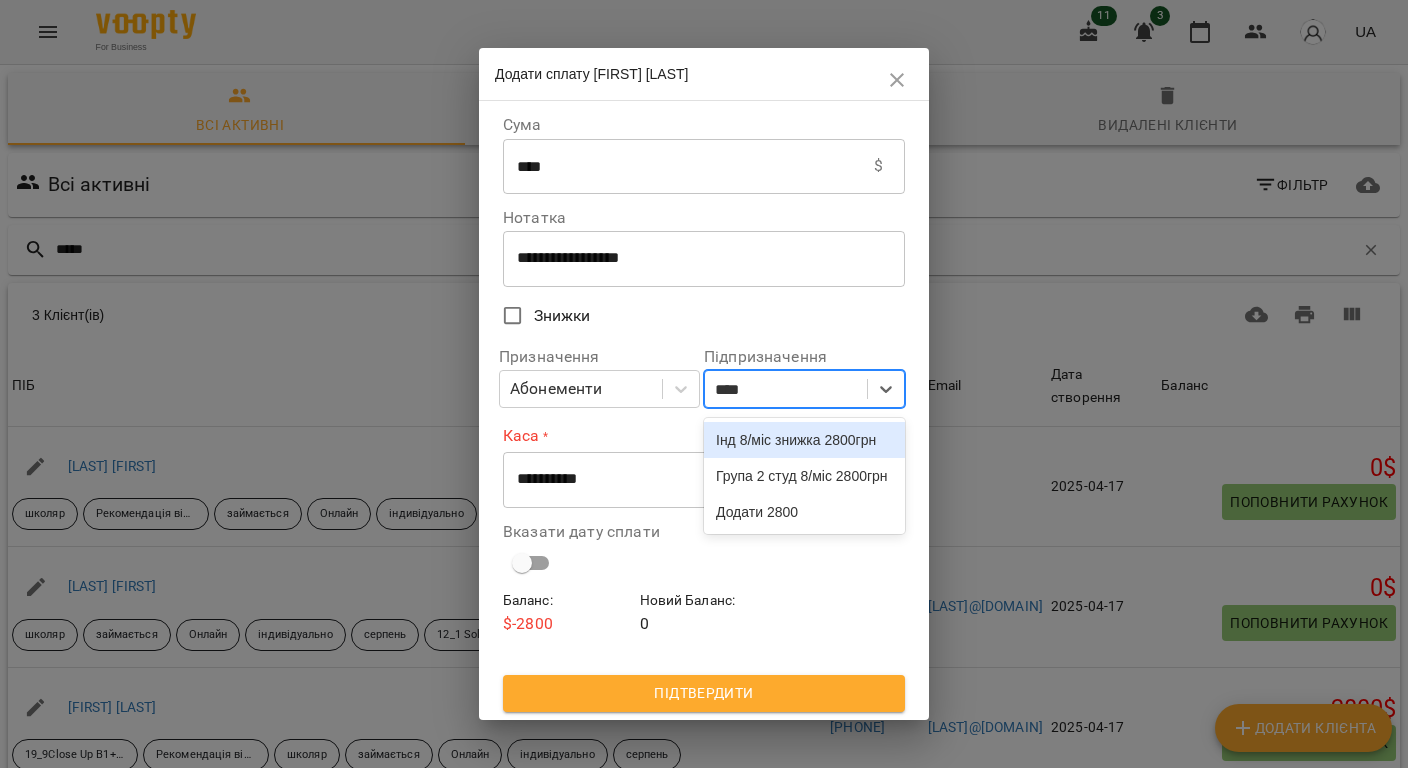 click on "Інд 8/міс знижка 2800грн" at bounding box center [804, 440] 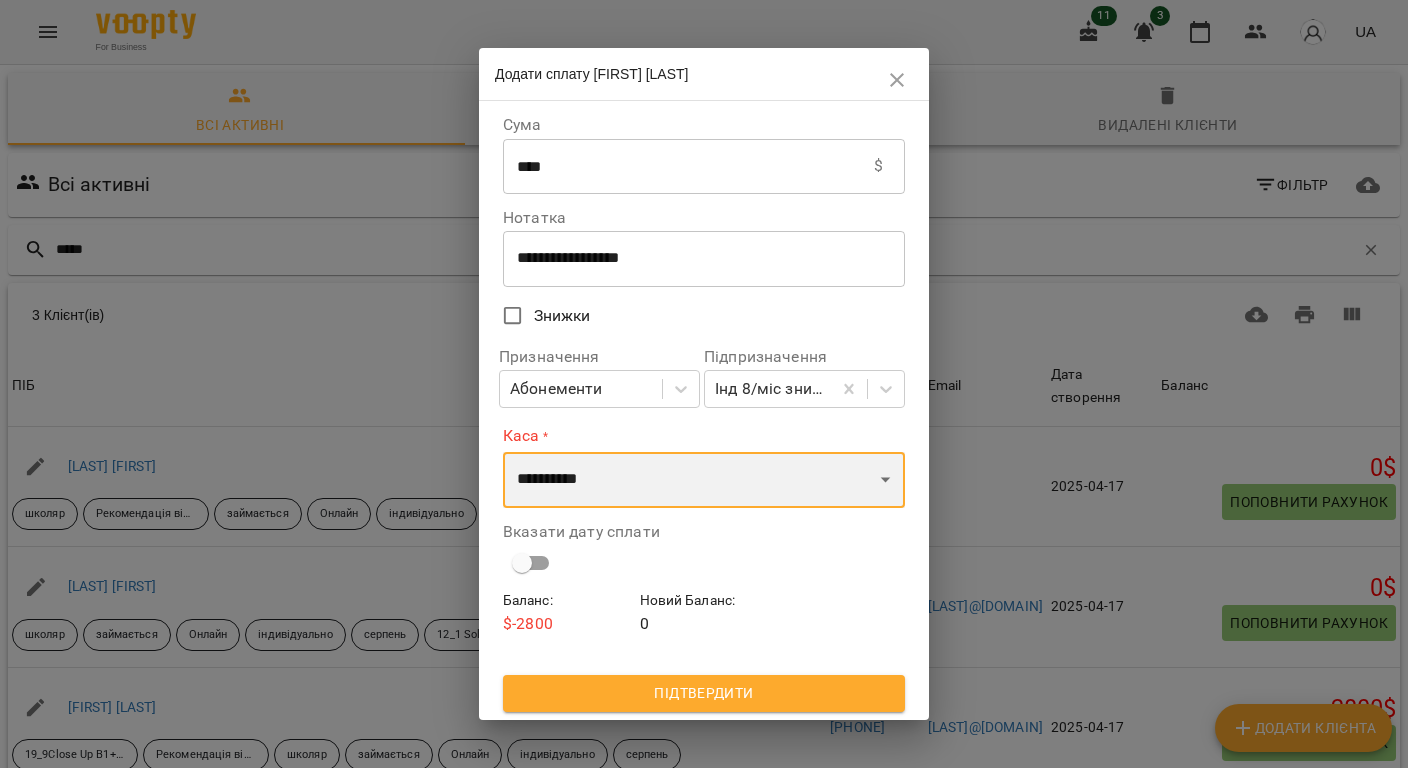 click on "**********" at bounding box center (704, 480) 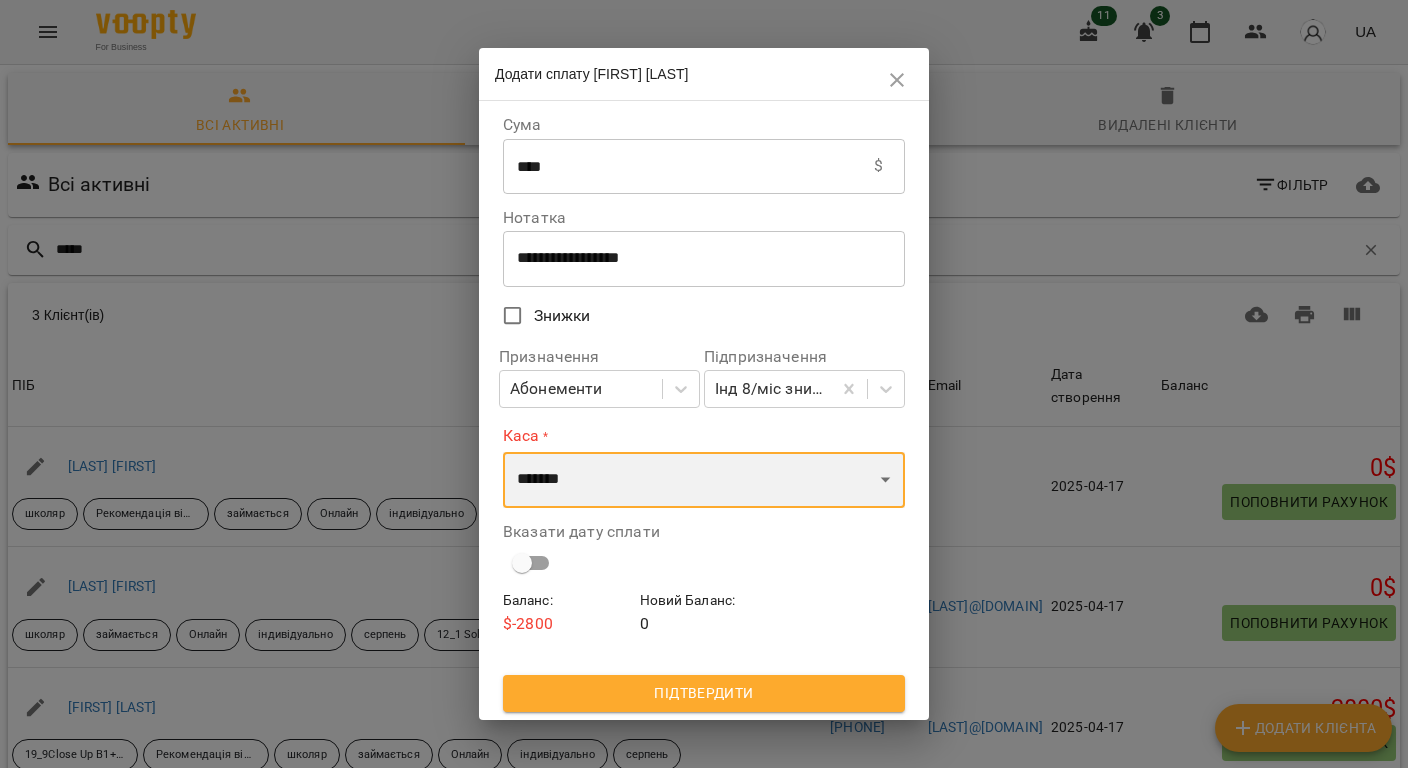click on "**********" at bounding box center [704, 480] 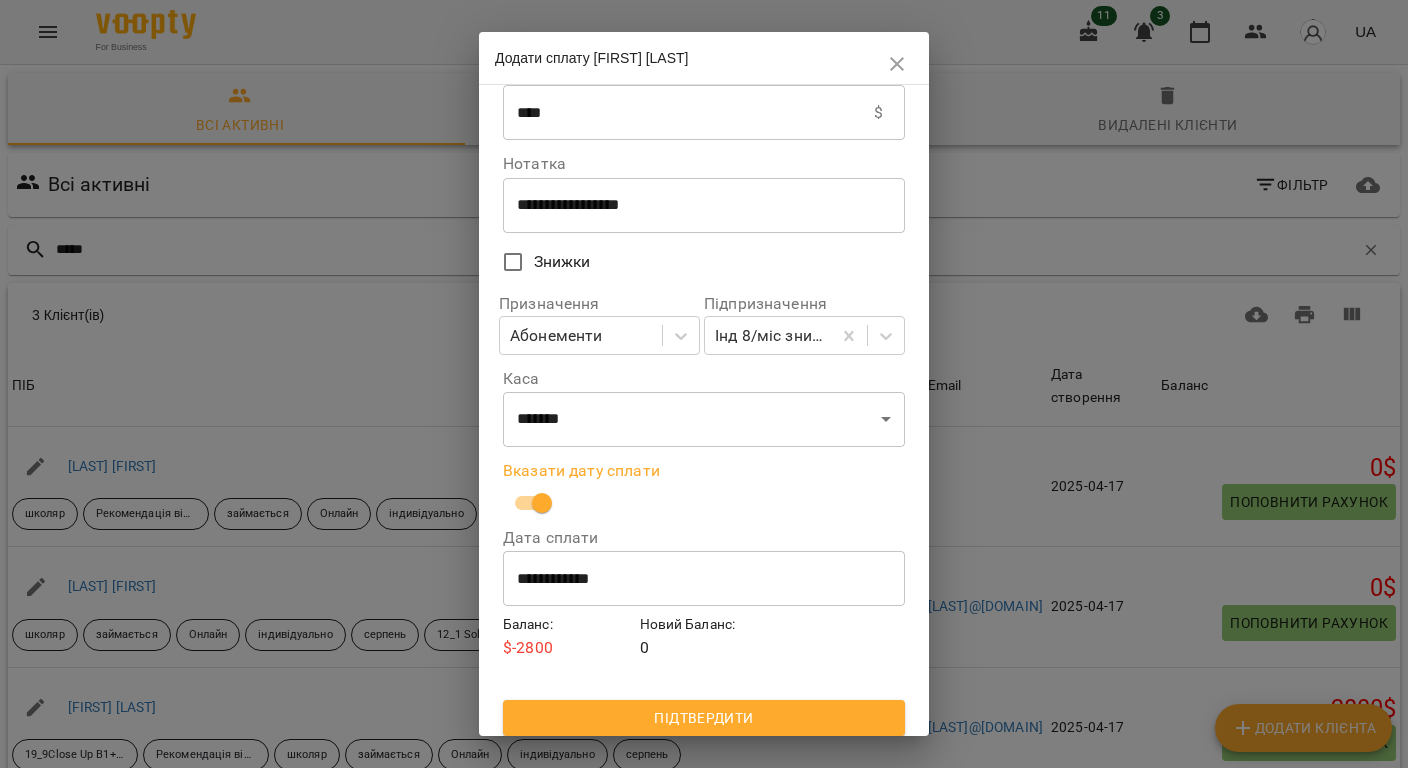 scroll, scrollTop: 48, scrollLeft: 0, axis: vertical 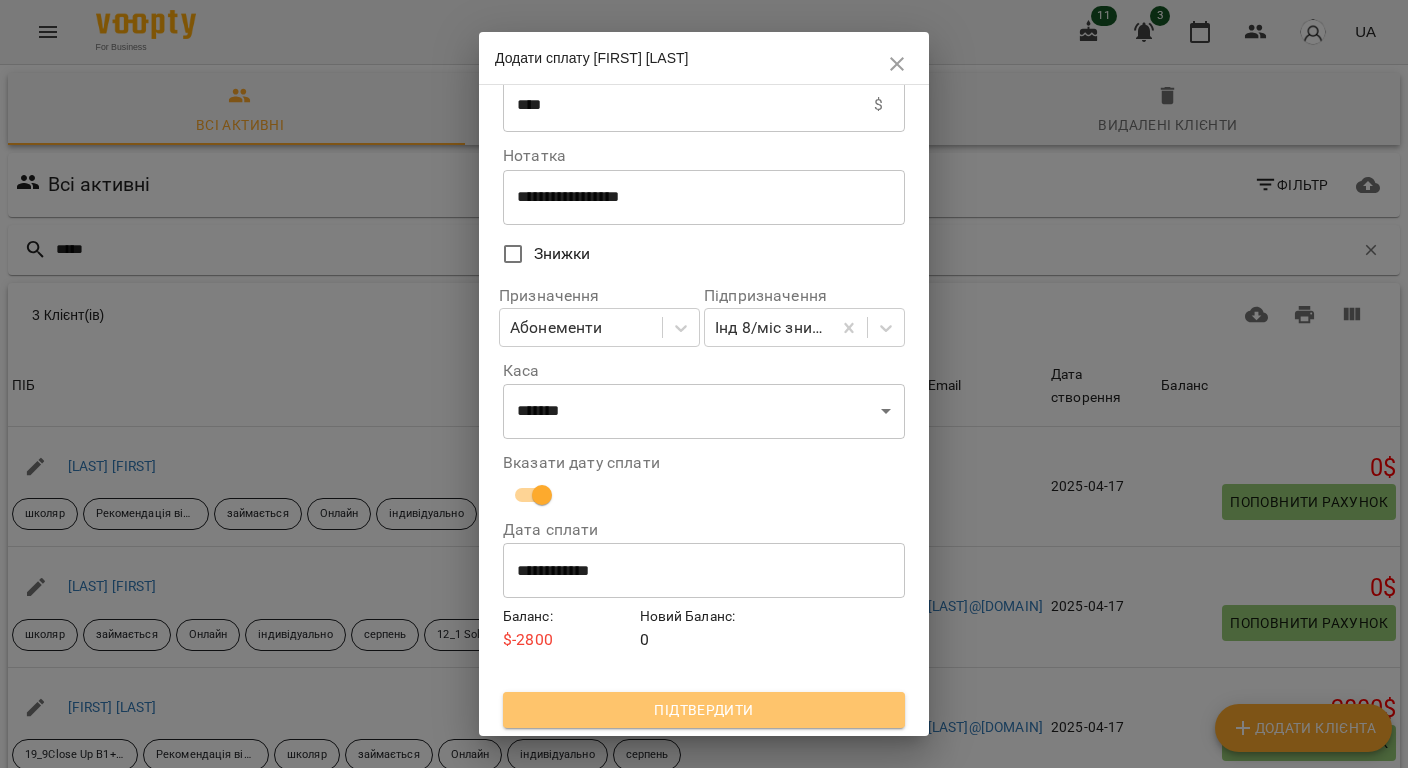 click on "Підтвердити" at bounding box center [704, 710] 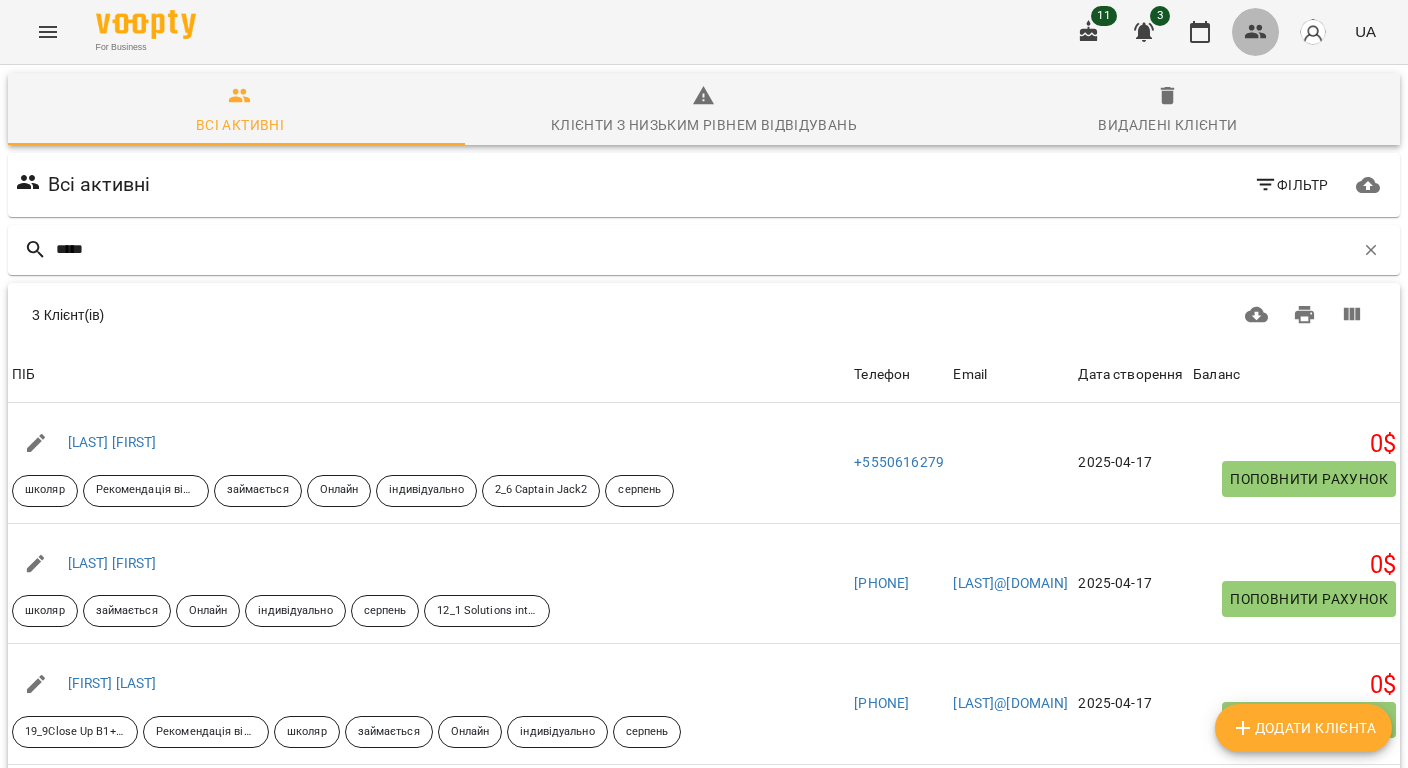 click at bounding box center (1256, 32) 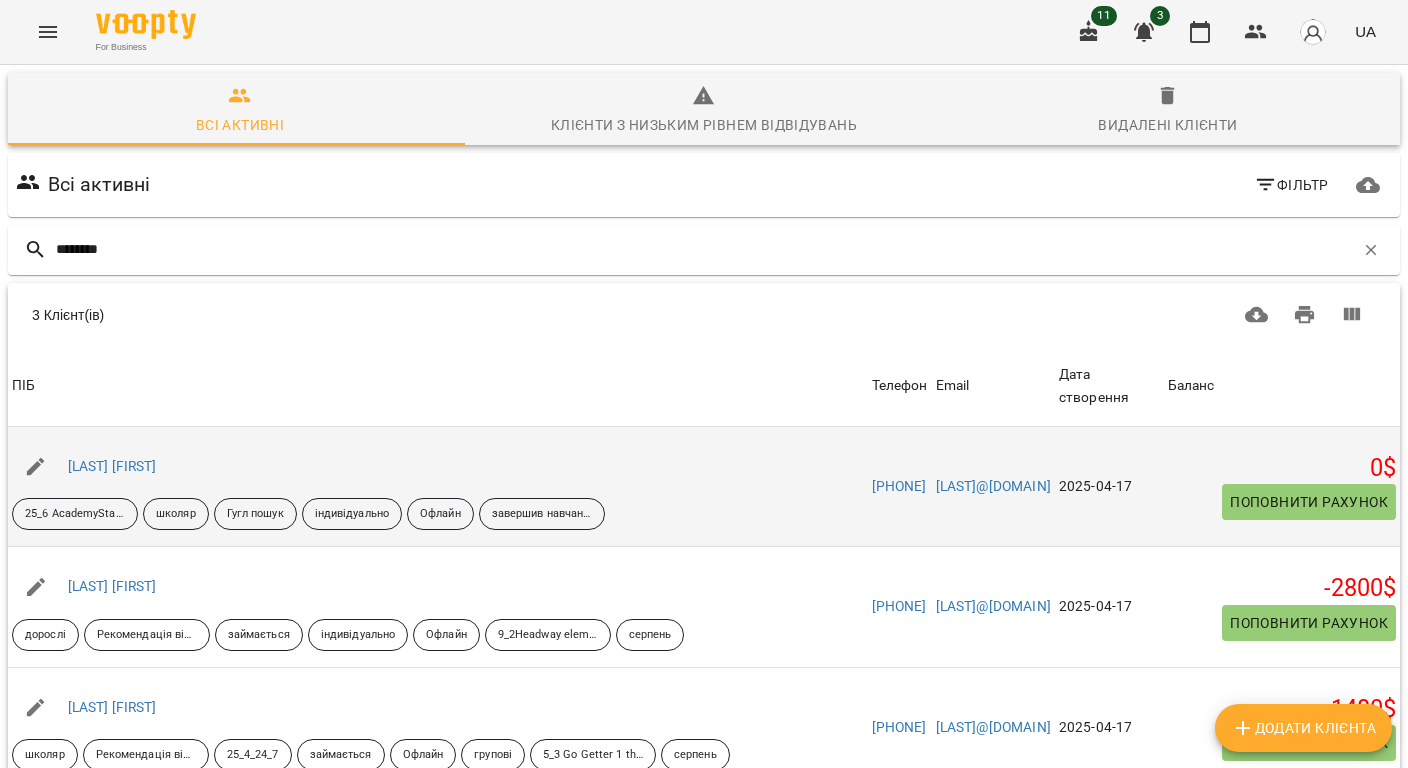 scroll, scrollTop: 157, scrollLeft: 0, axis: vertical 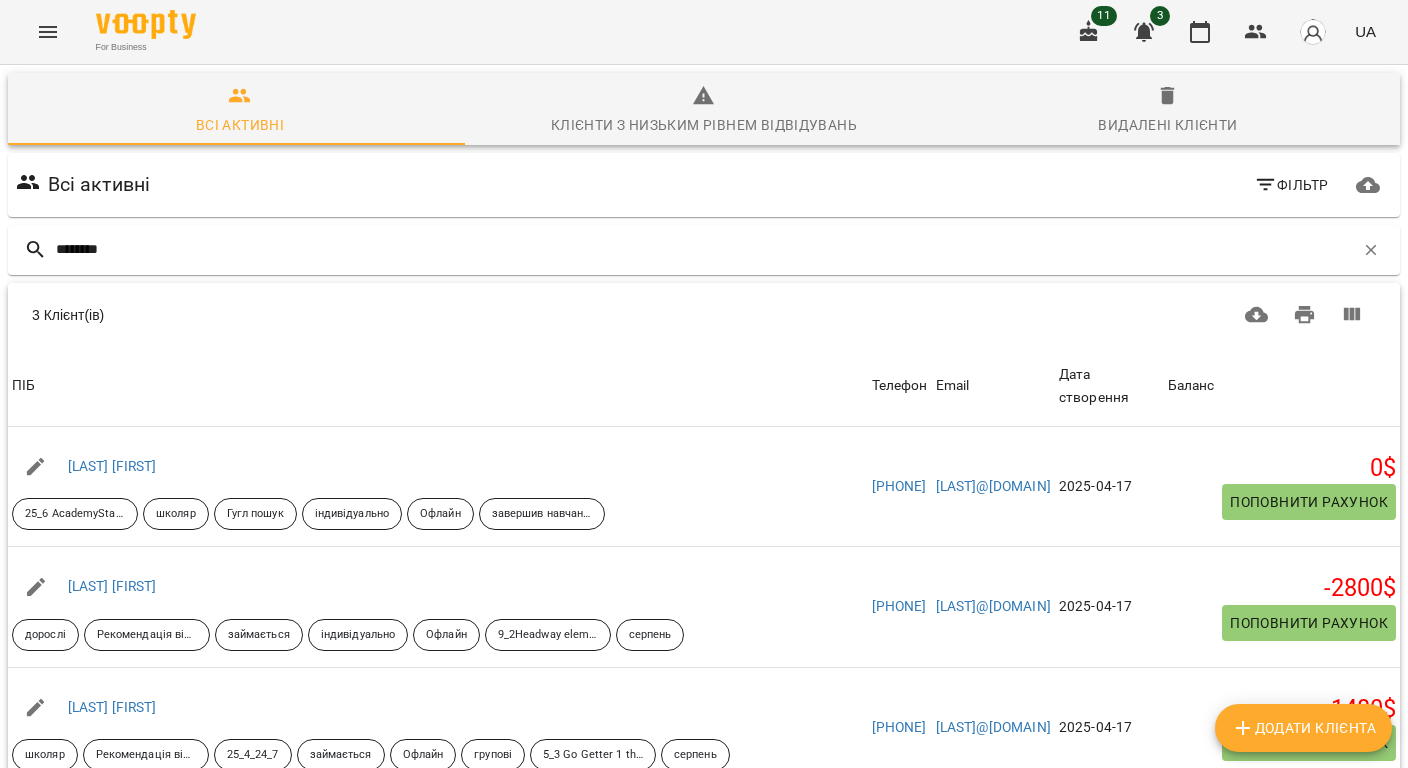 type on "********" 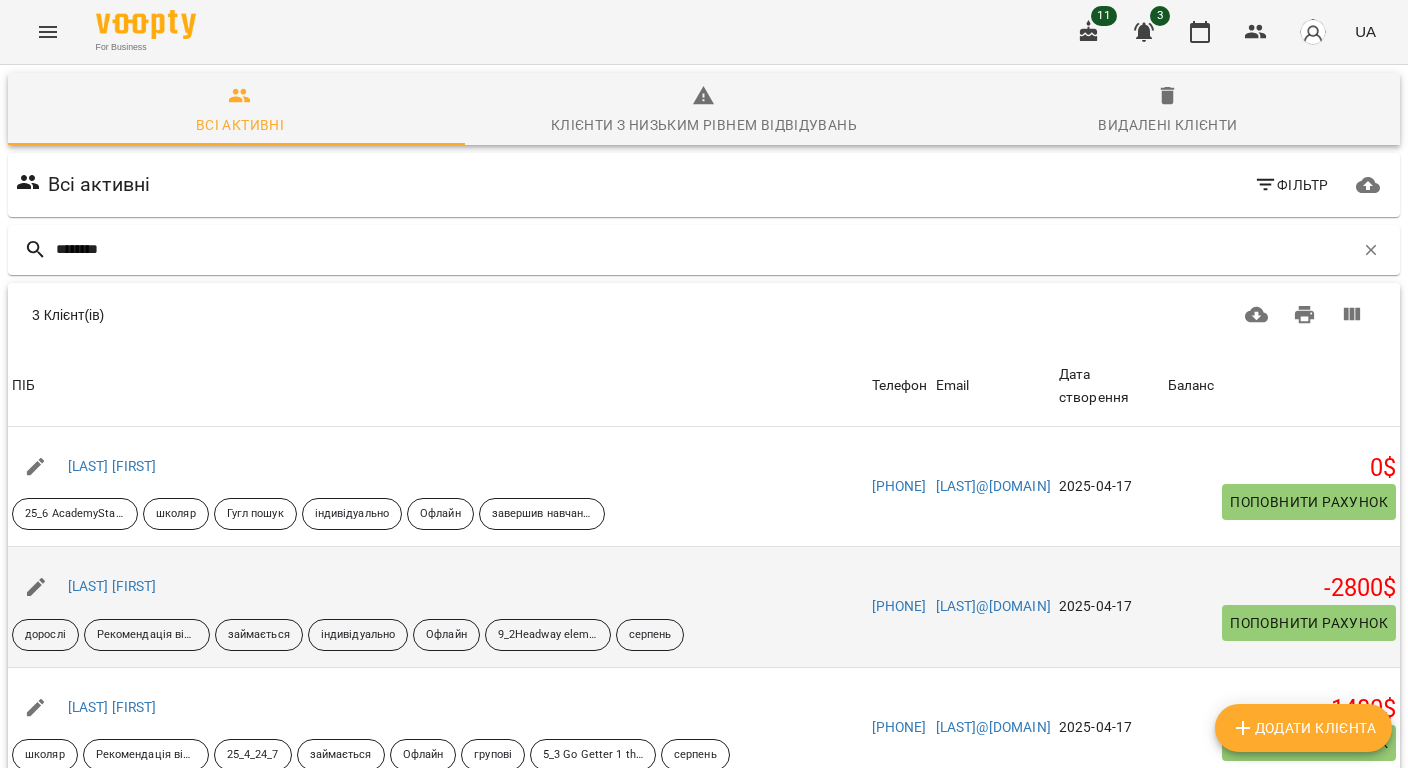 click on "Поповнити рахунок" at bounding box center [1309, 623] 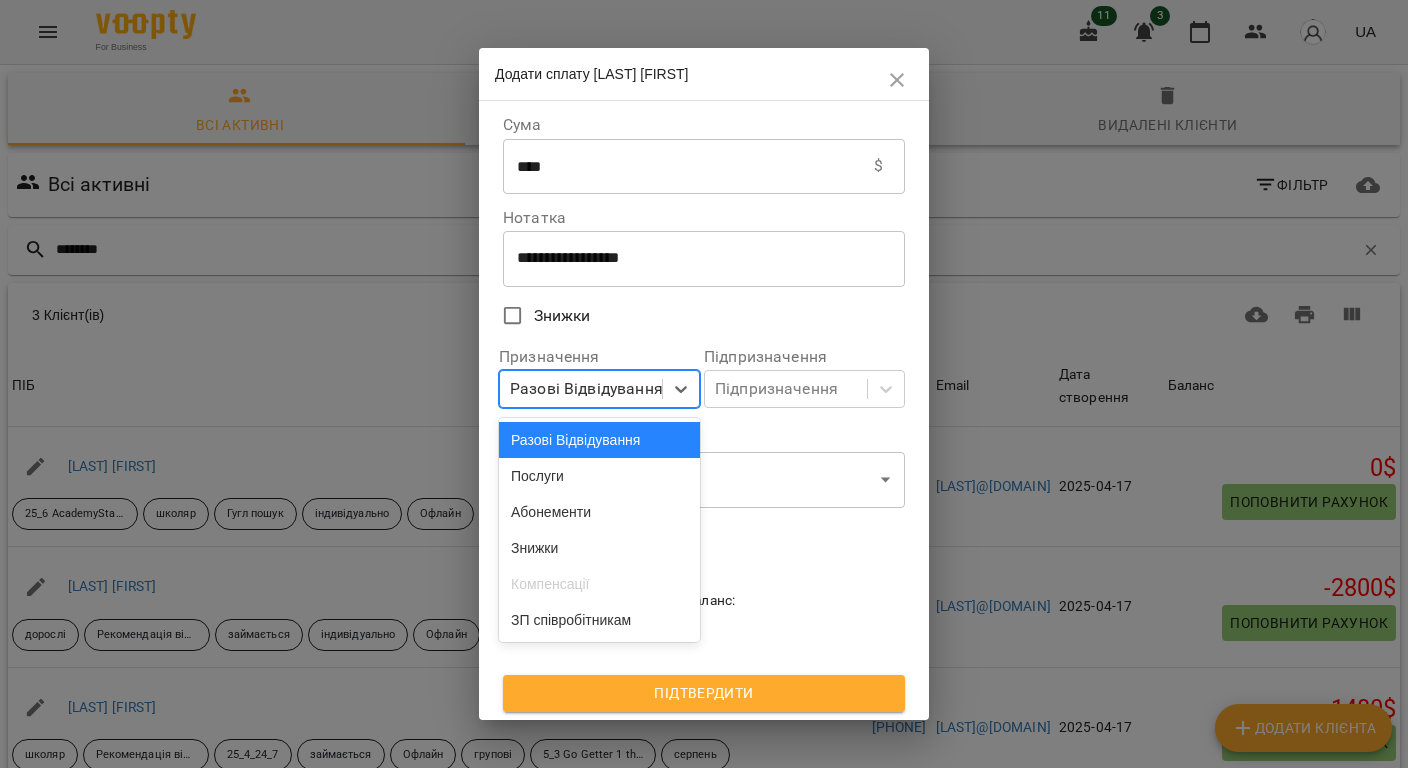 click on "Разові Відвідування" at bounding box center (586, 389) 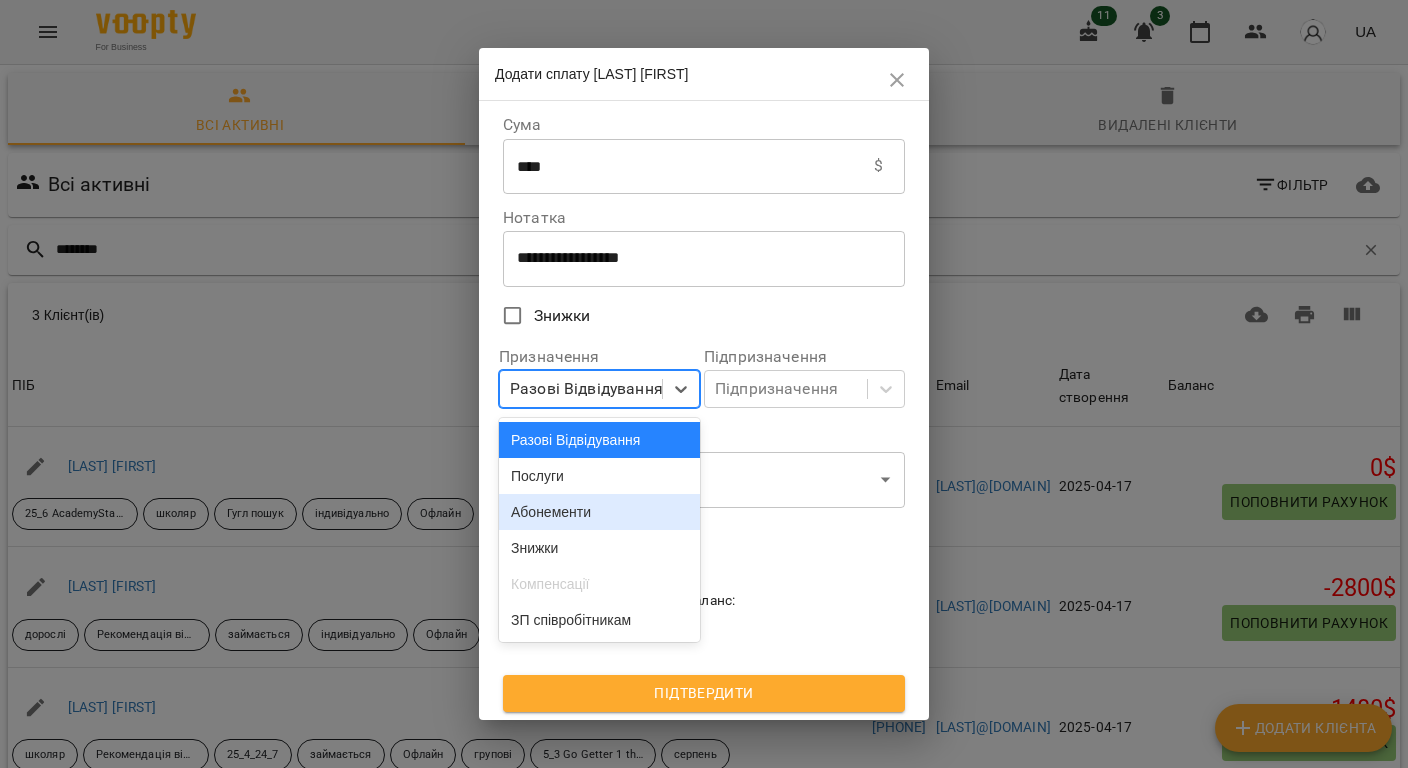 click on "Абонементи" at bounding box center [599, 512] 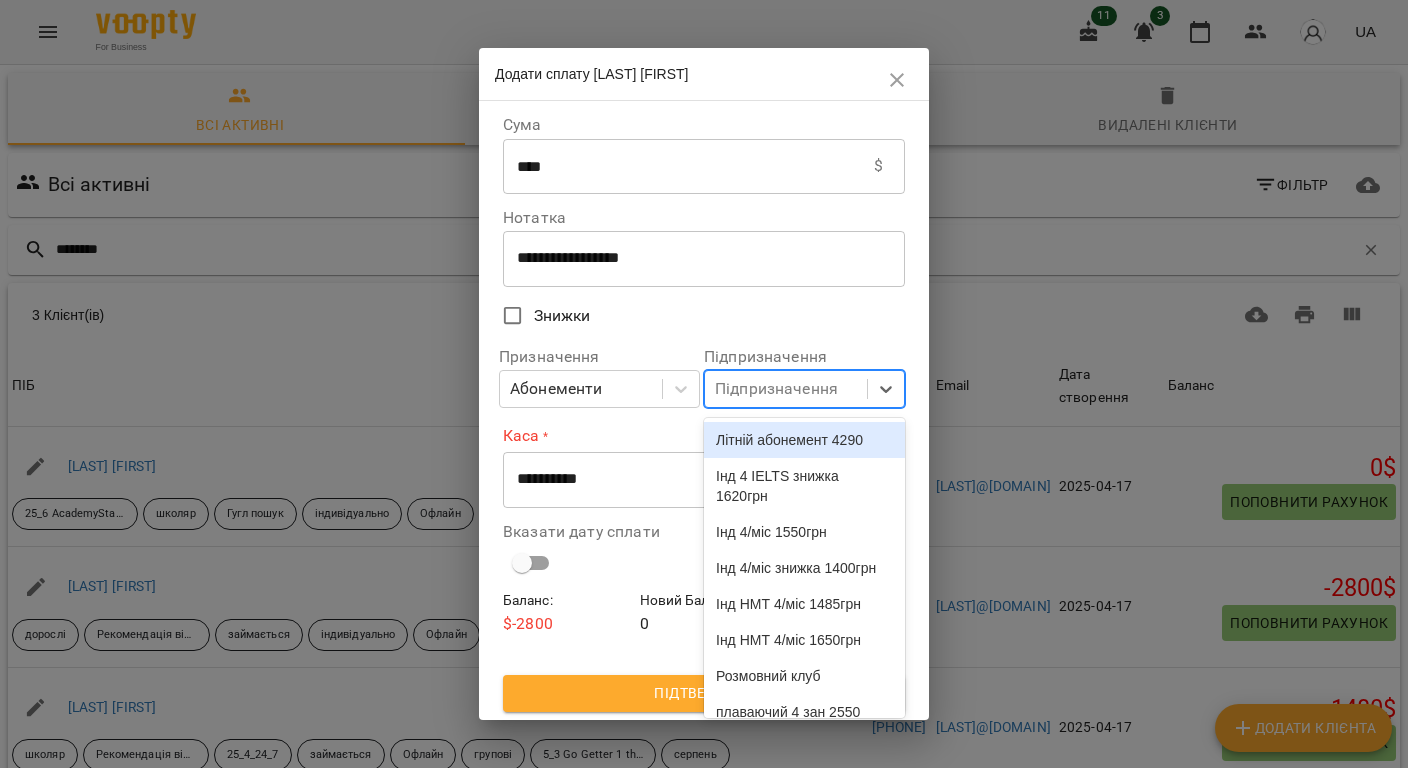 click on "Підпризначення" at bounding box center (776, 389) 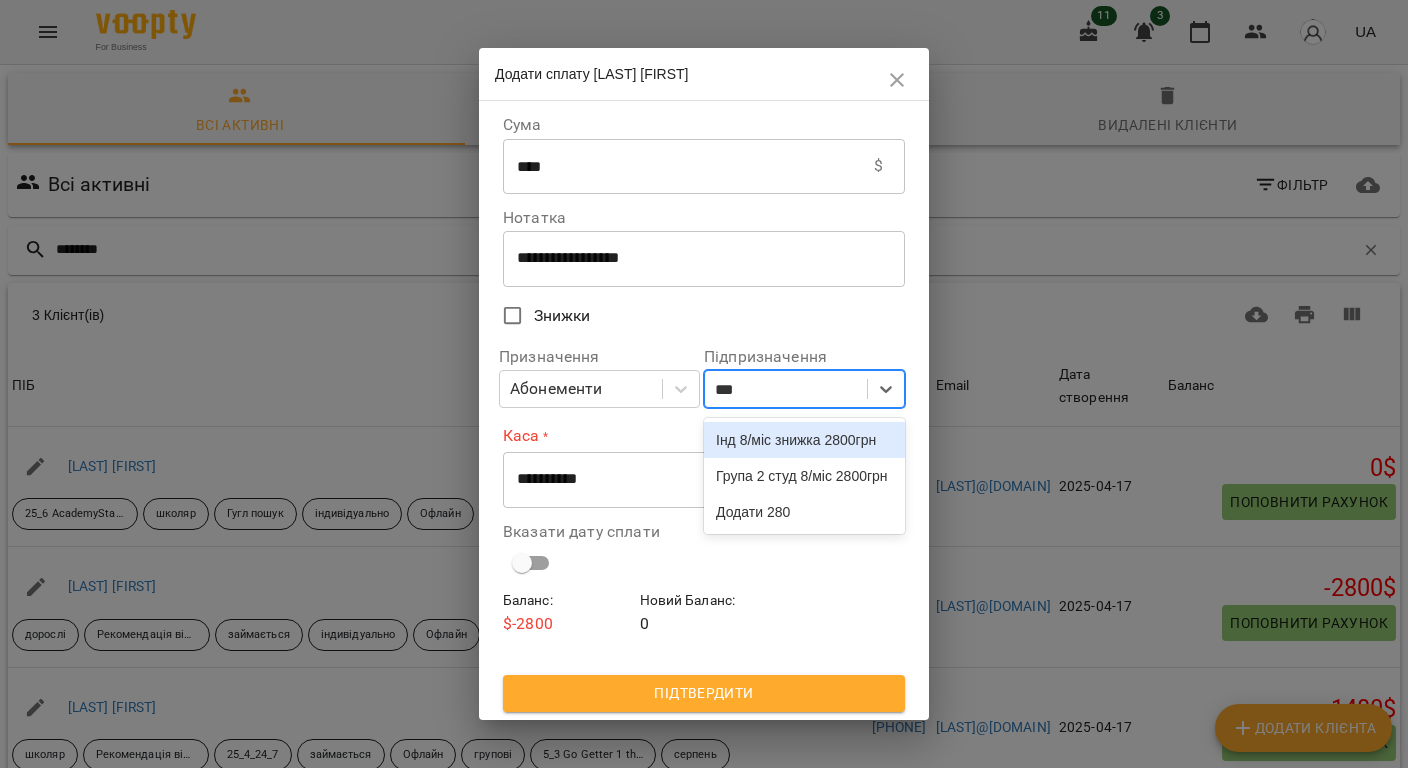 type on "****" 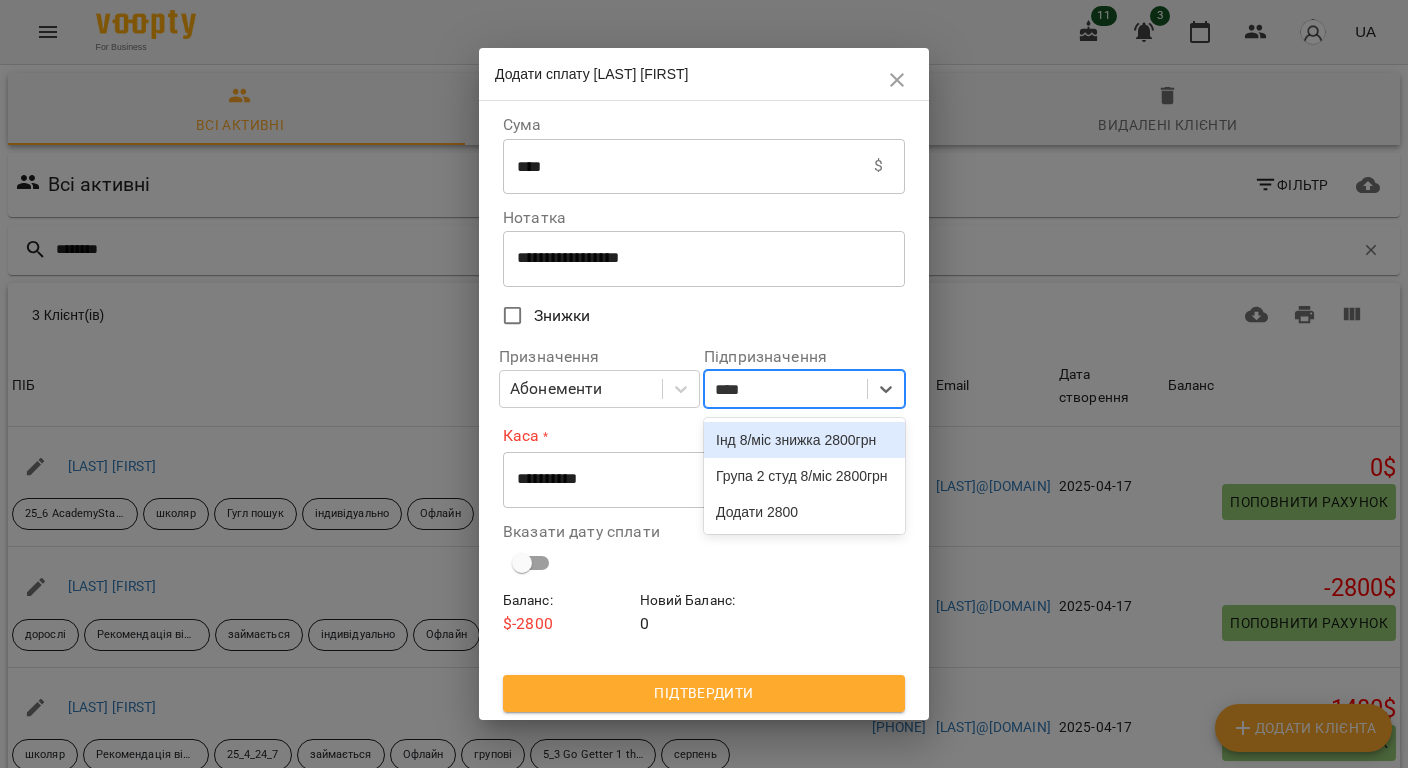 click on "Інд 8/міс знижка 2800грн" at bounding box center [804, 440] 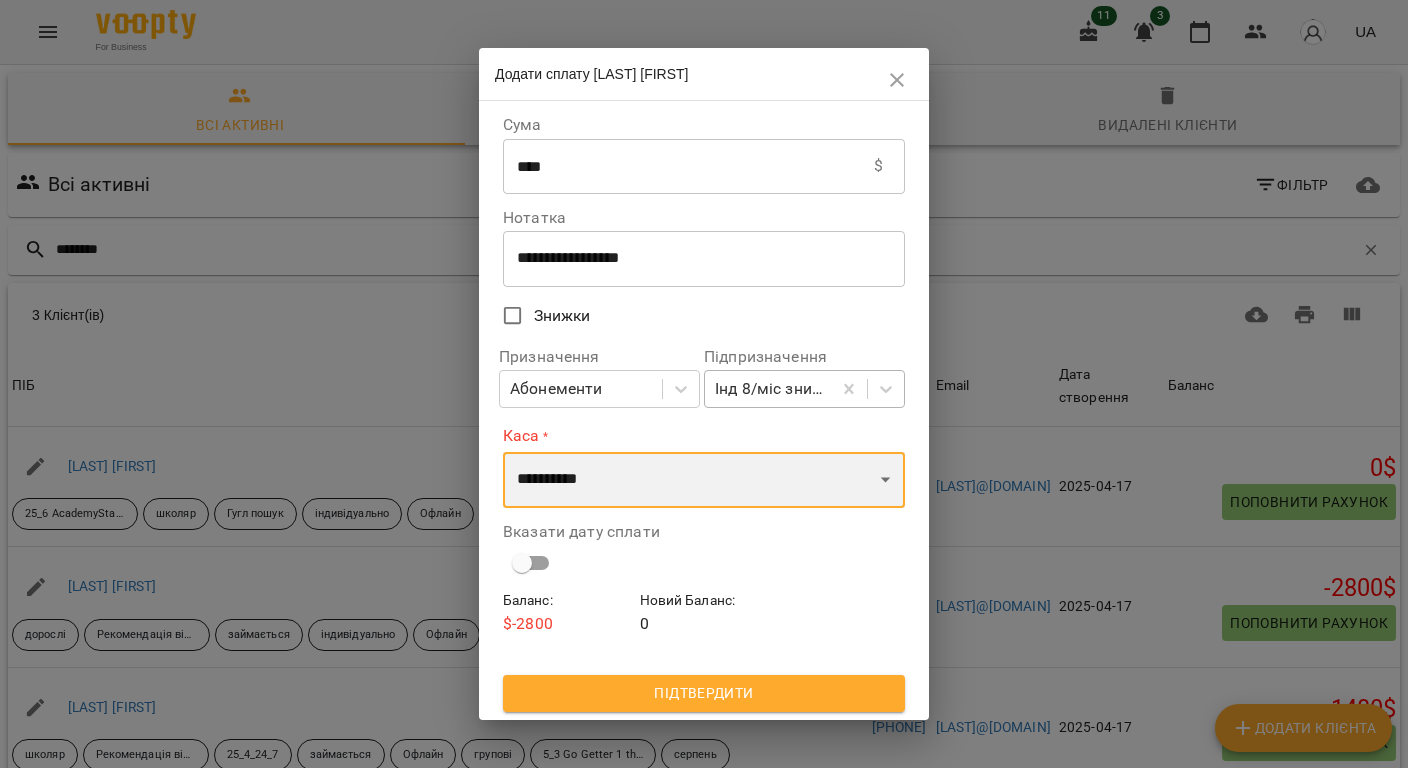 click on "**********" at bounding box center (704, 480) 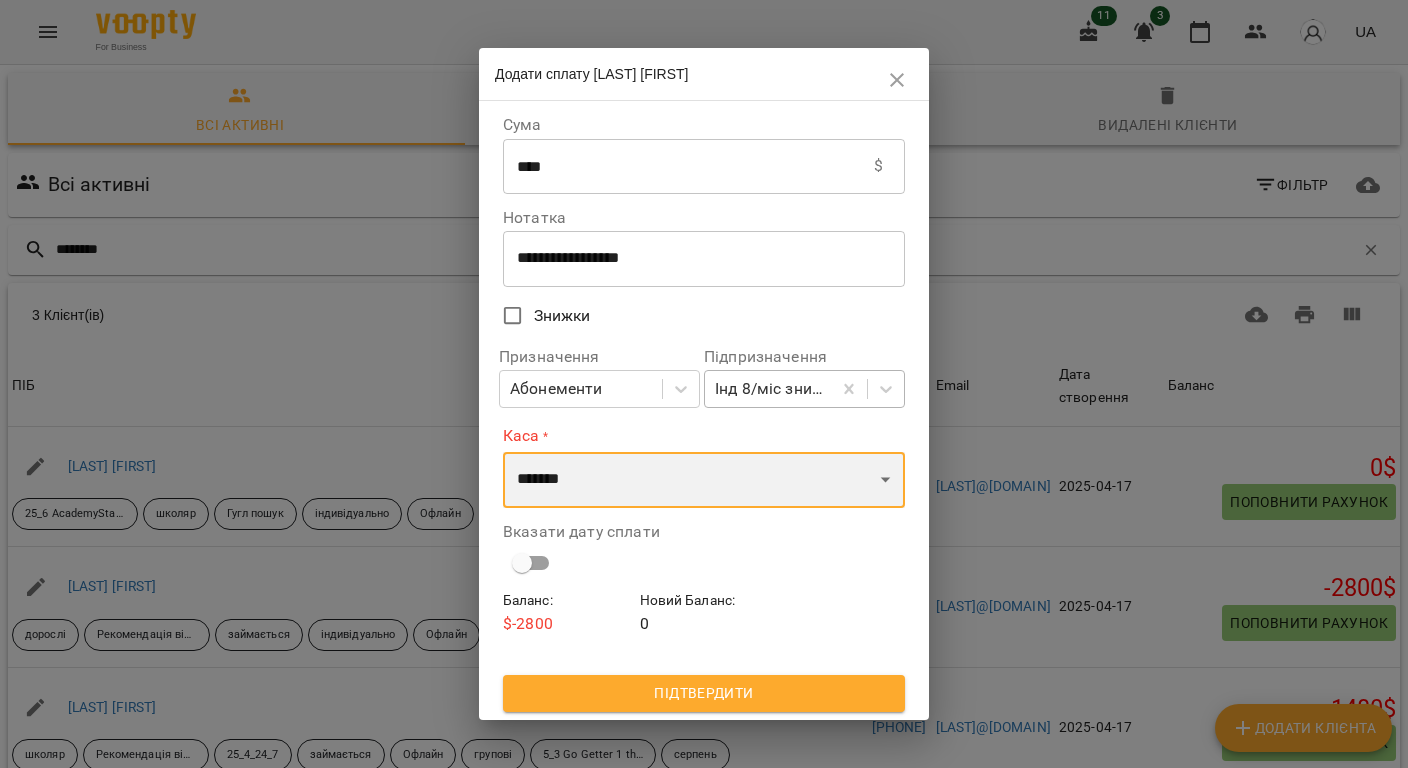 click on "**********" at bounding box center (704, 480) 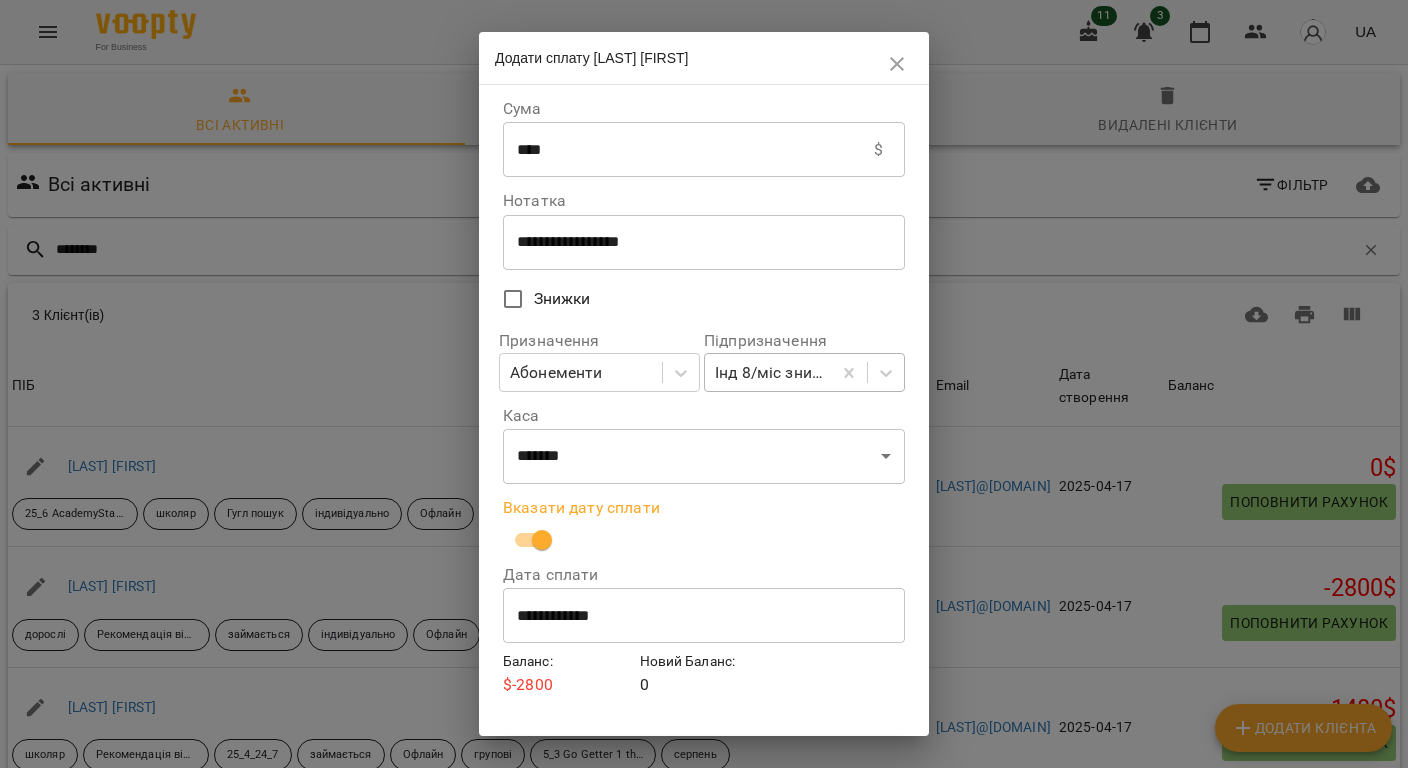 scroll, scrollTop: 48, scrollLeft: 0, axis: vertical 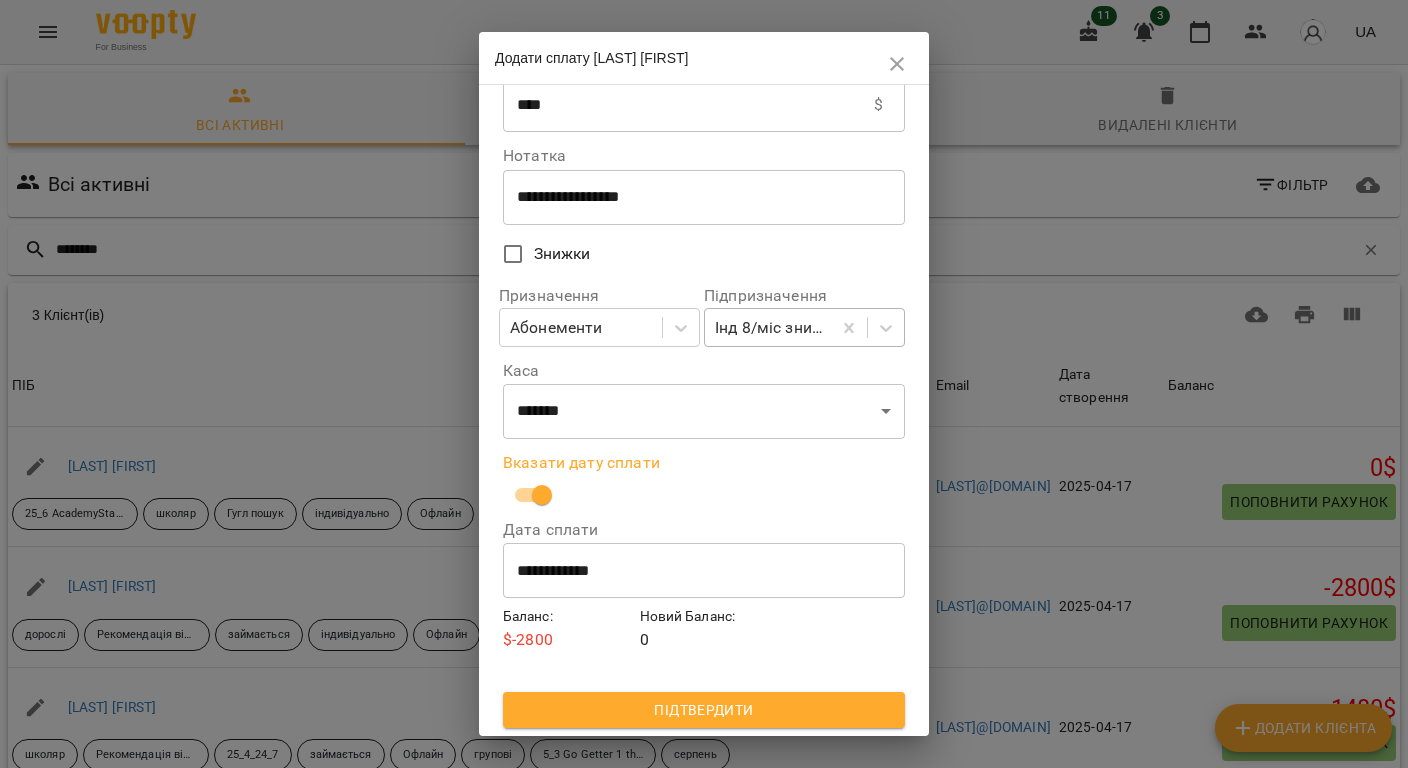 click on "Підтвердити" at bounding box center [704, 710] 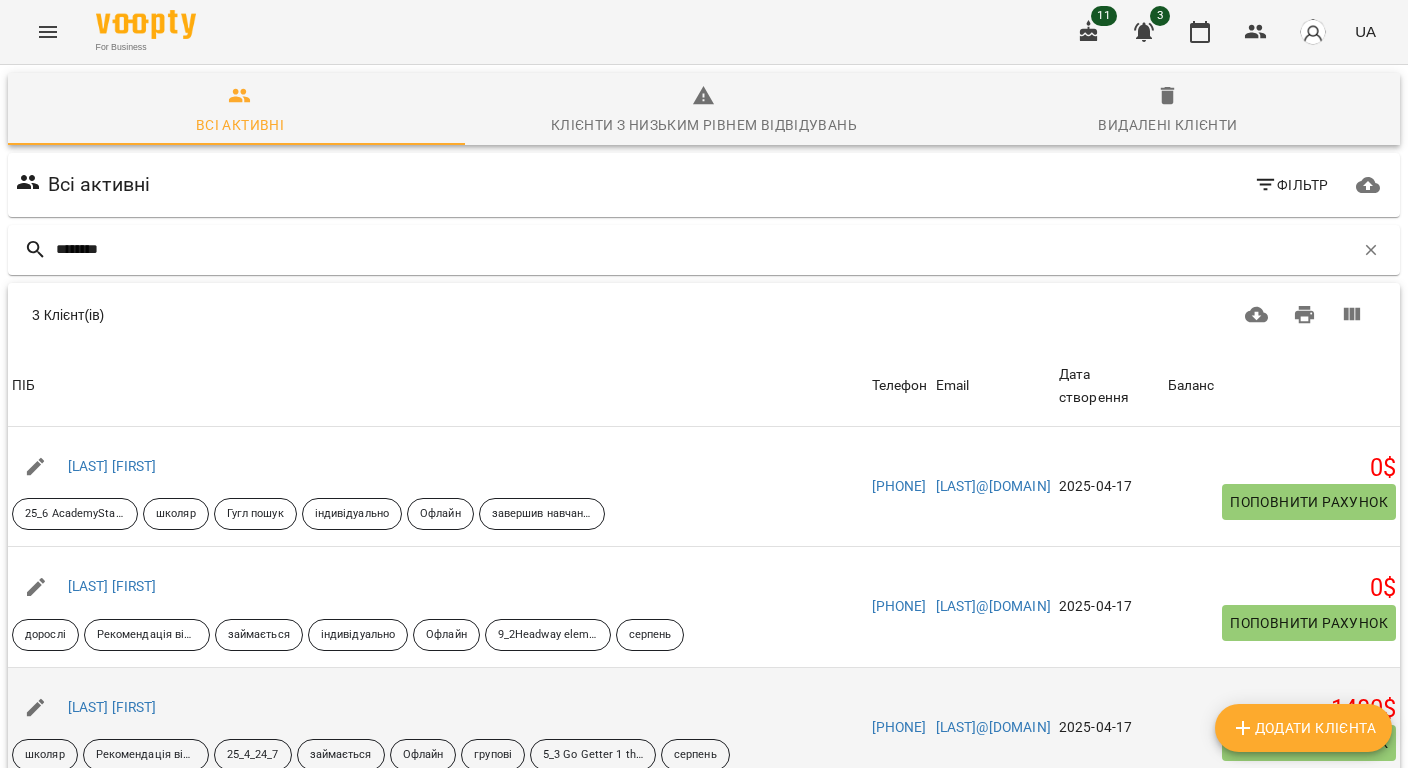 click on "Поповнити рахунок" at bounding box center [1309, 743] 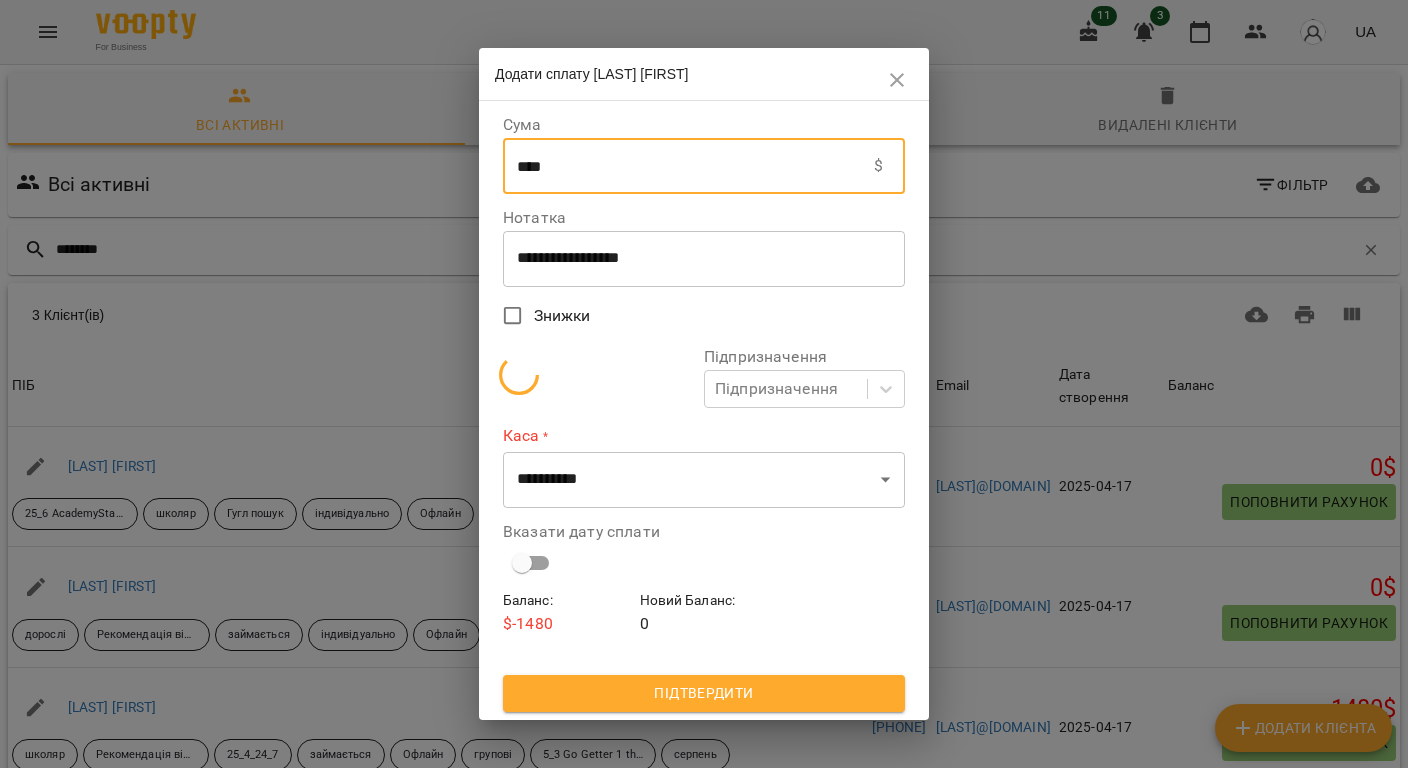 drag, startPoint x: 565, startPoint y: 169, endPoint x: 485, endPoint y: 165, distance: 80.09994 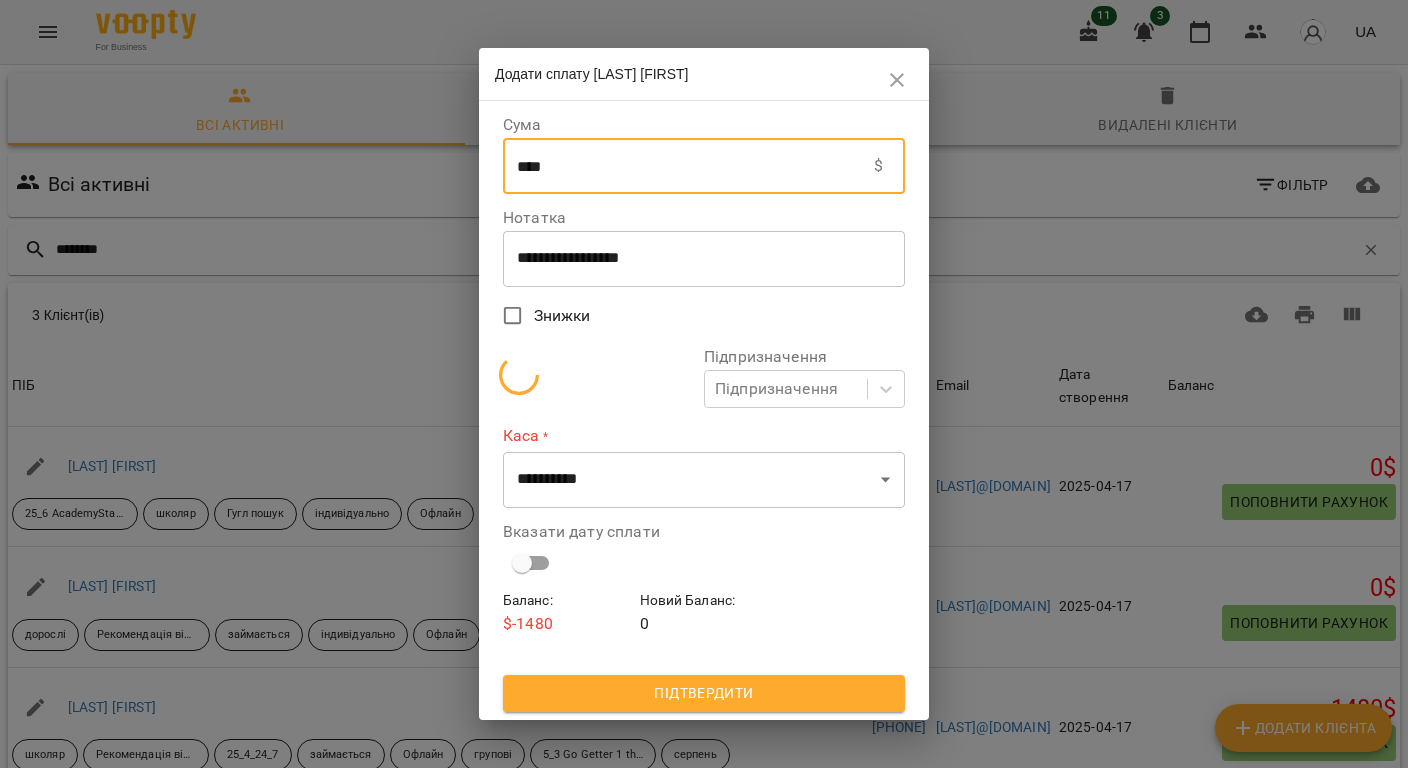 click on "**********" at bounding box center [704, 410] 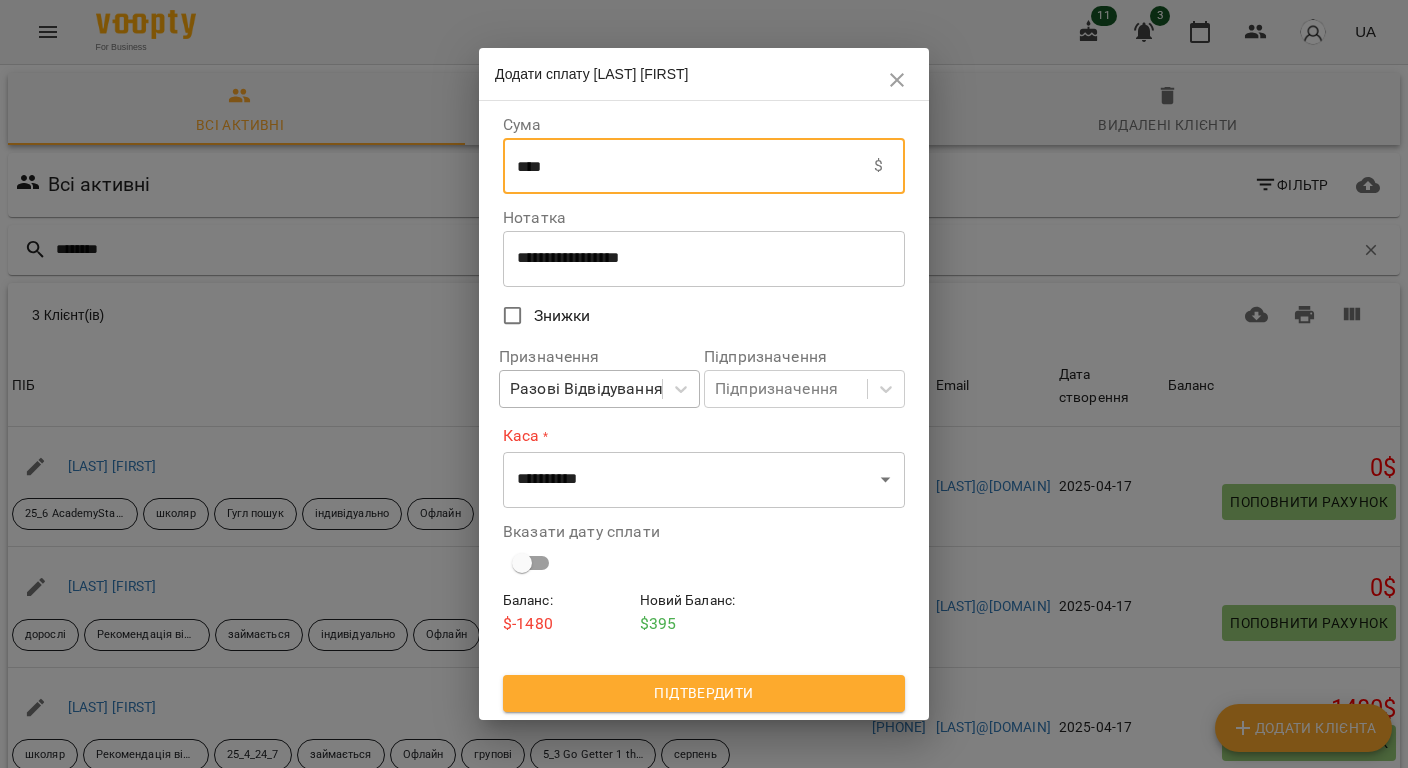 type on "****" 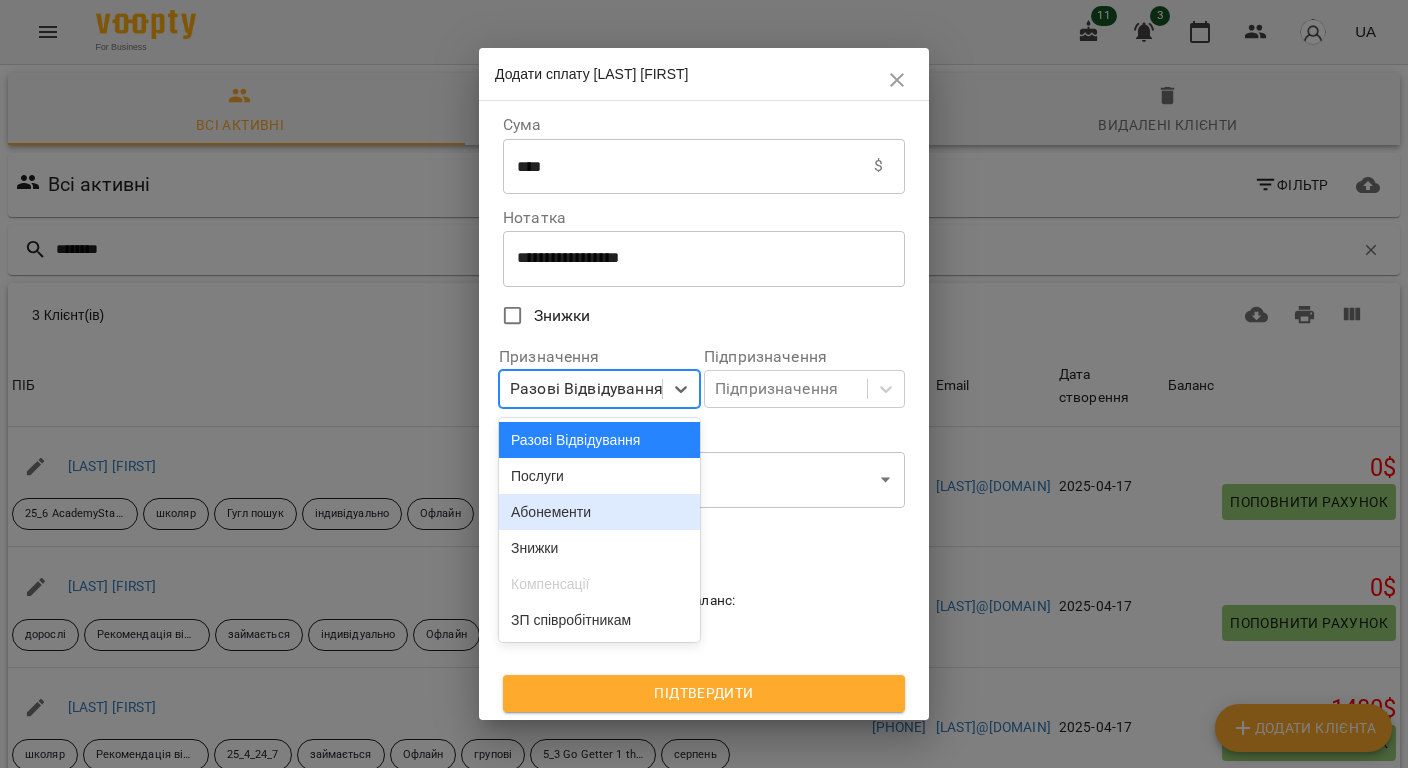 click on "Абонементи" at bounding box center [599, 512] 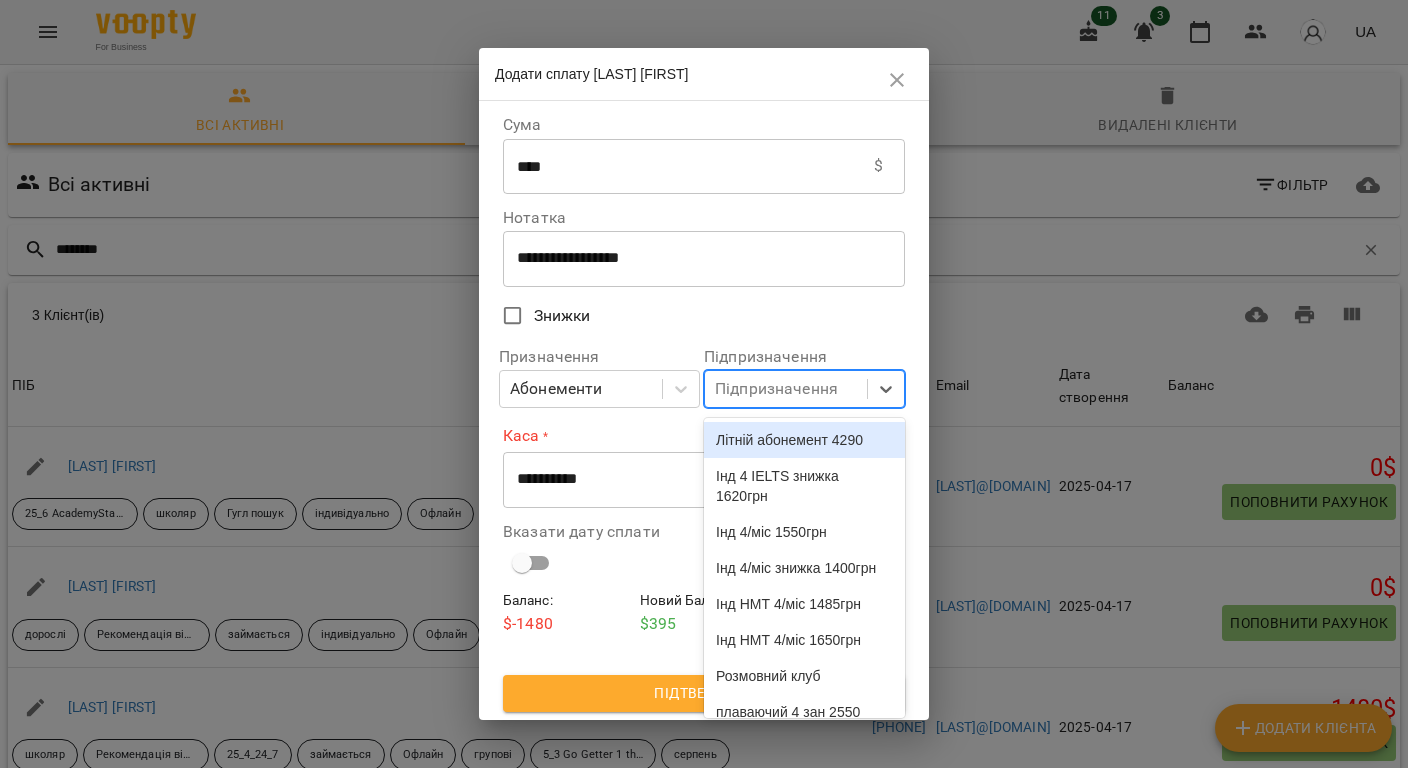 click on "Підпризначення" at bounding box center (776, 389) 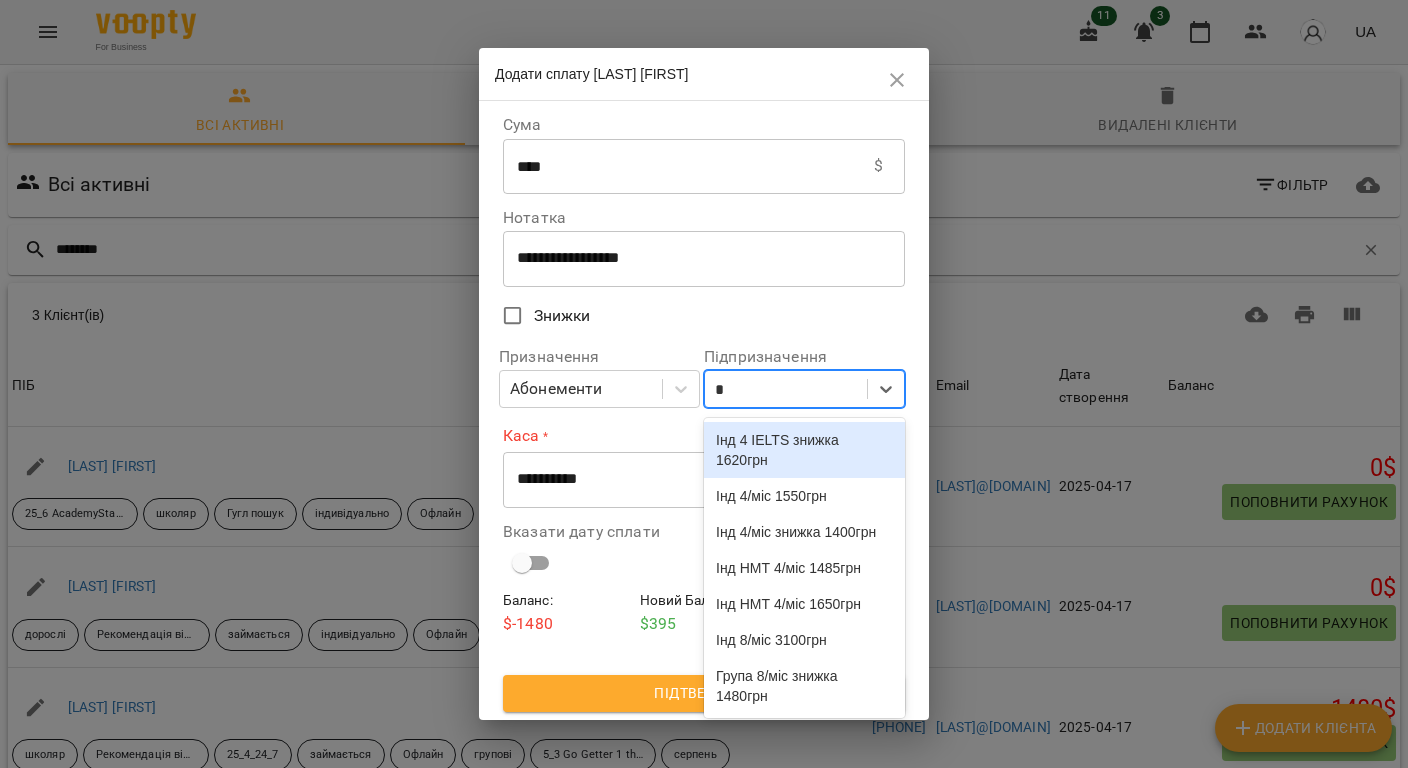type on "**" 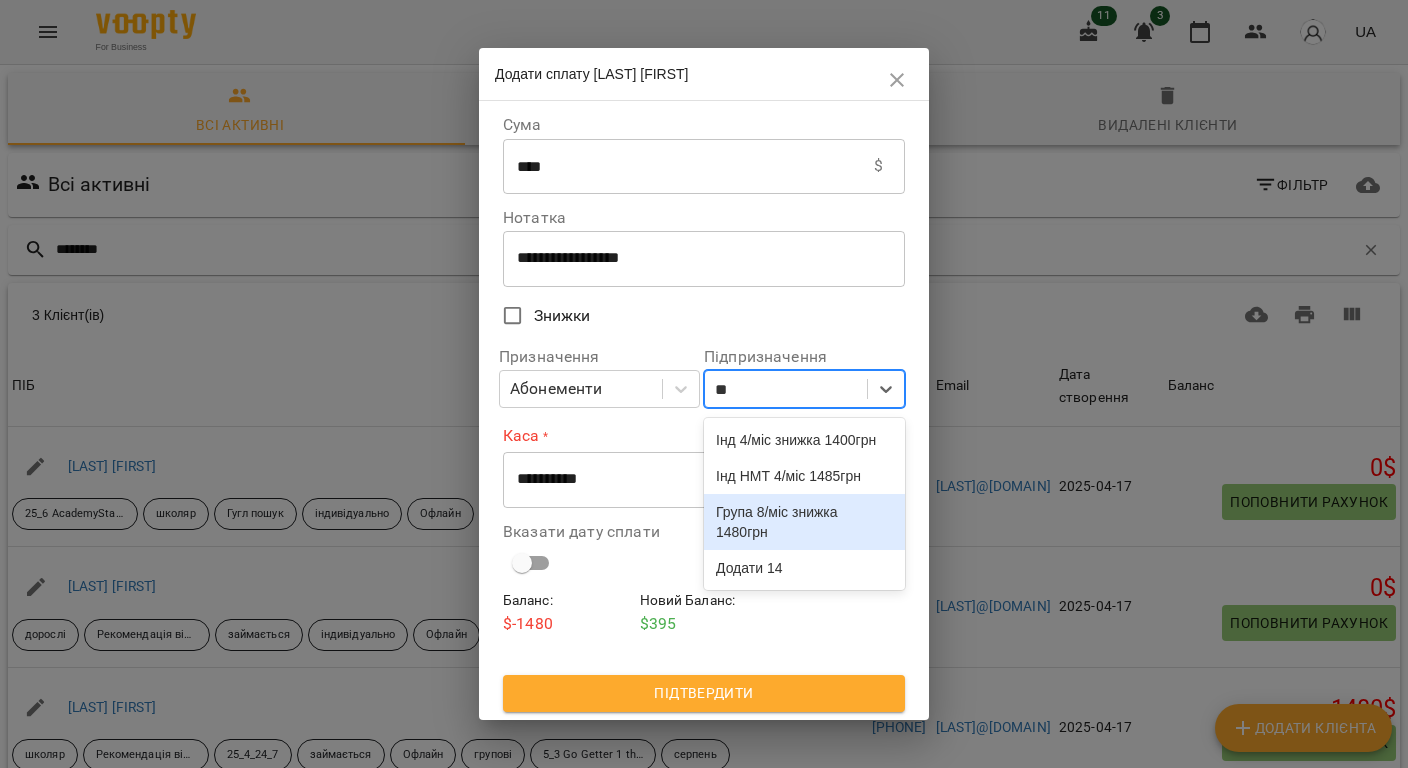 click on "Група 8/міс  знижка 1480грн" at bounding box center [804, 522] 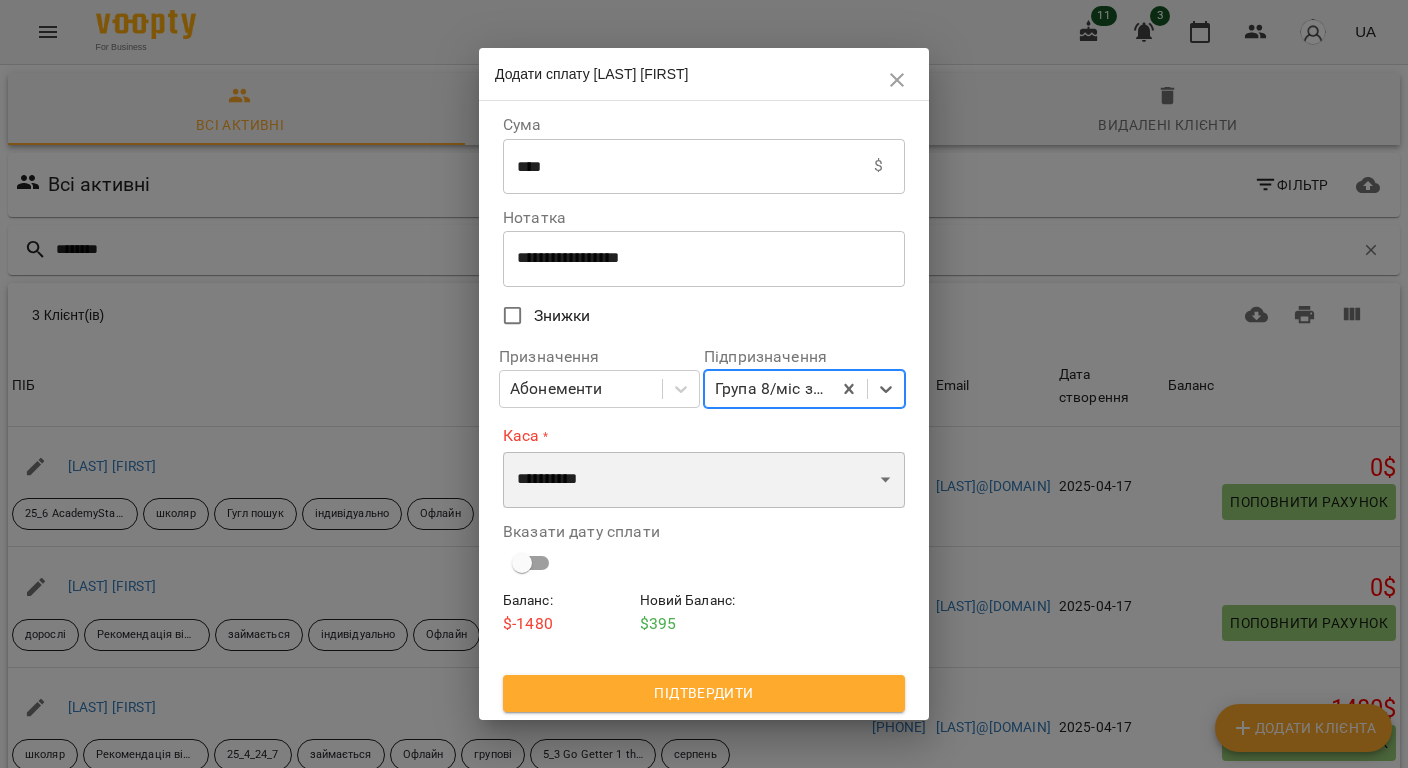 click on "**********" at bounding box center [704, 480] 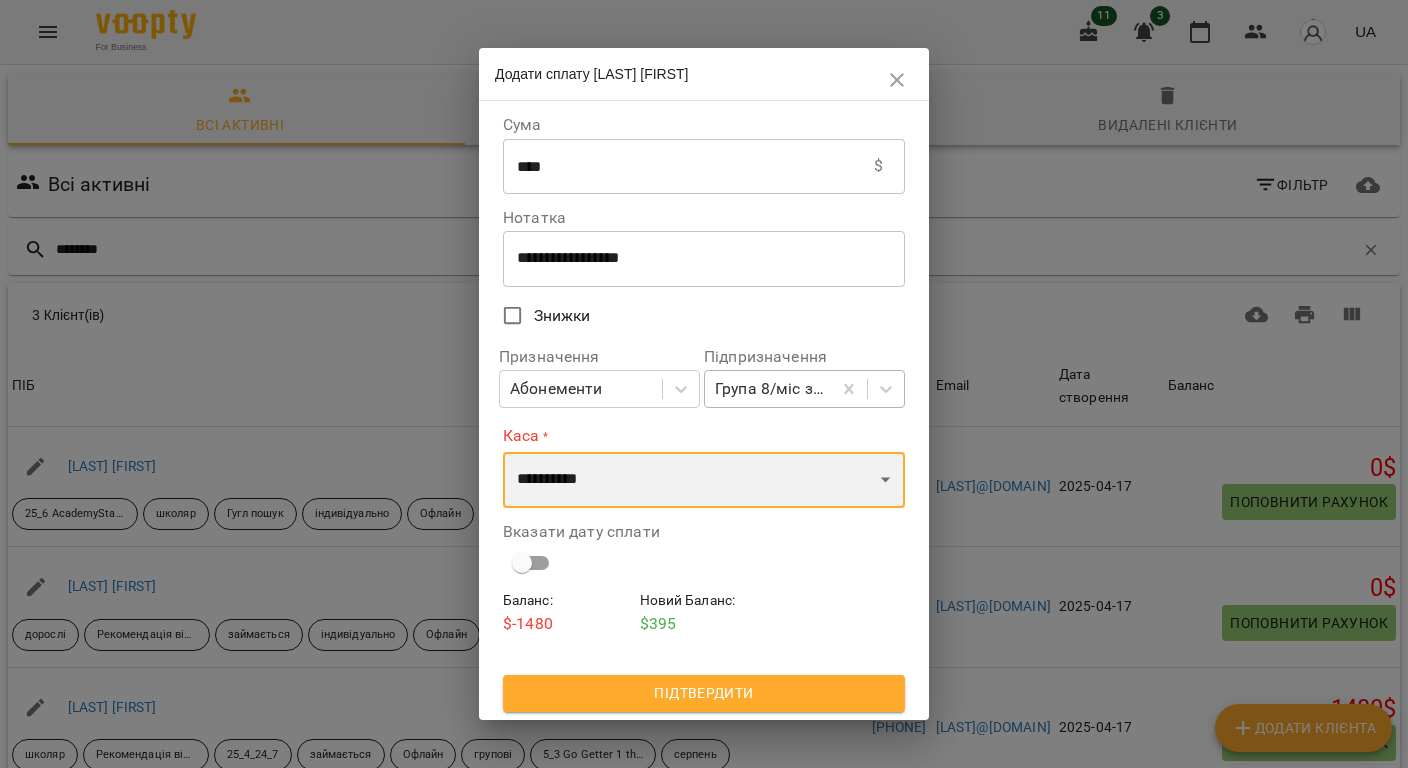 select on "****" 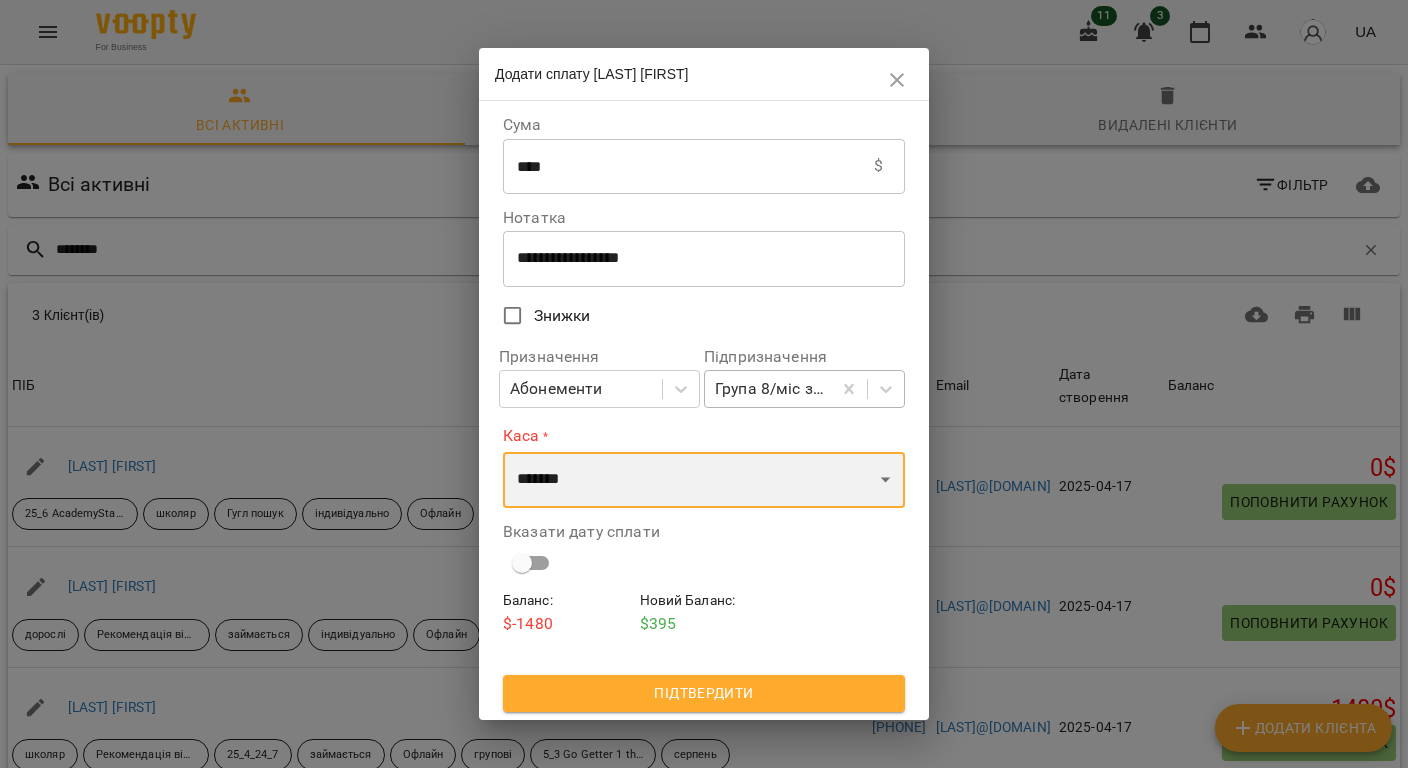 click on "**********" at bounding box center (704, 480) 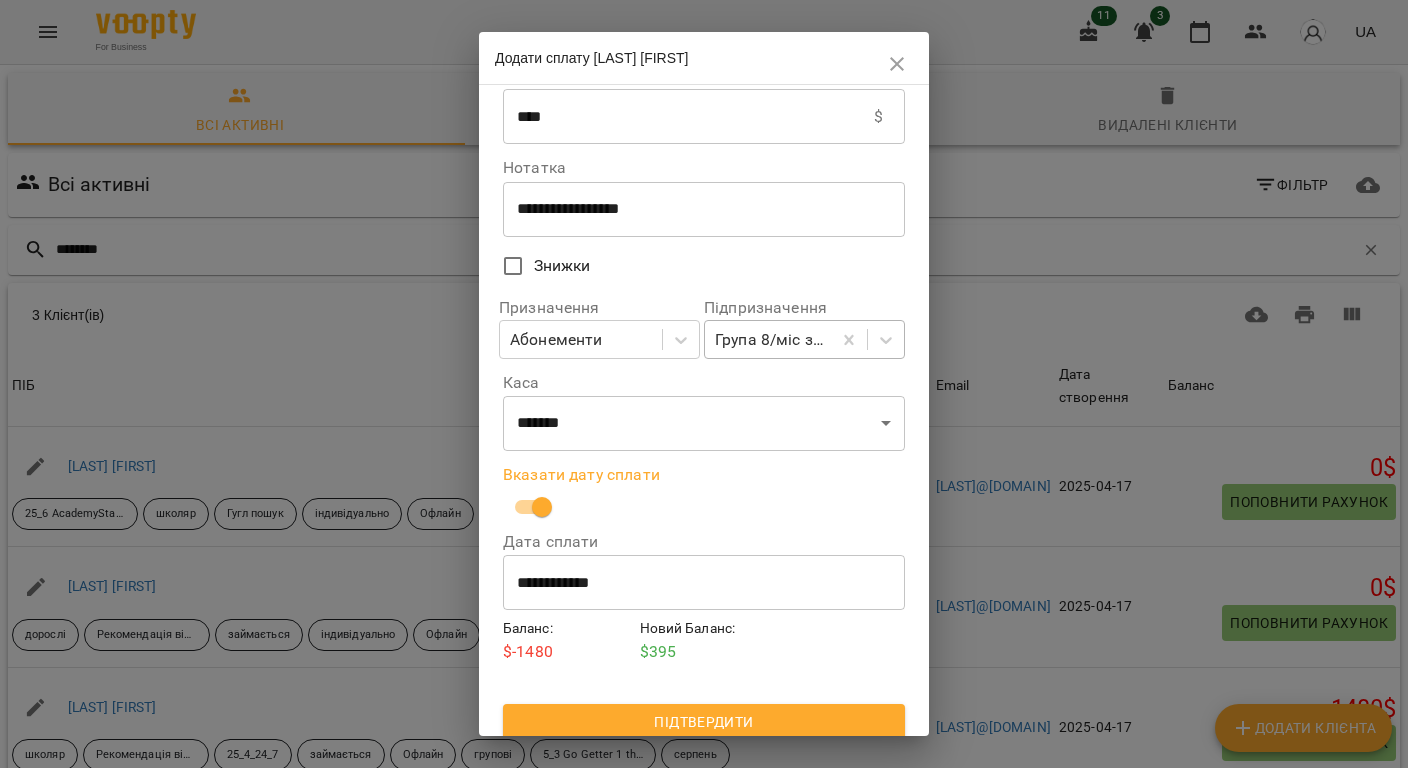 scroll, scrollTop: 48, scrollLeft: 0, axis: vertical 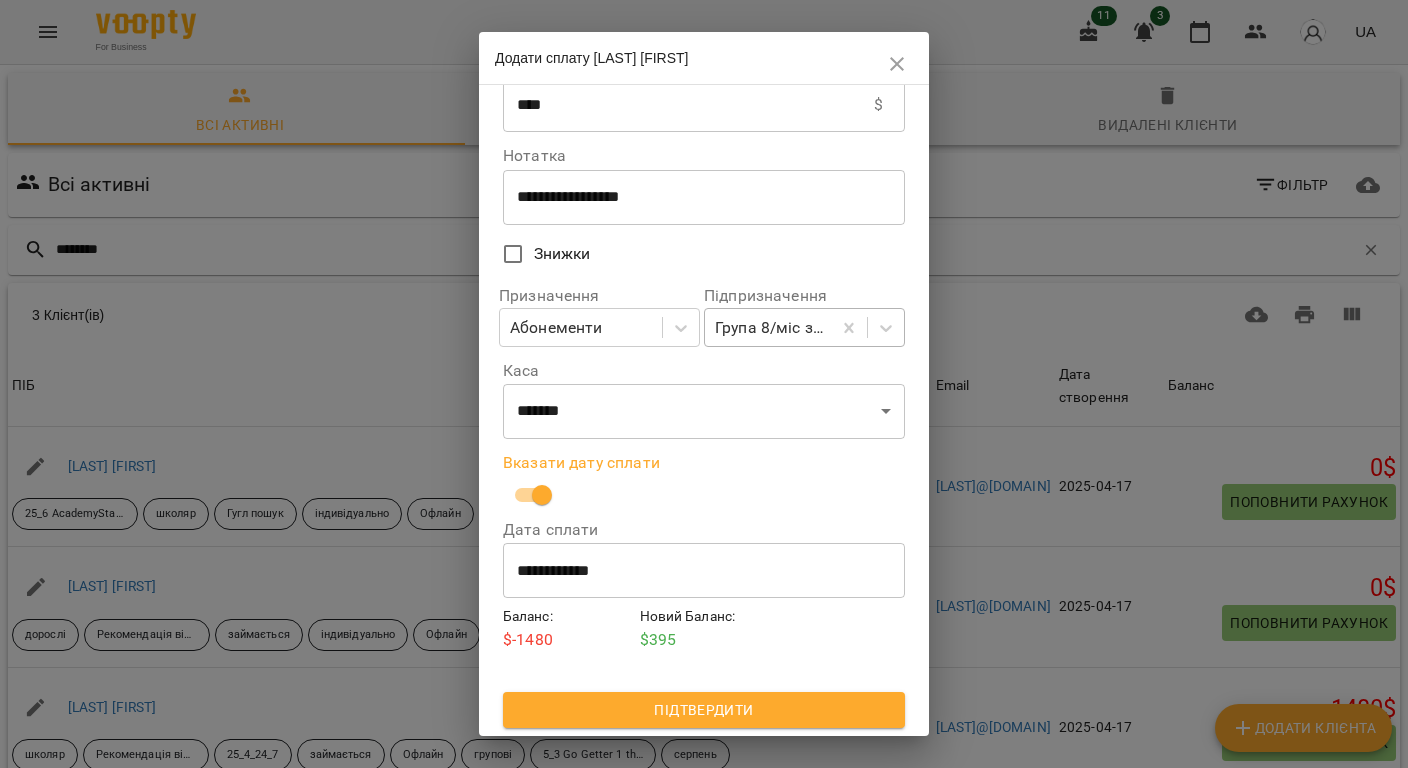 click on "Підтвердити" at bounding box center (704, 710) 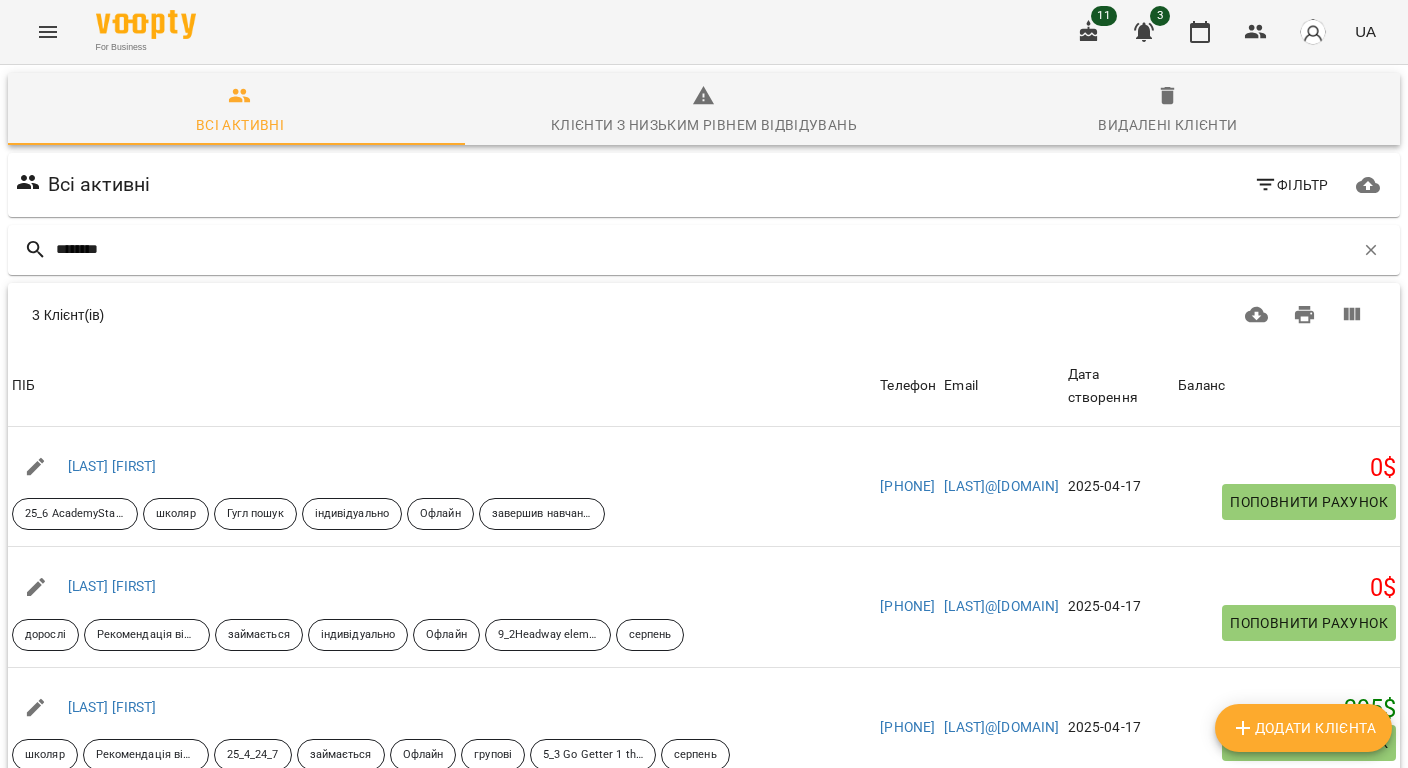 scroll, scrollTop: 157, scrollLeft: 0, axis: vertical 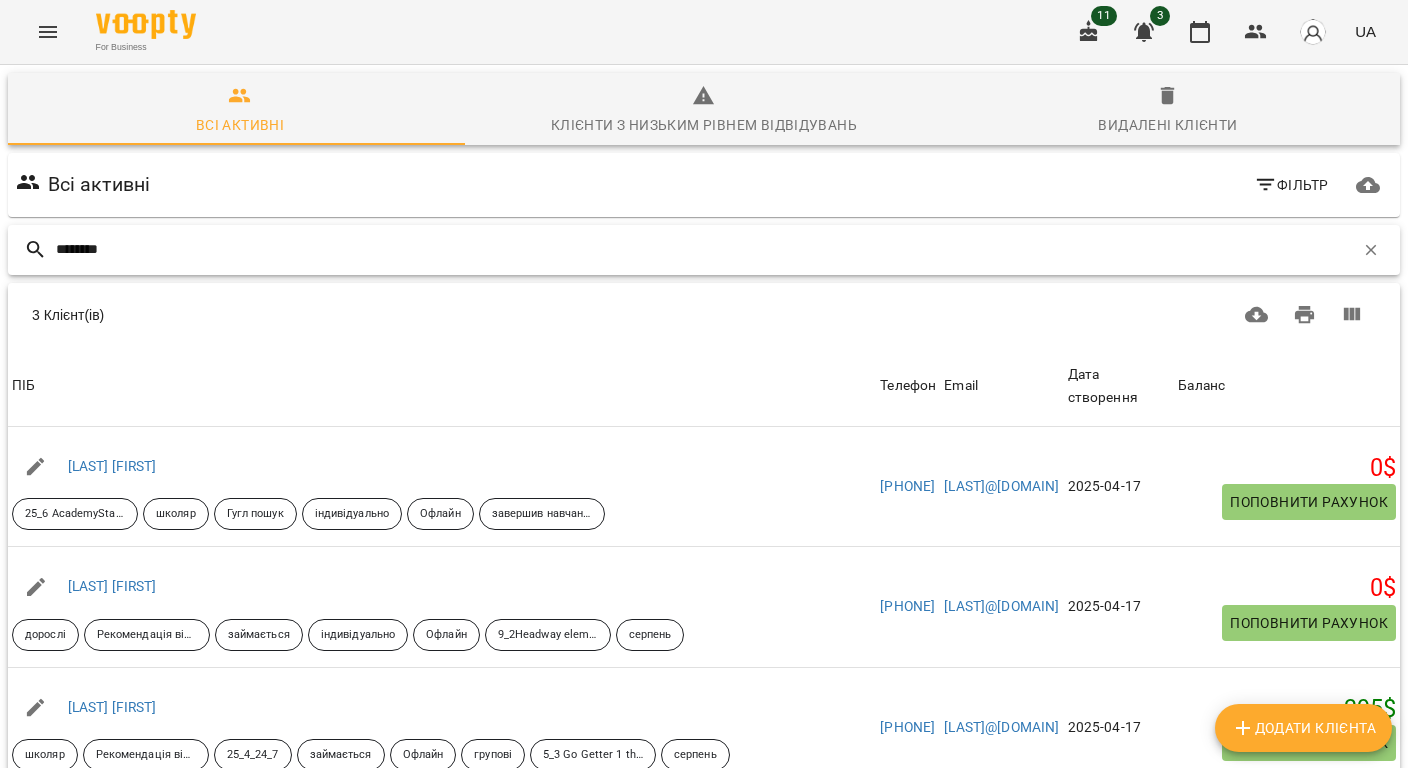 drag, startPoint x: 142, startPoint y: 92, endPoint x: 8, endPoint y: 101, distance: 134.3019 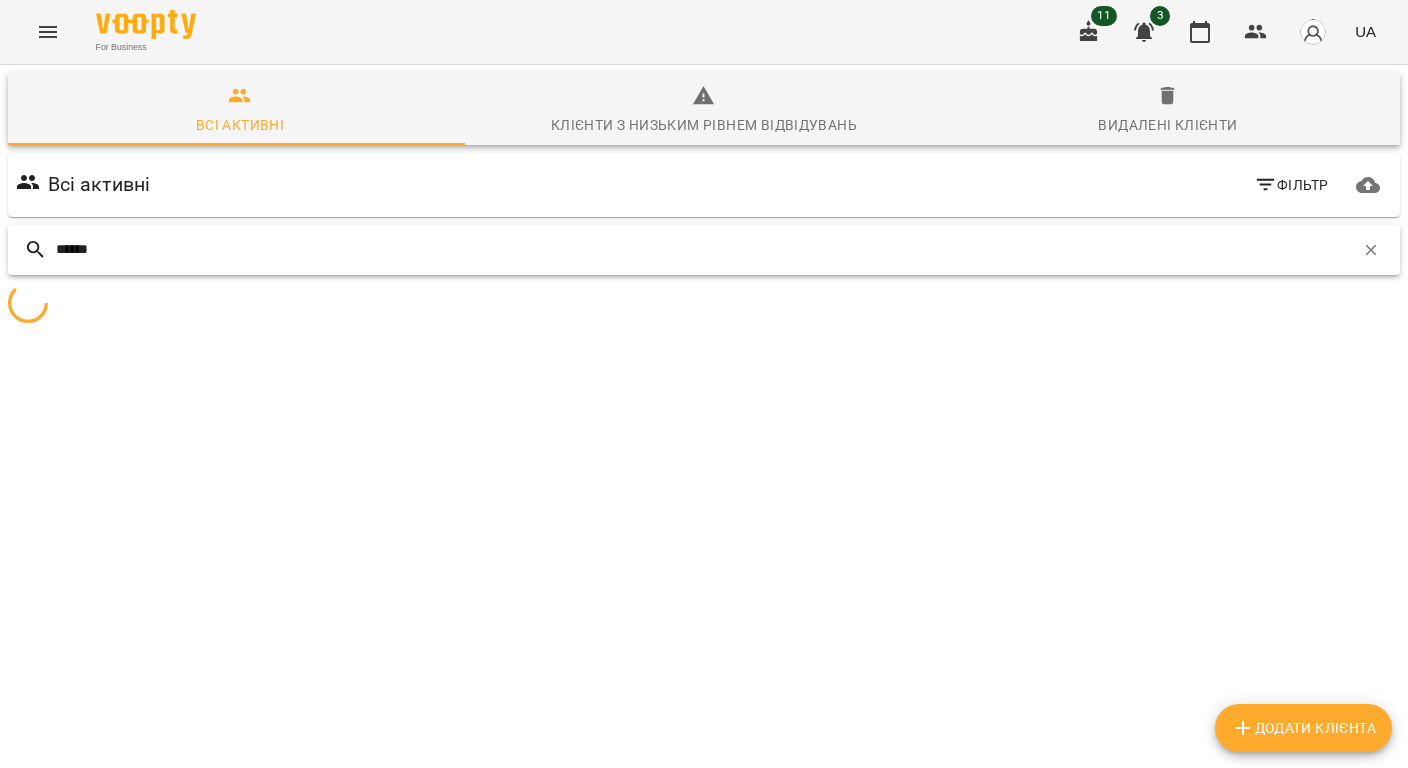 scroll, scrollTop: 88, scrollLeft: 0, axis: vertical 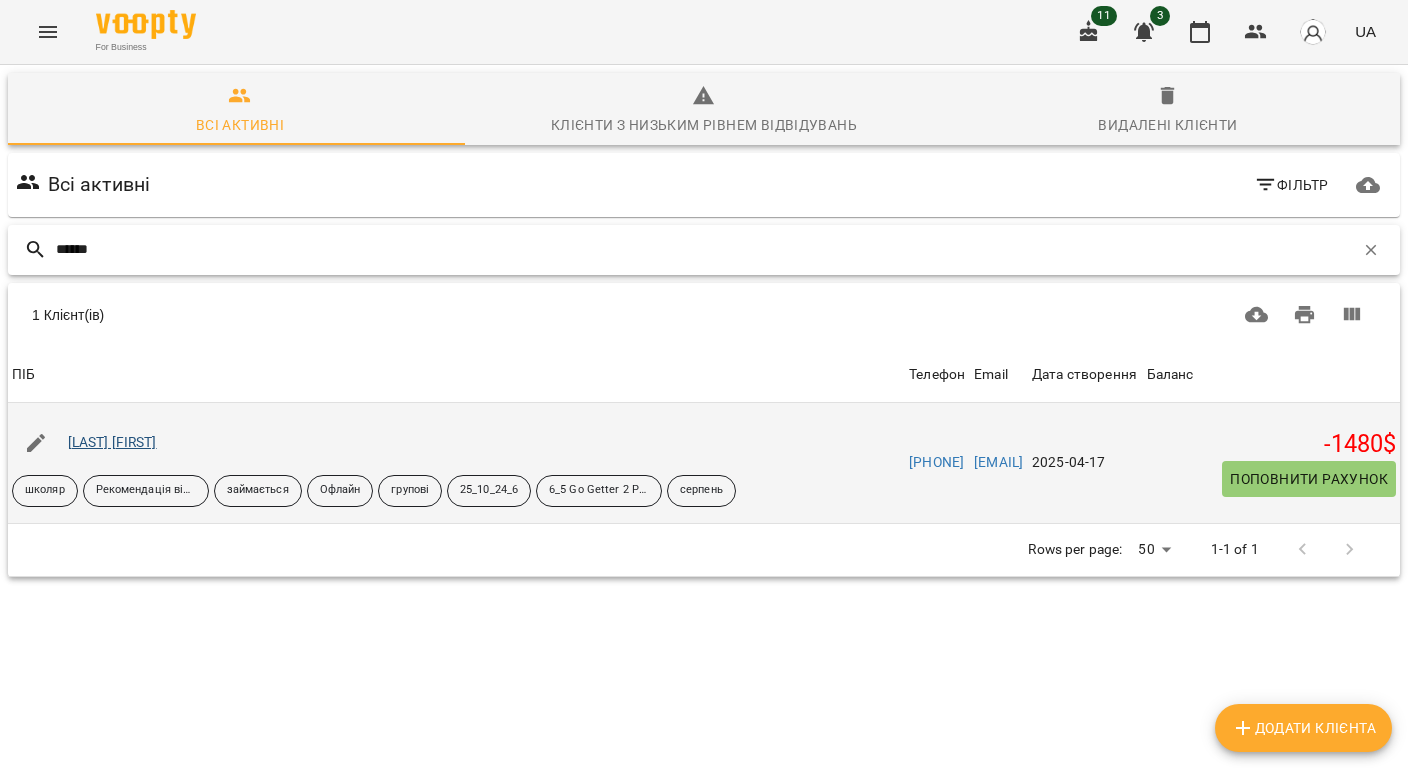 type on "******" 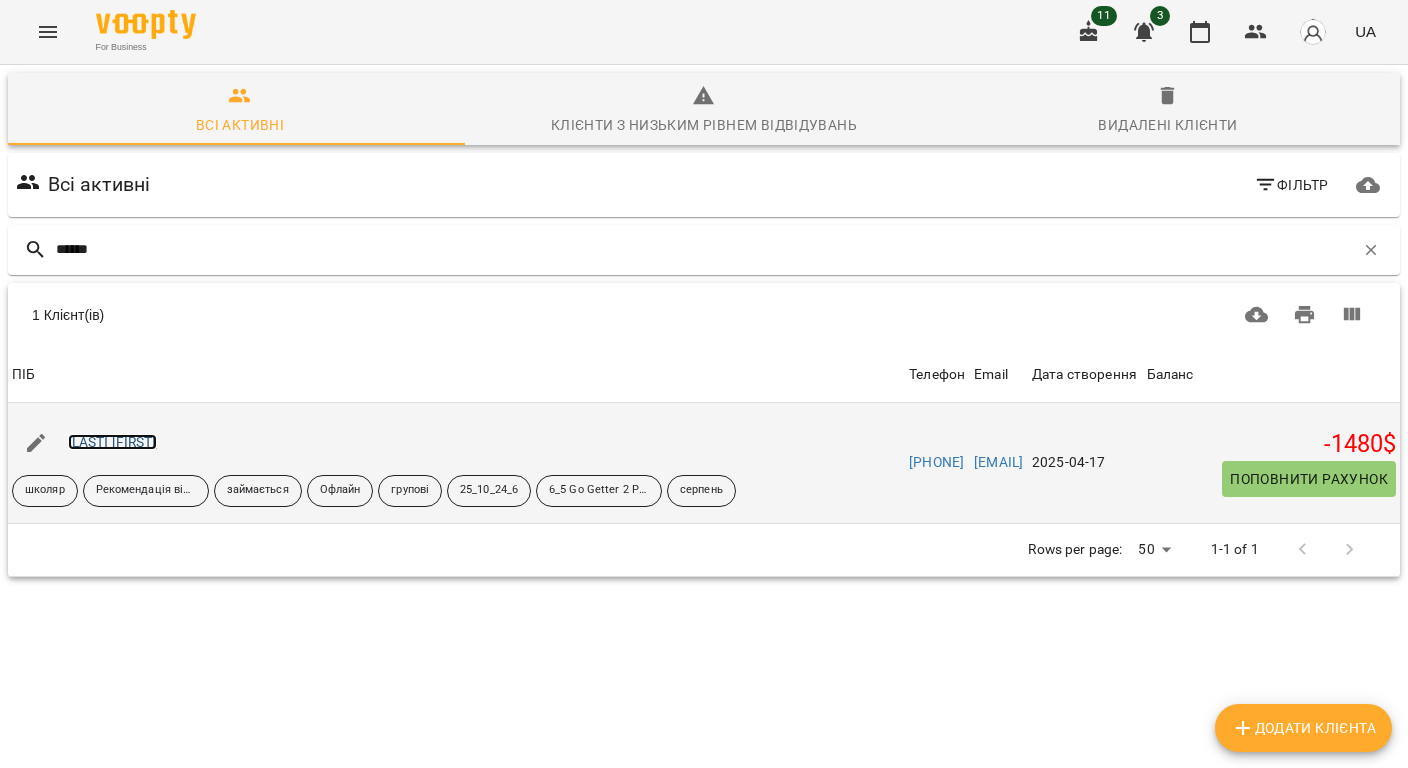 click on "Матвієнко Ілля" at bounding box center (112, 442) 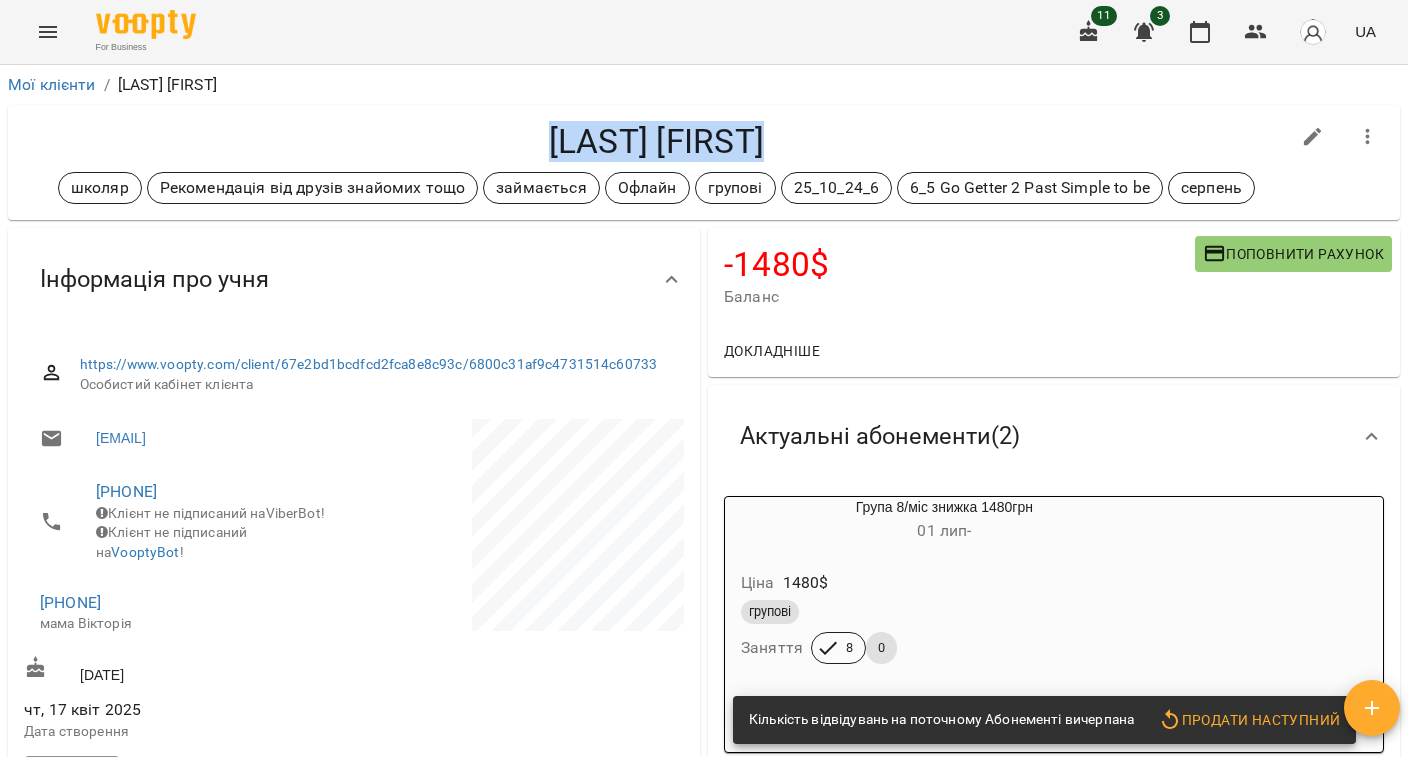 drag, startPoint x: 821, startPoint y: 134, endPoint x: 477, endPoint y: 132, distance: 344.00583 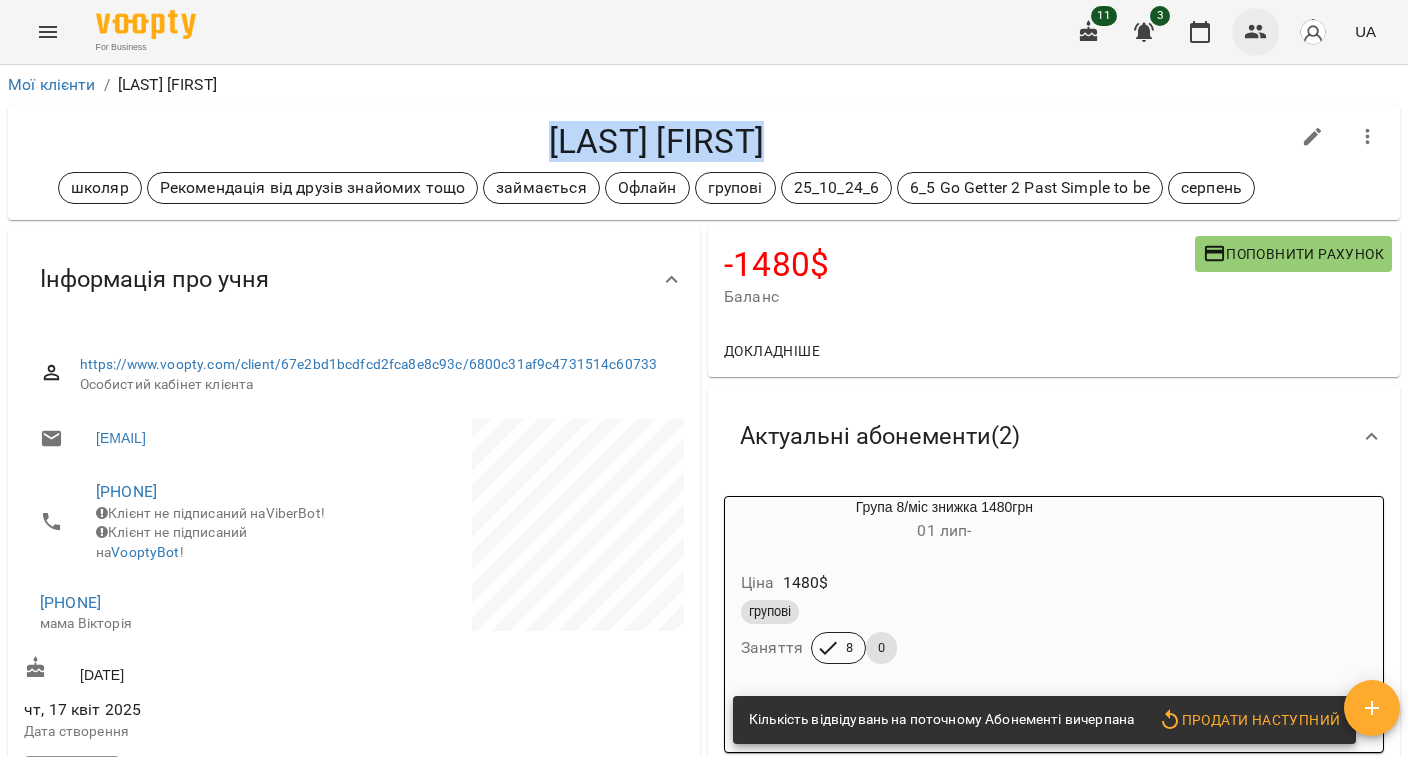 click 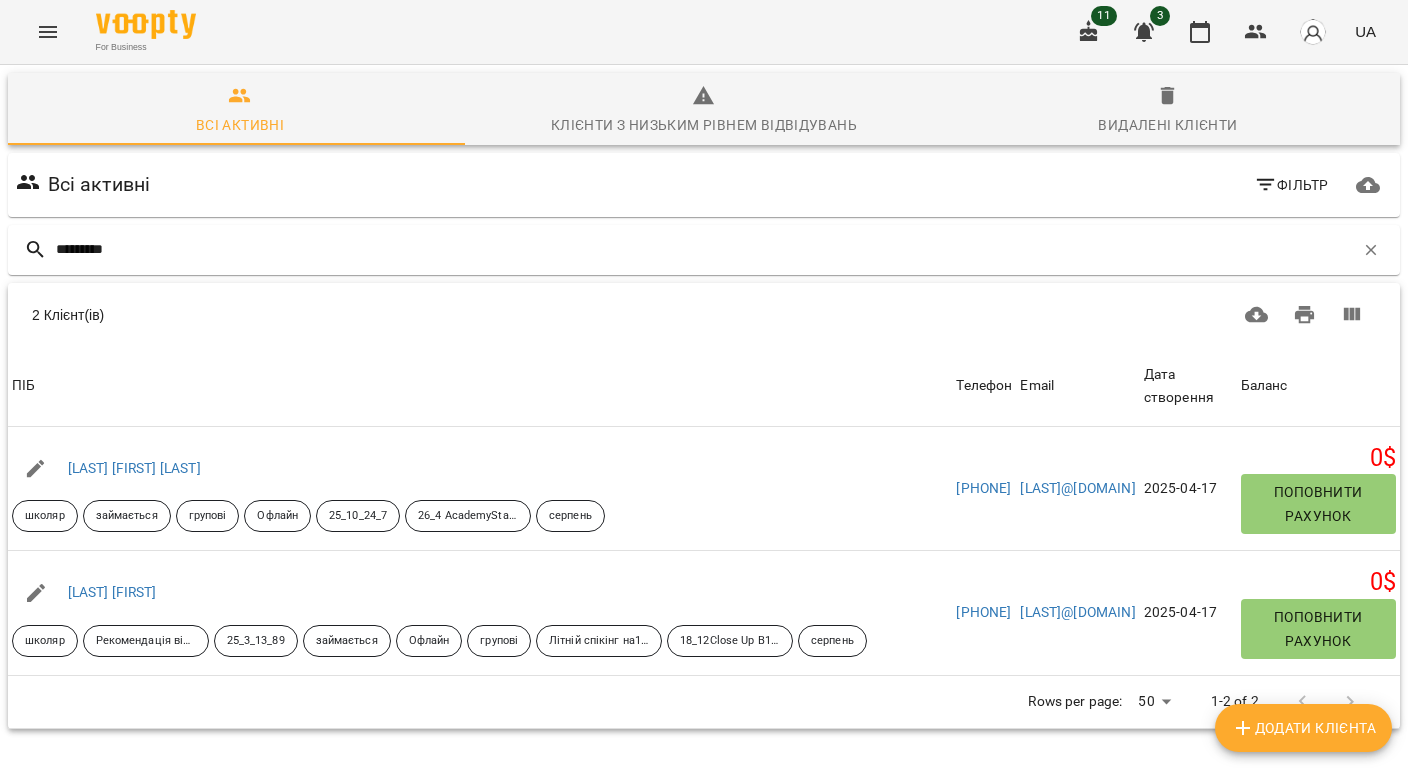 type on "*********" 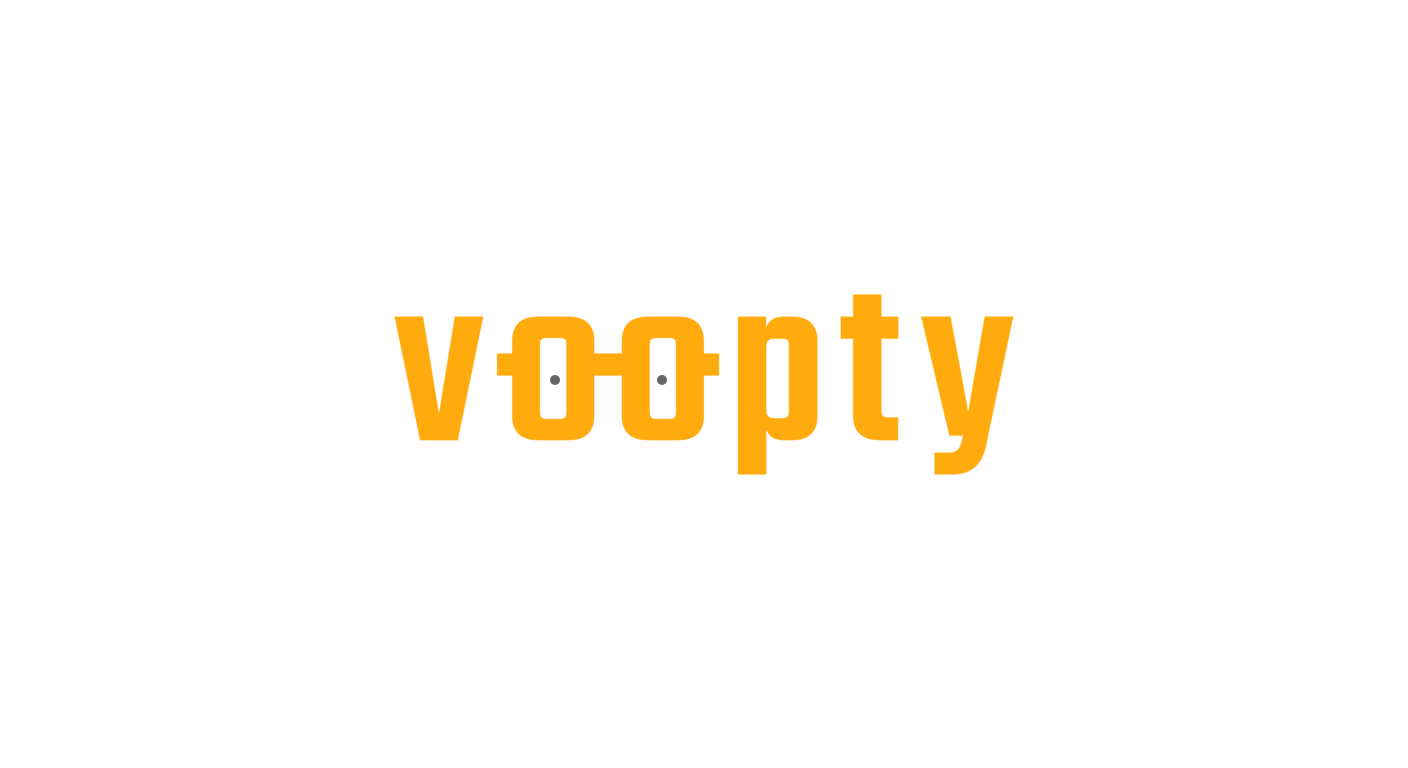 scroll, scrollTop: 0, scrollLeft: 0, axis: both 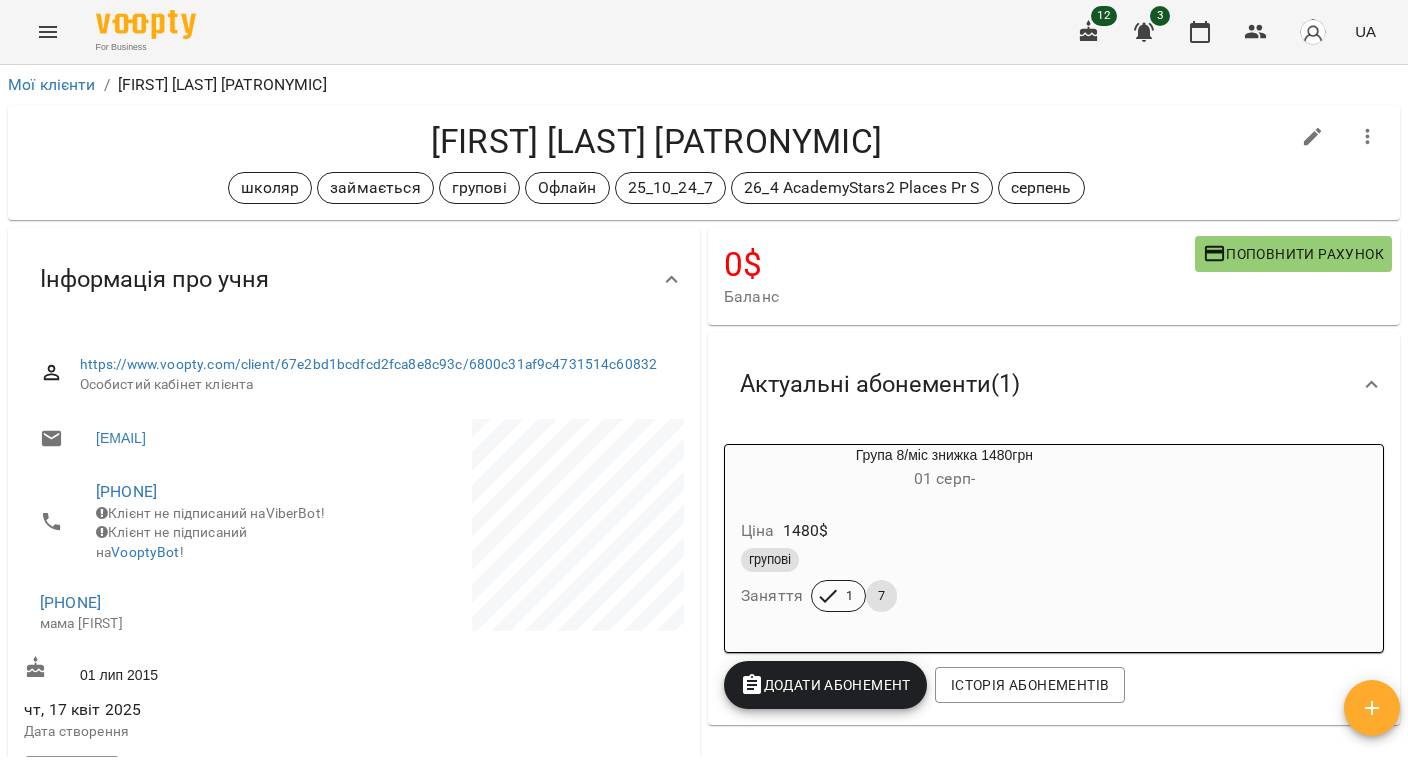 click 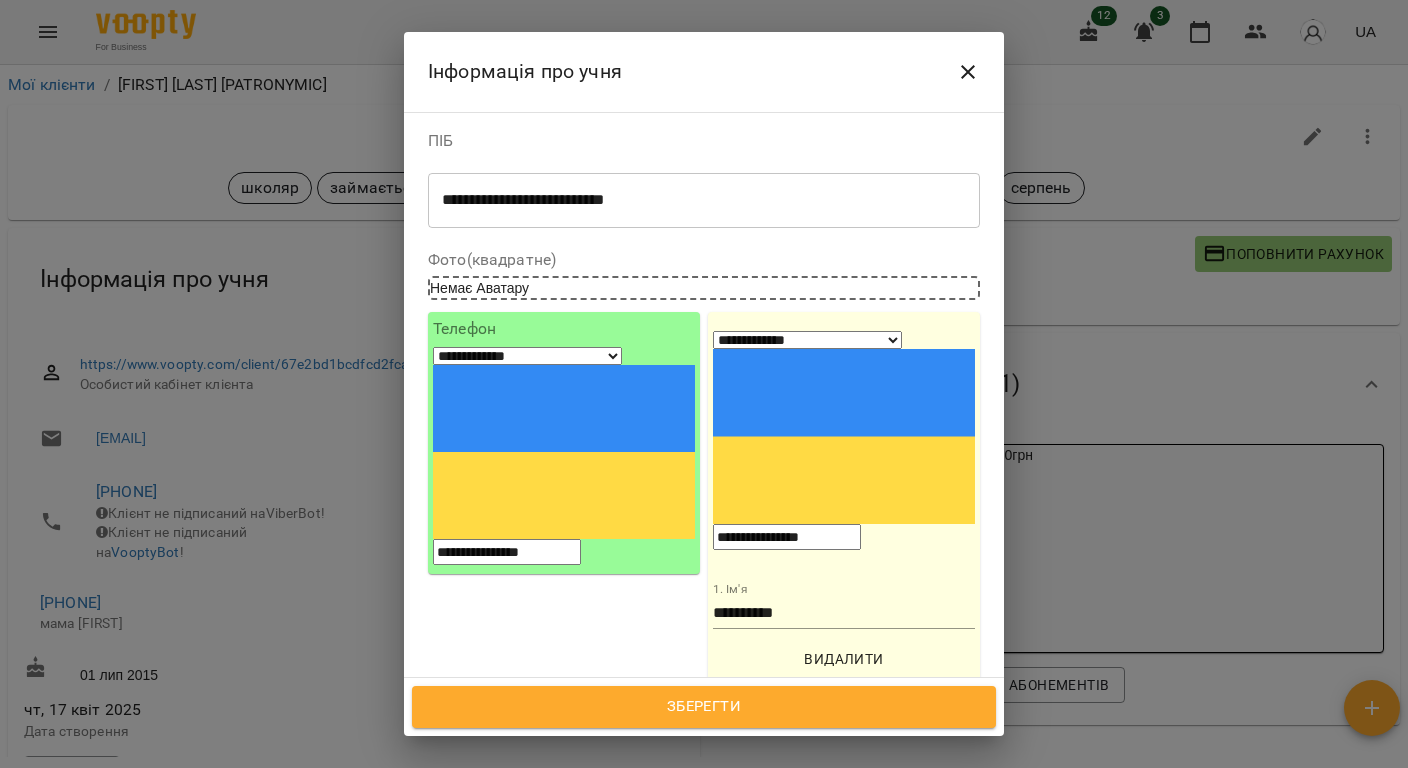 click 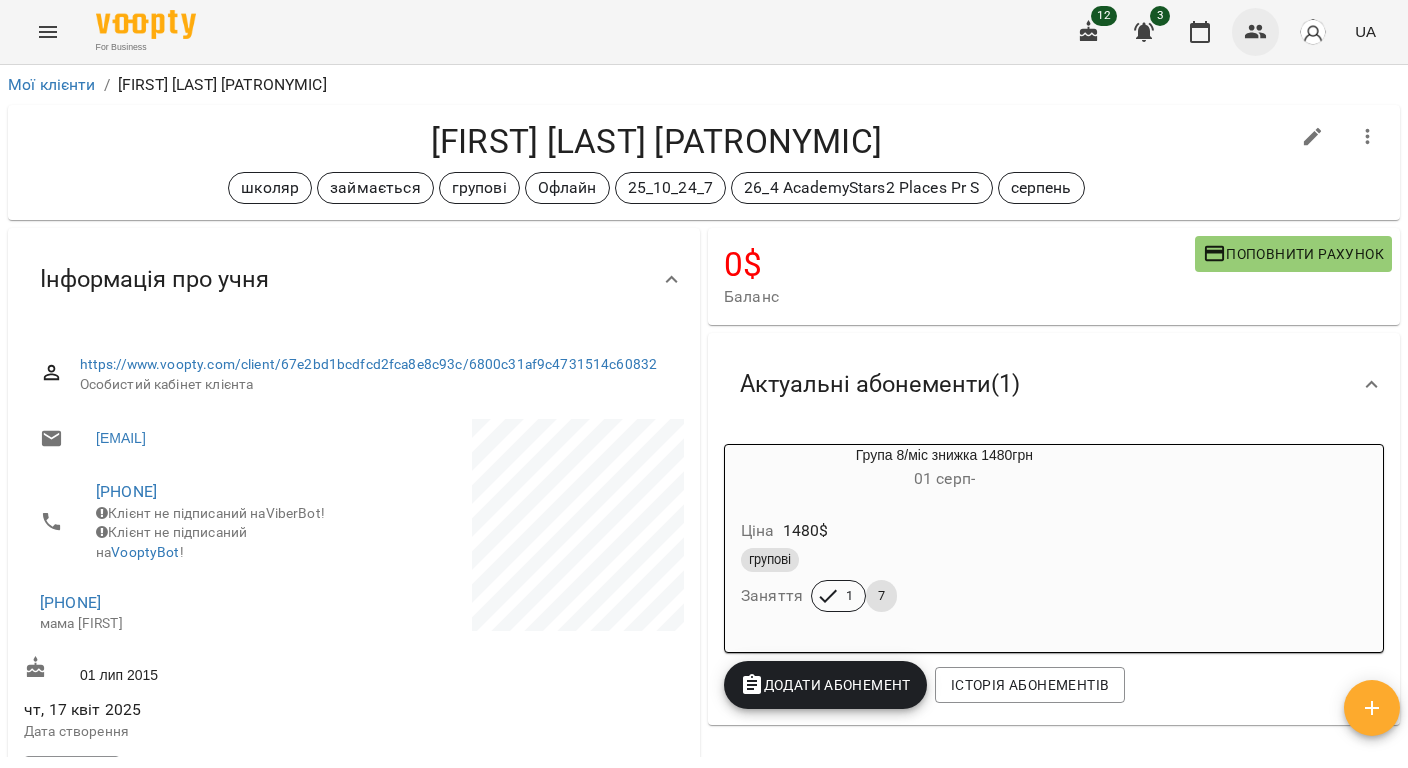 click 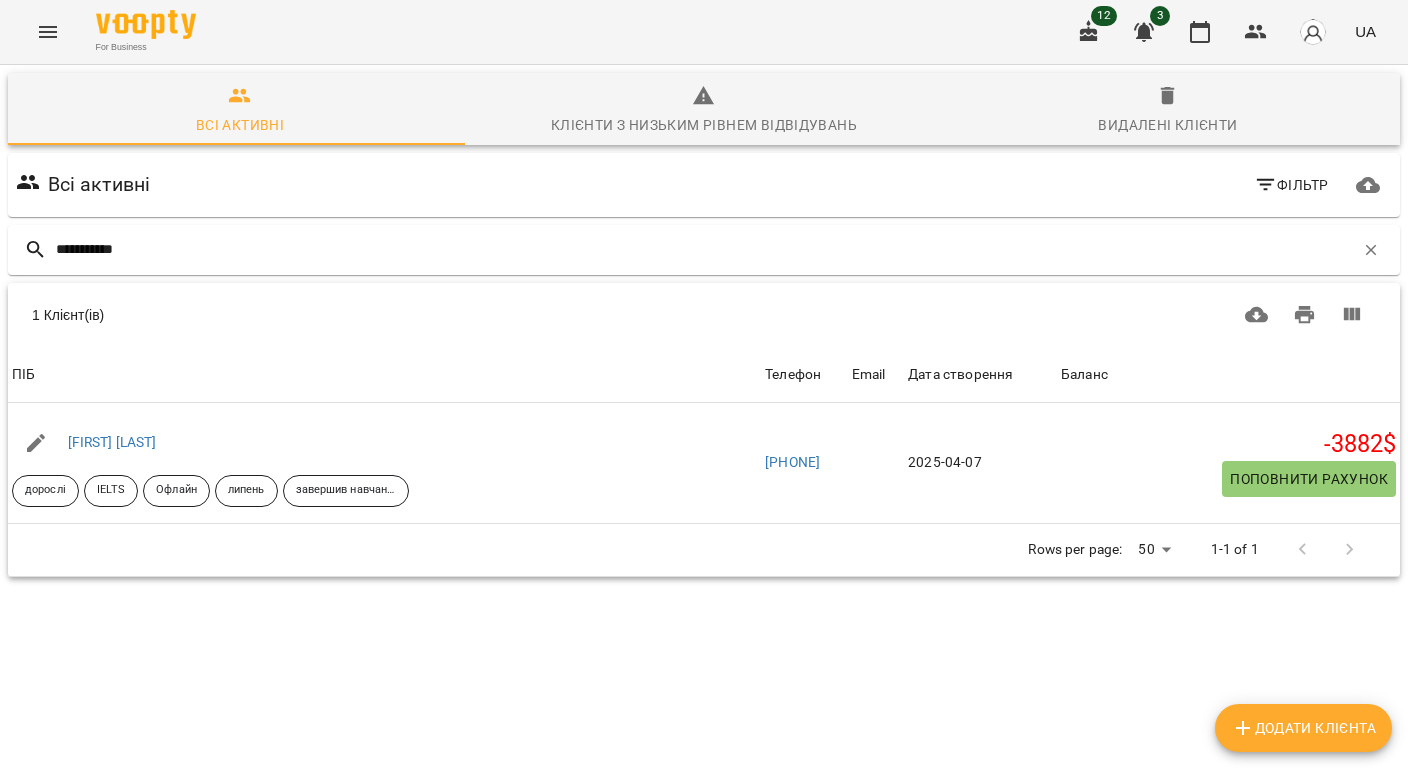 click on "Всі активні Фільтр" at bounding box center [704, 185] 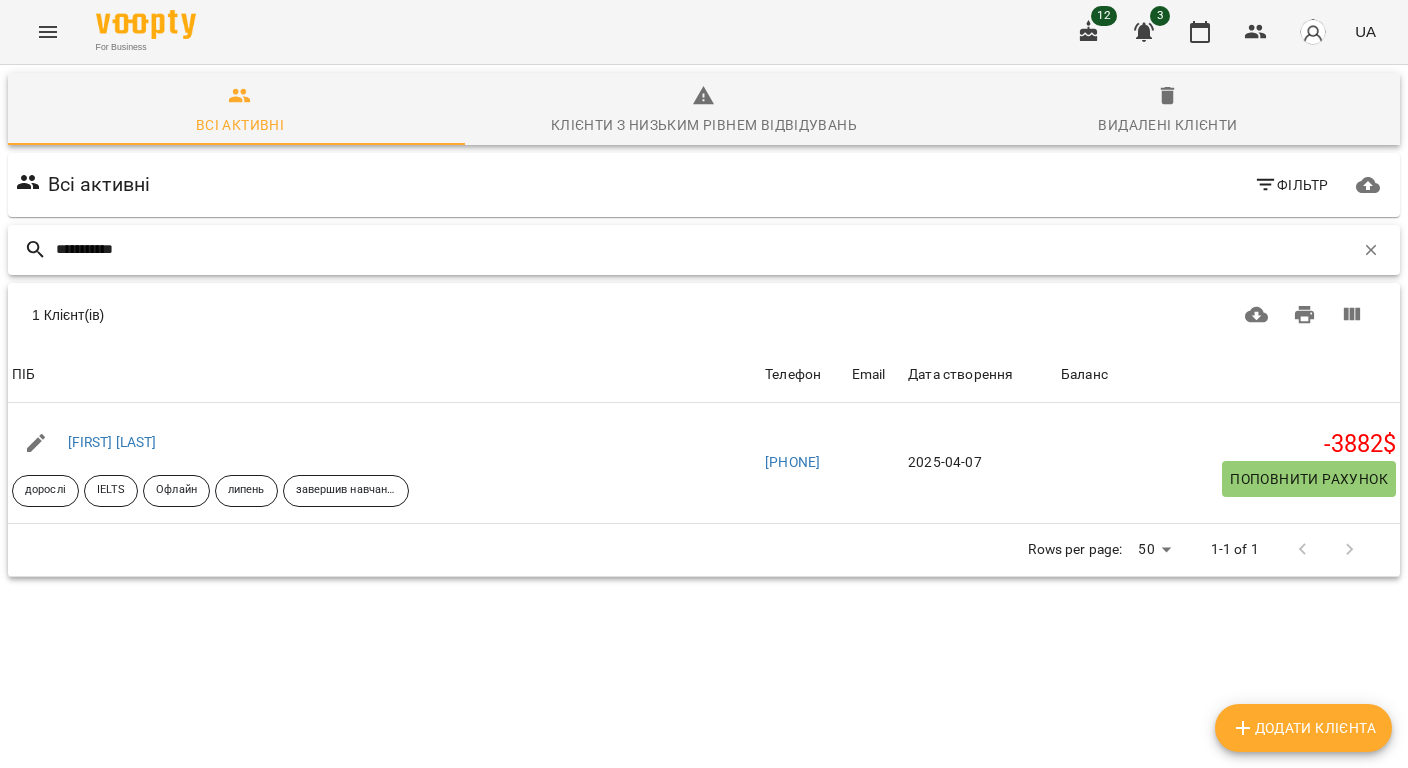 drag, startPoint x: 230, startPoint y: 250, endPoint x: -4, endPoint y: 246, distance: 234.03418 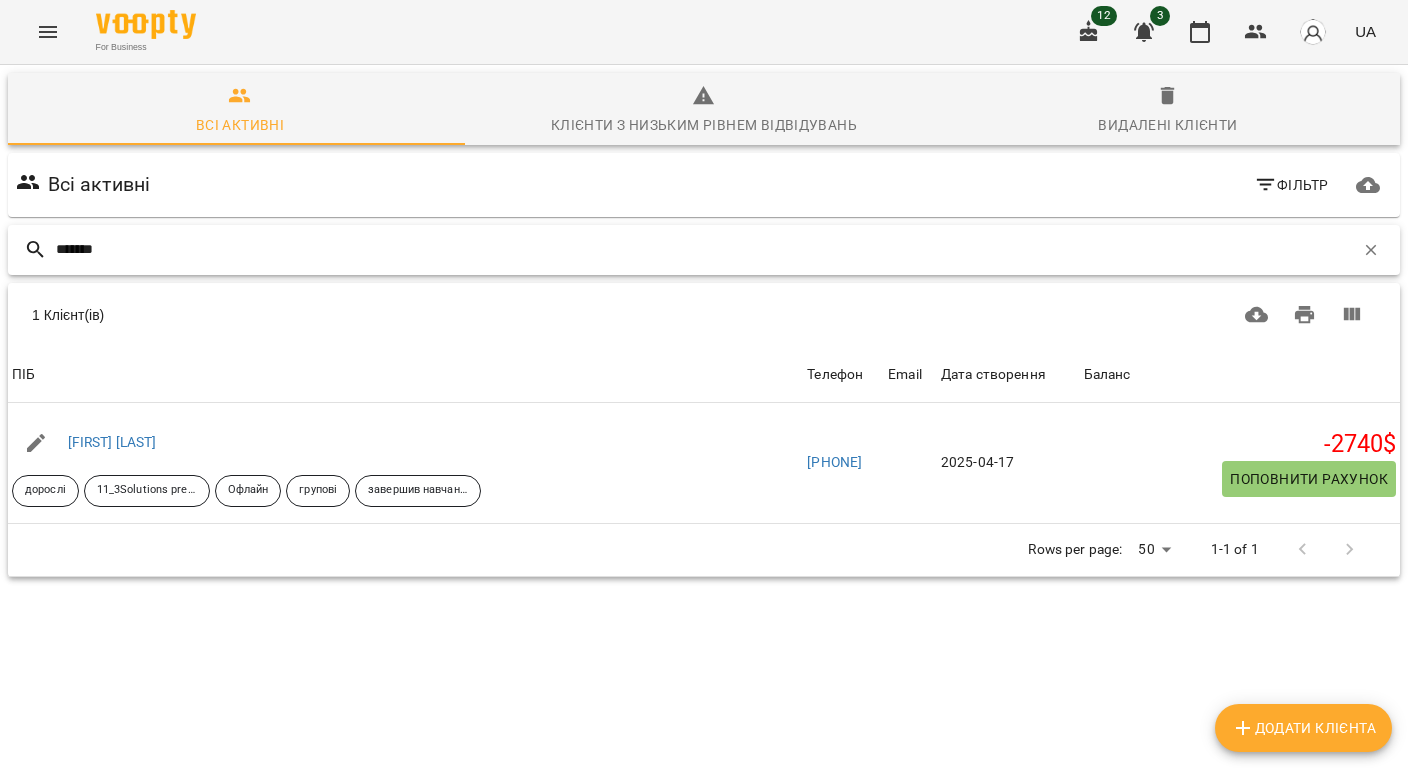 type on "*******" 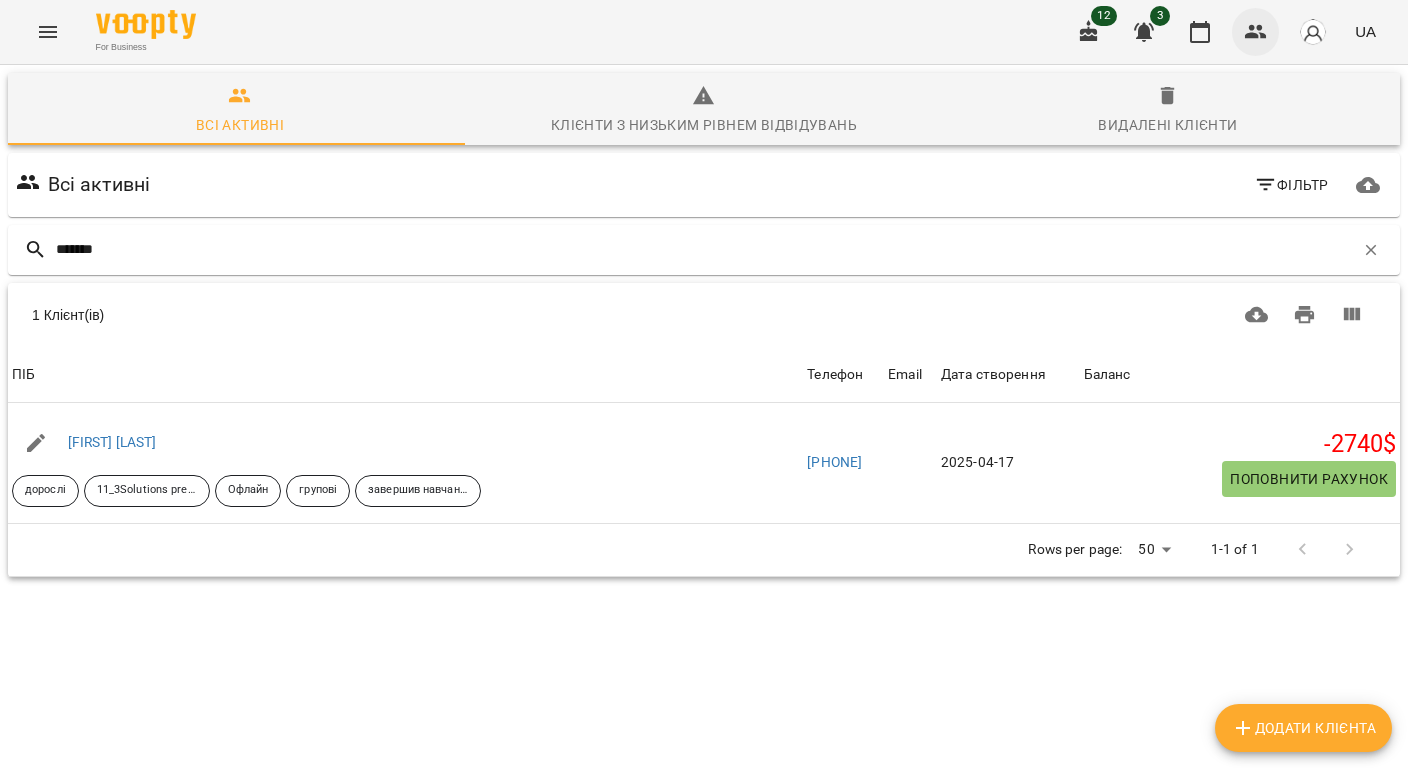 click 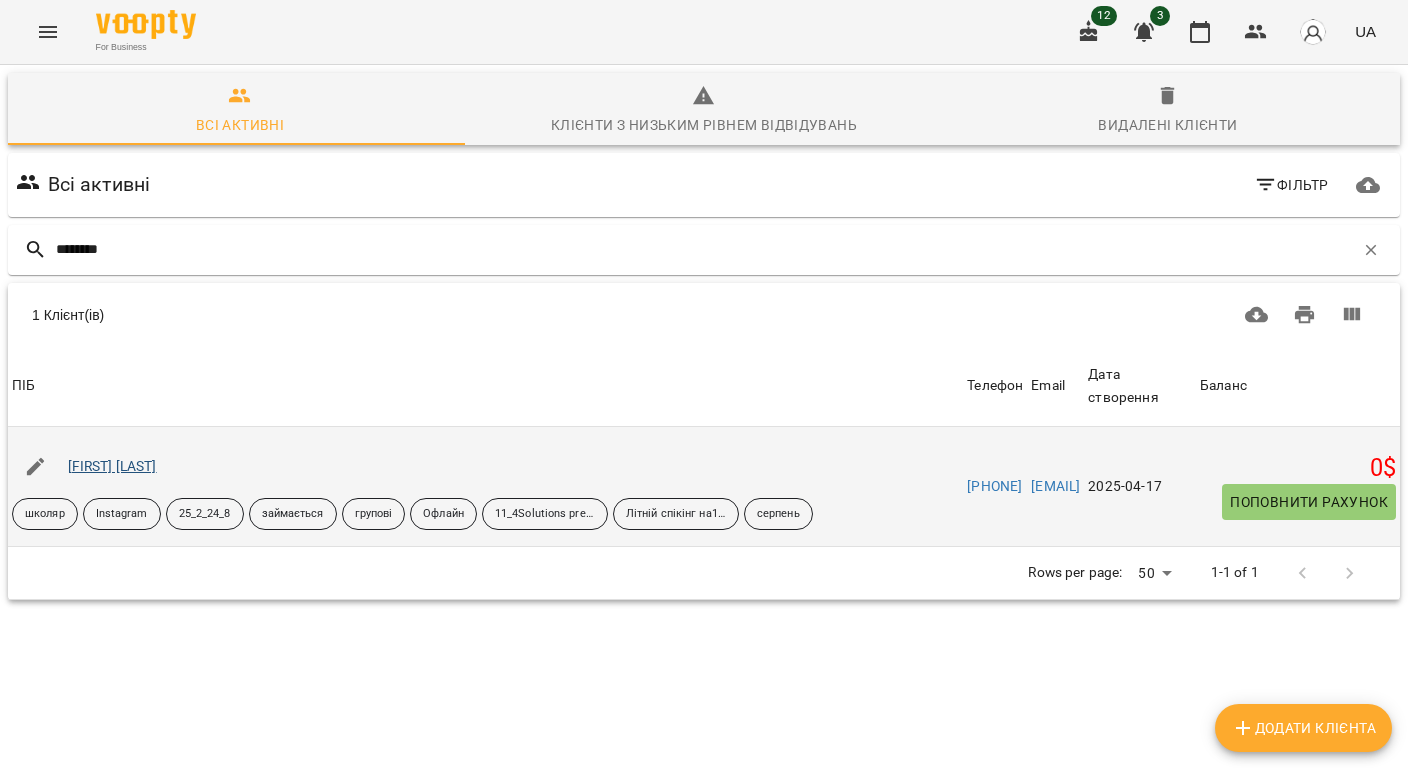 type on "********" 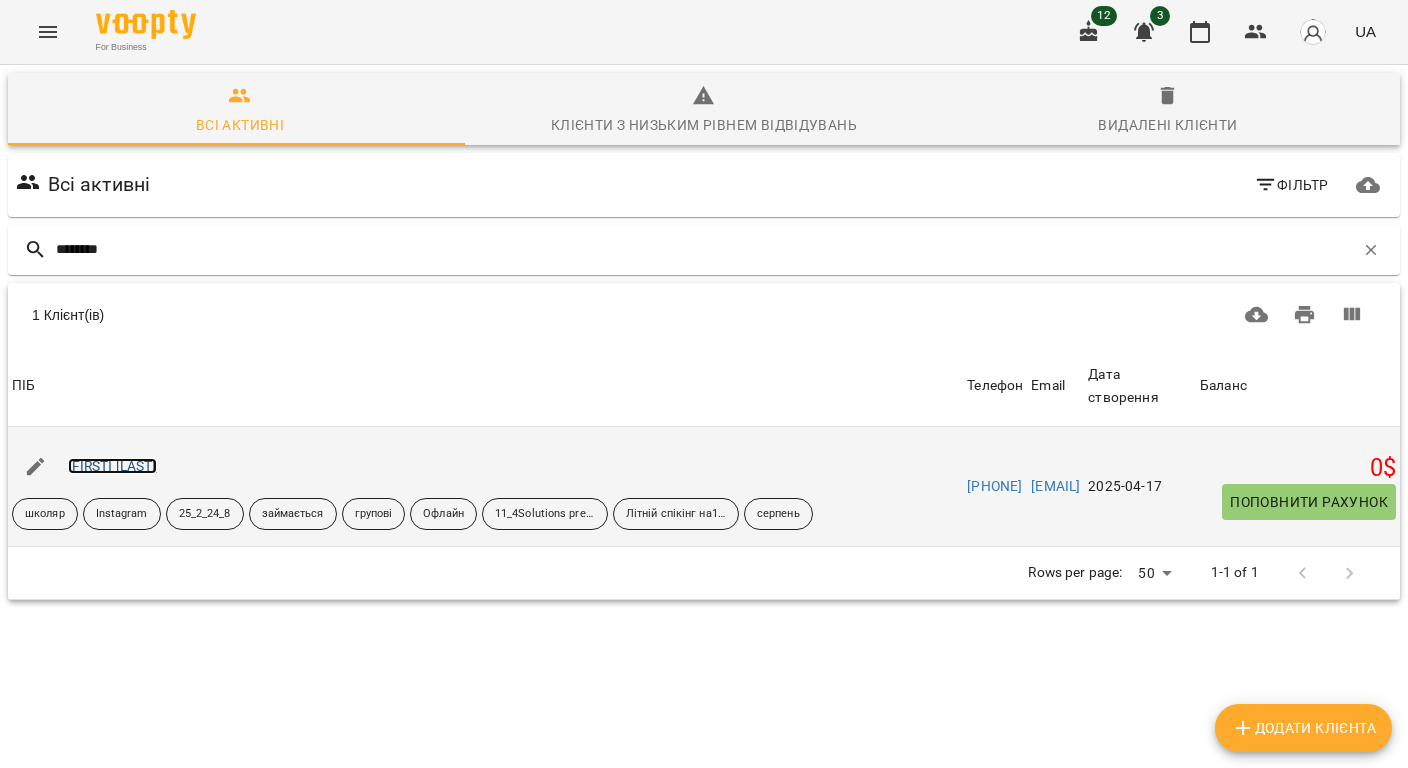 click on "Пасічник Софія" at bounding box center [112, 466] 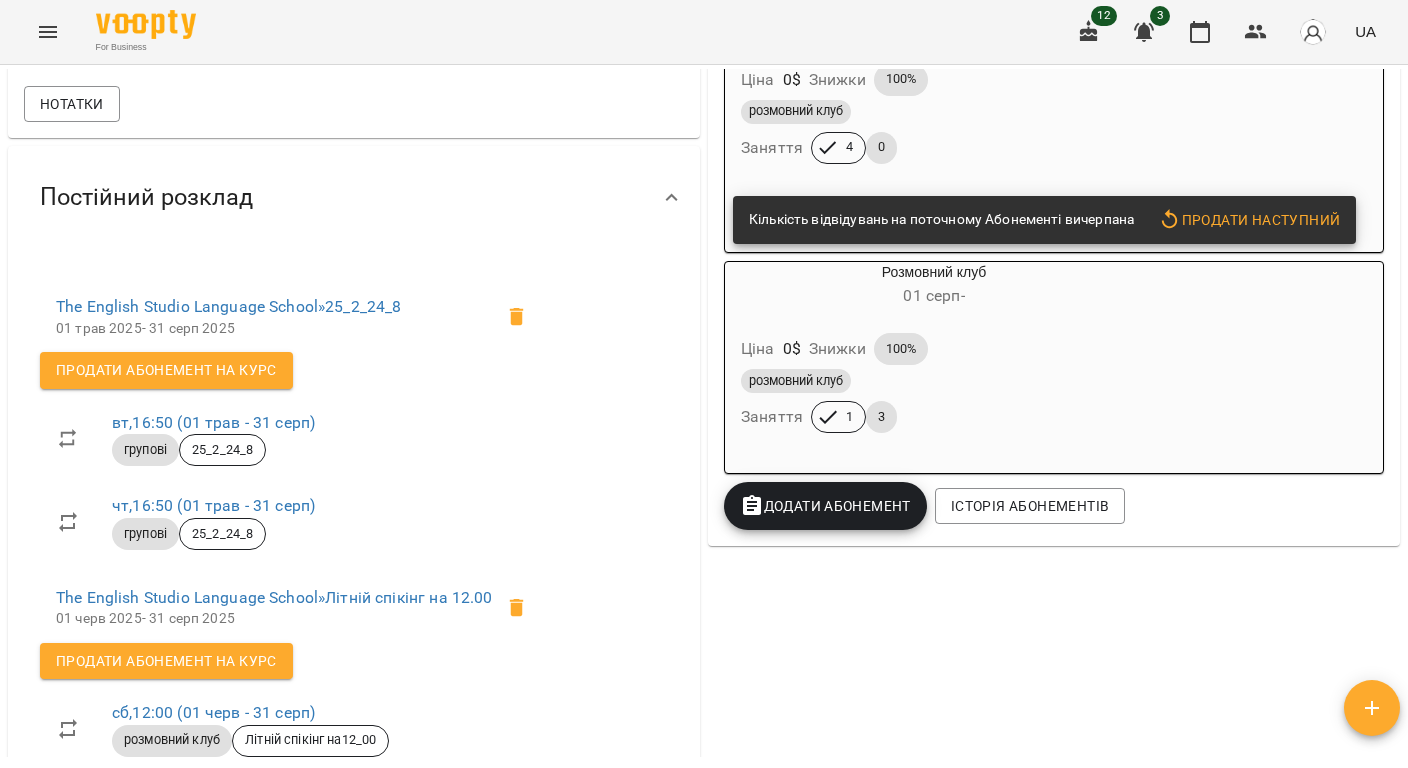 scroll, scrollTop: 800, scrollLeft: 0, axis: vertical 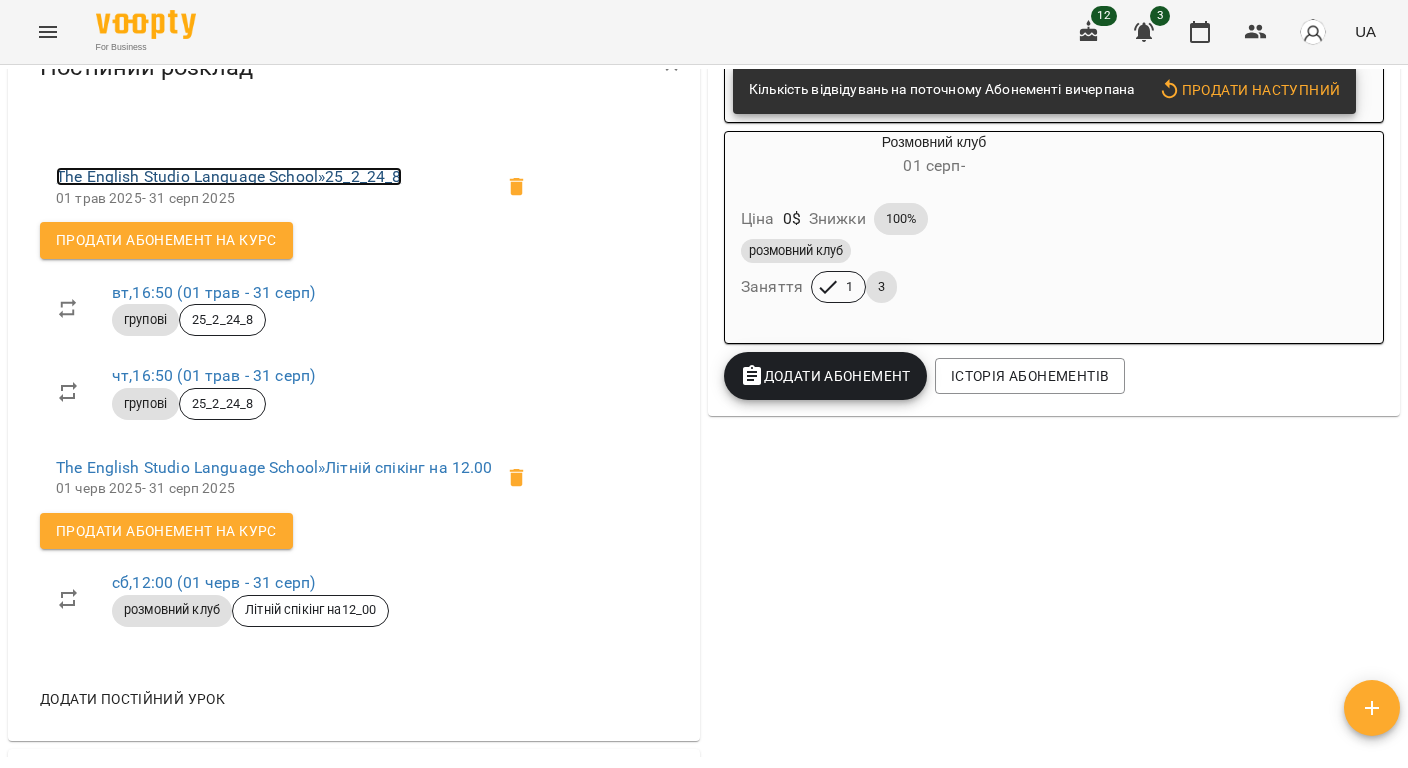 click on "The English Studio Language School  »  25_2_24_8" at bounding box center [229, 176] 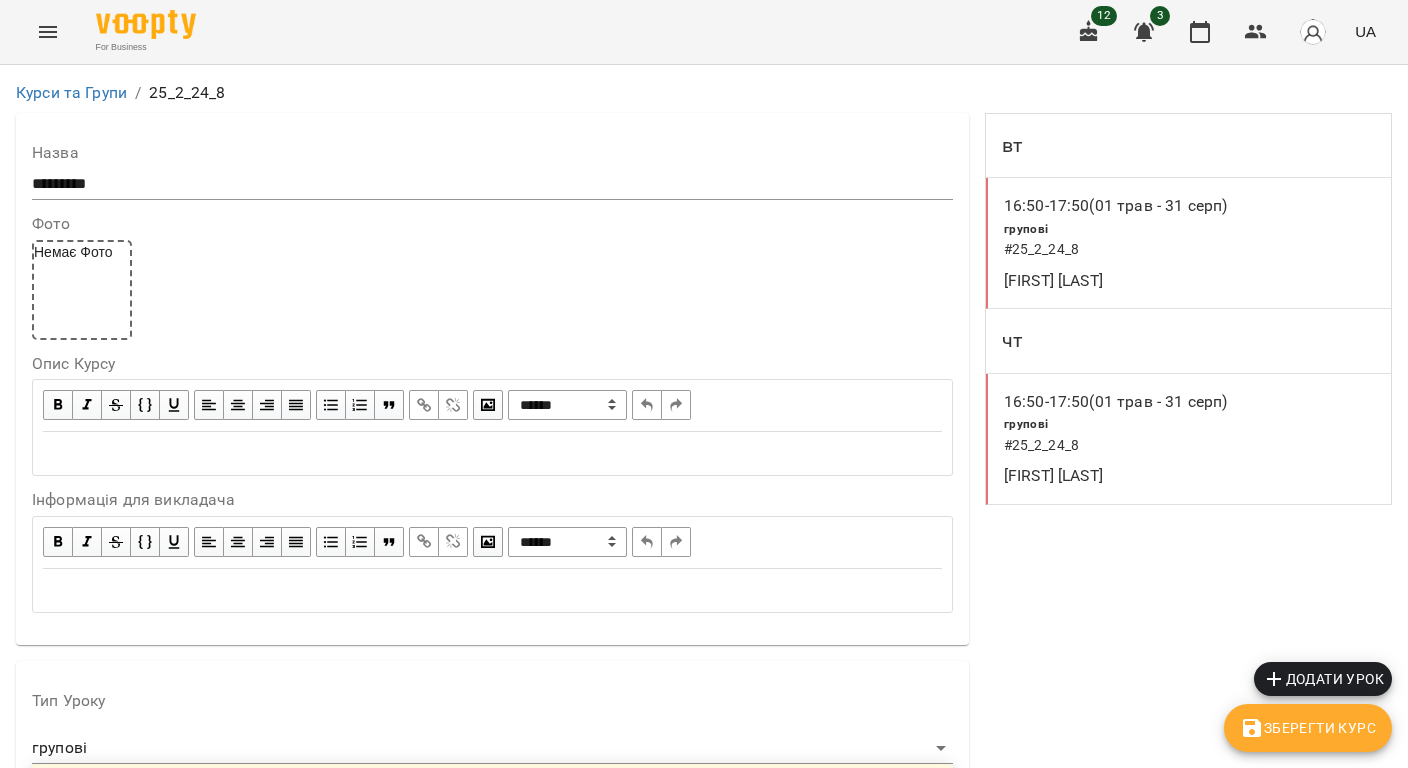 scroll, scrollTop: 800, scrollLeft: 0, axis: vertical 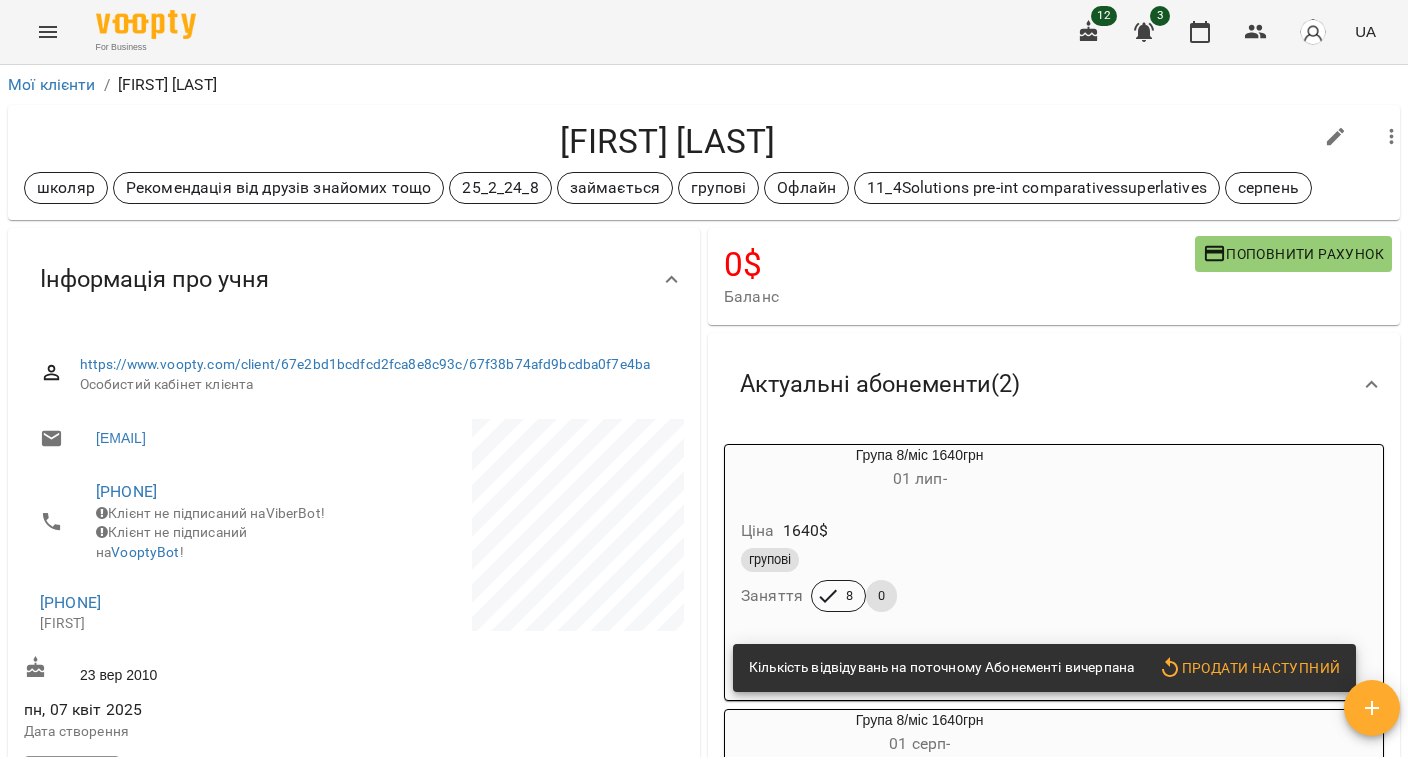 drag, startPoint x: 182, startPoint y: 628, endPoint x: 14, endPoint y: 626, distance: 168.0119 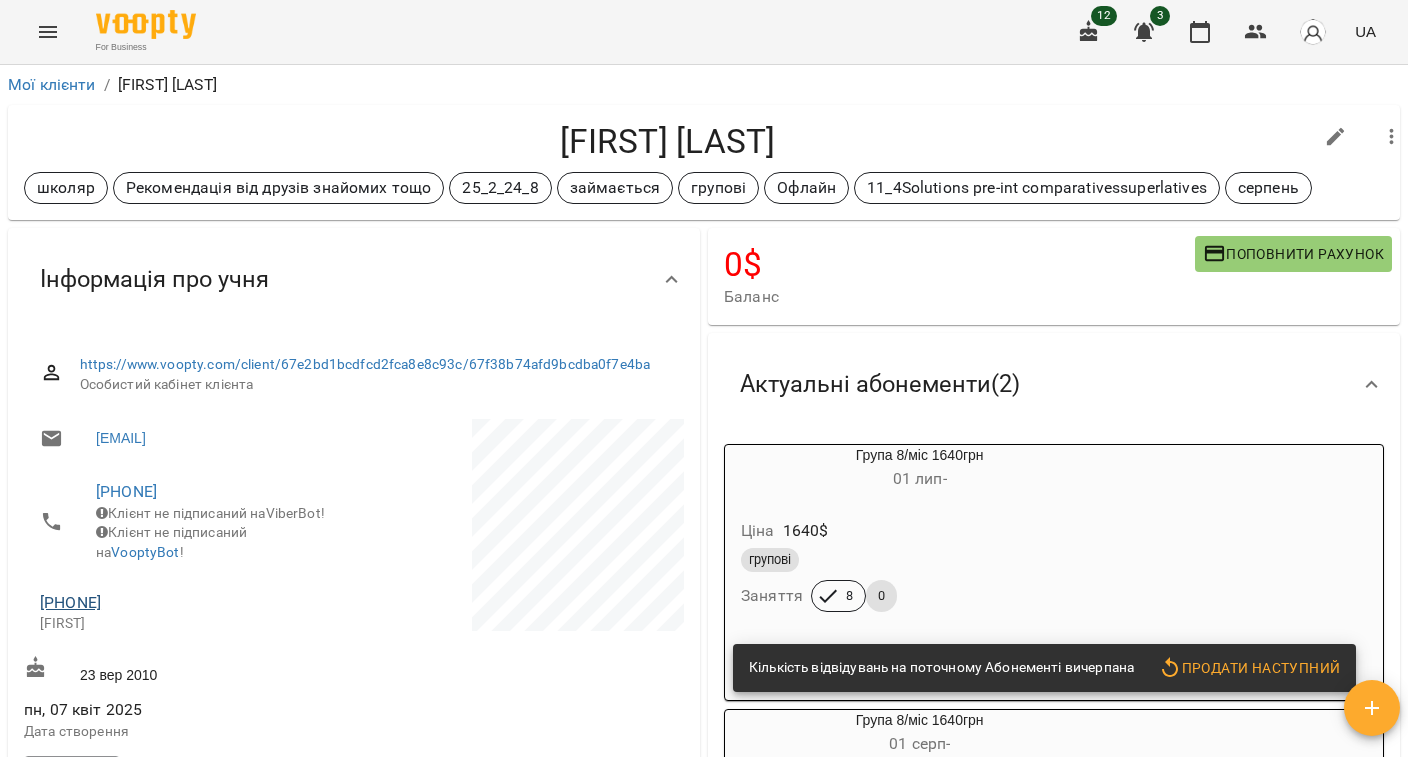 drag, startPoint x: 177, startPoint y: 628, endPoint x: 45, endPoint y: 628, distance: 132 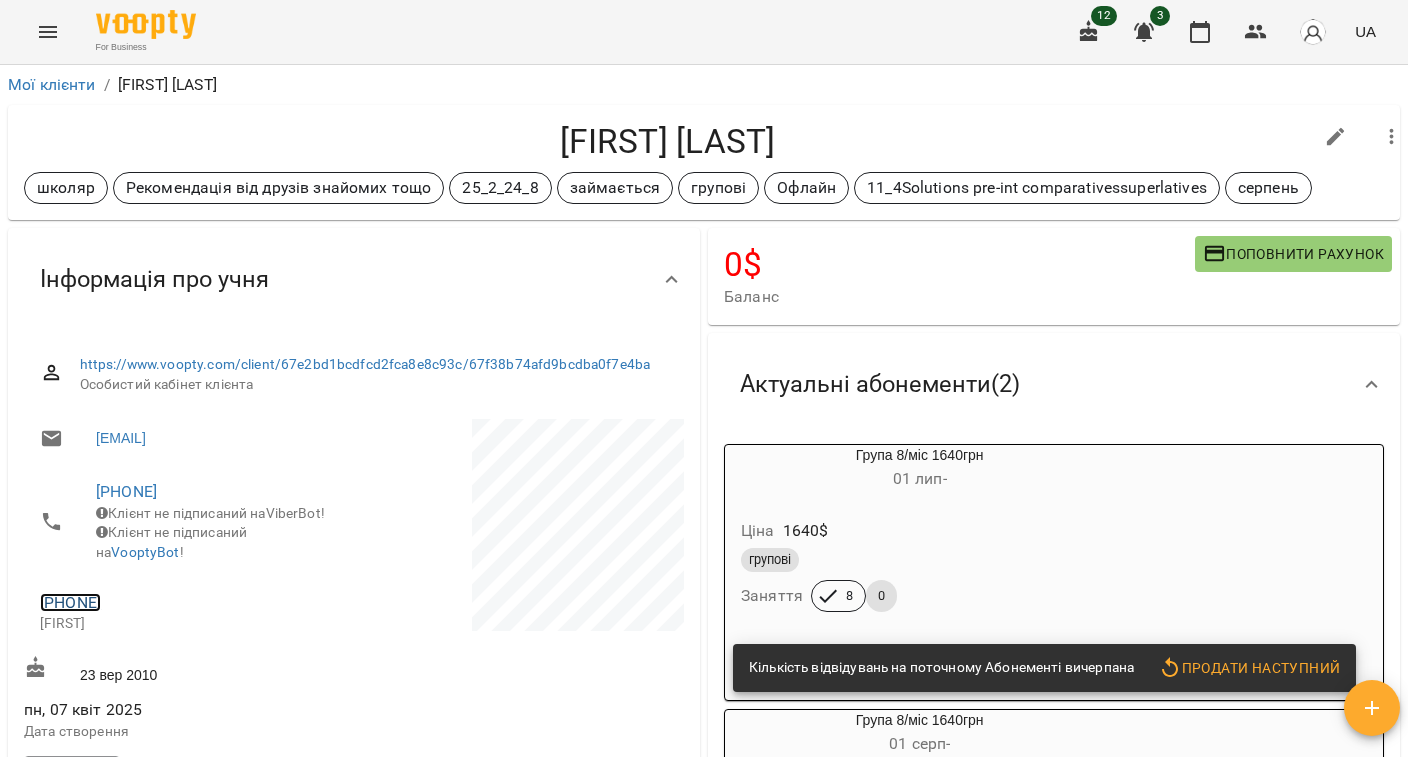 copy on "380961200291" 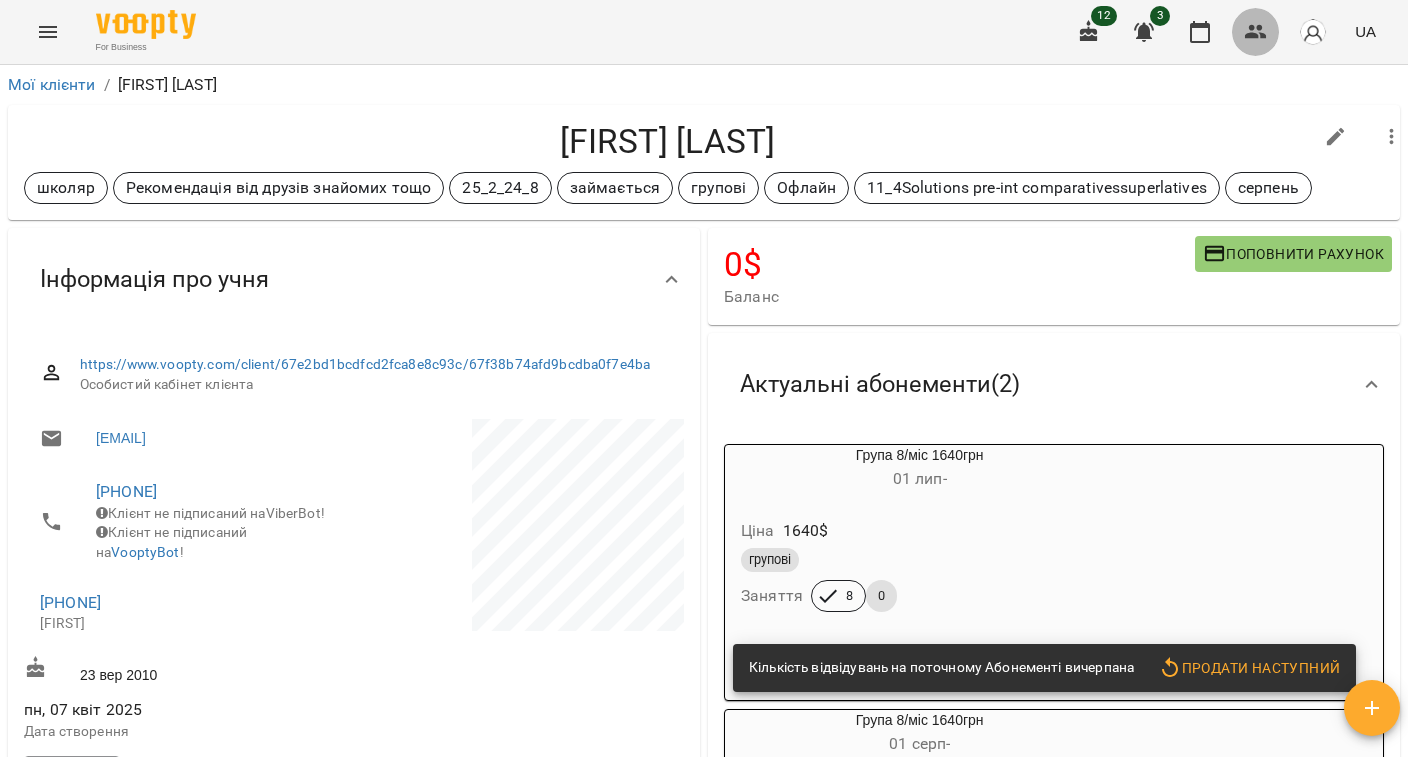 click 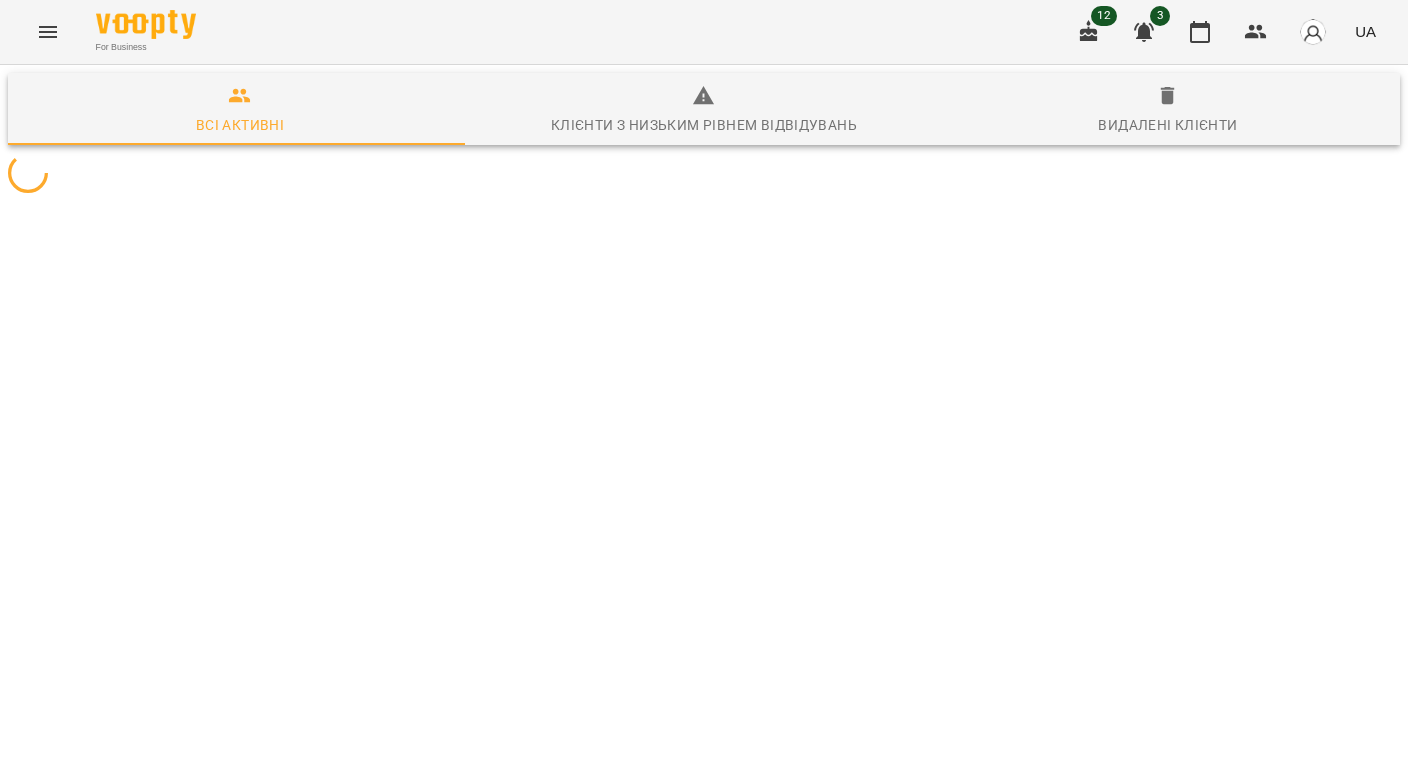 scroll, scrollTop: 0, scrollLeft: 0, axis: both 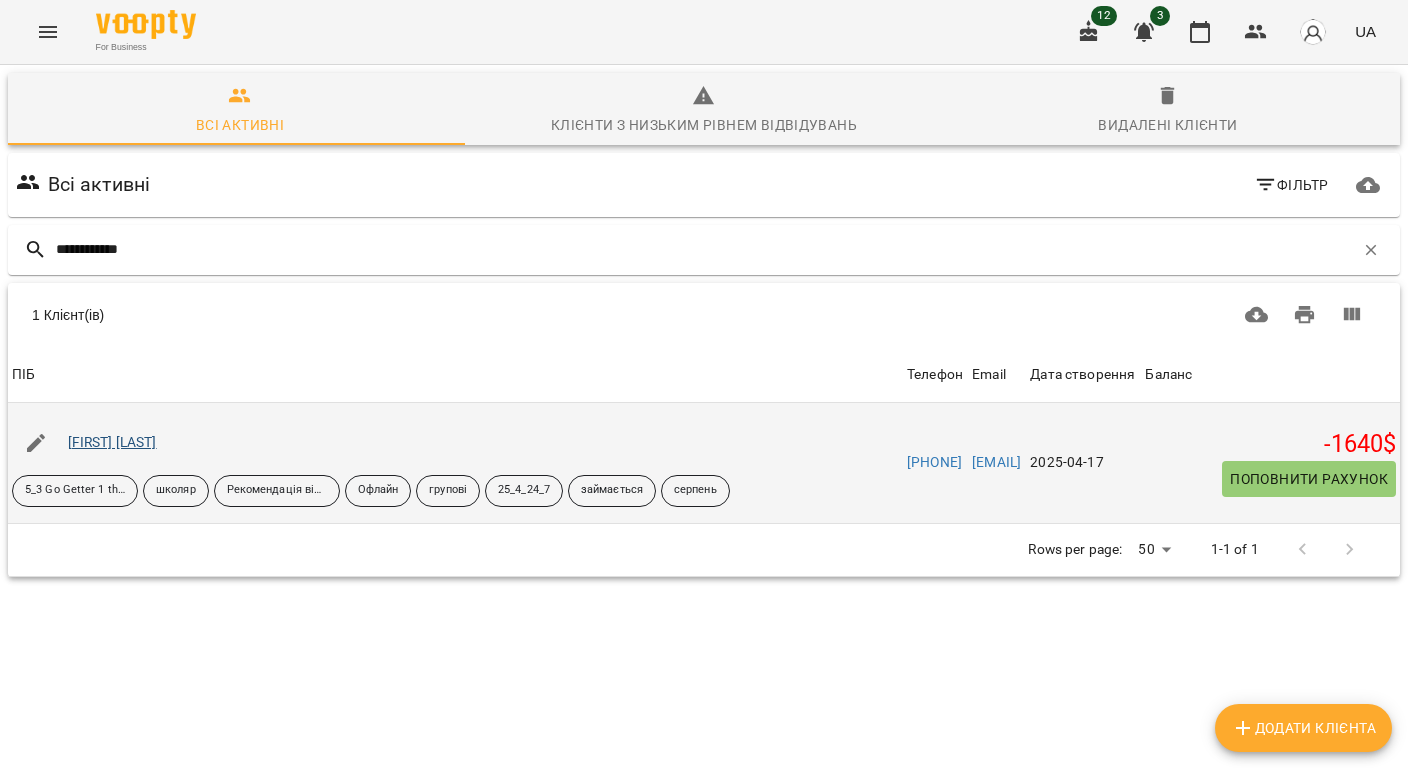 type on "**********" 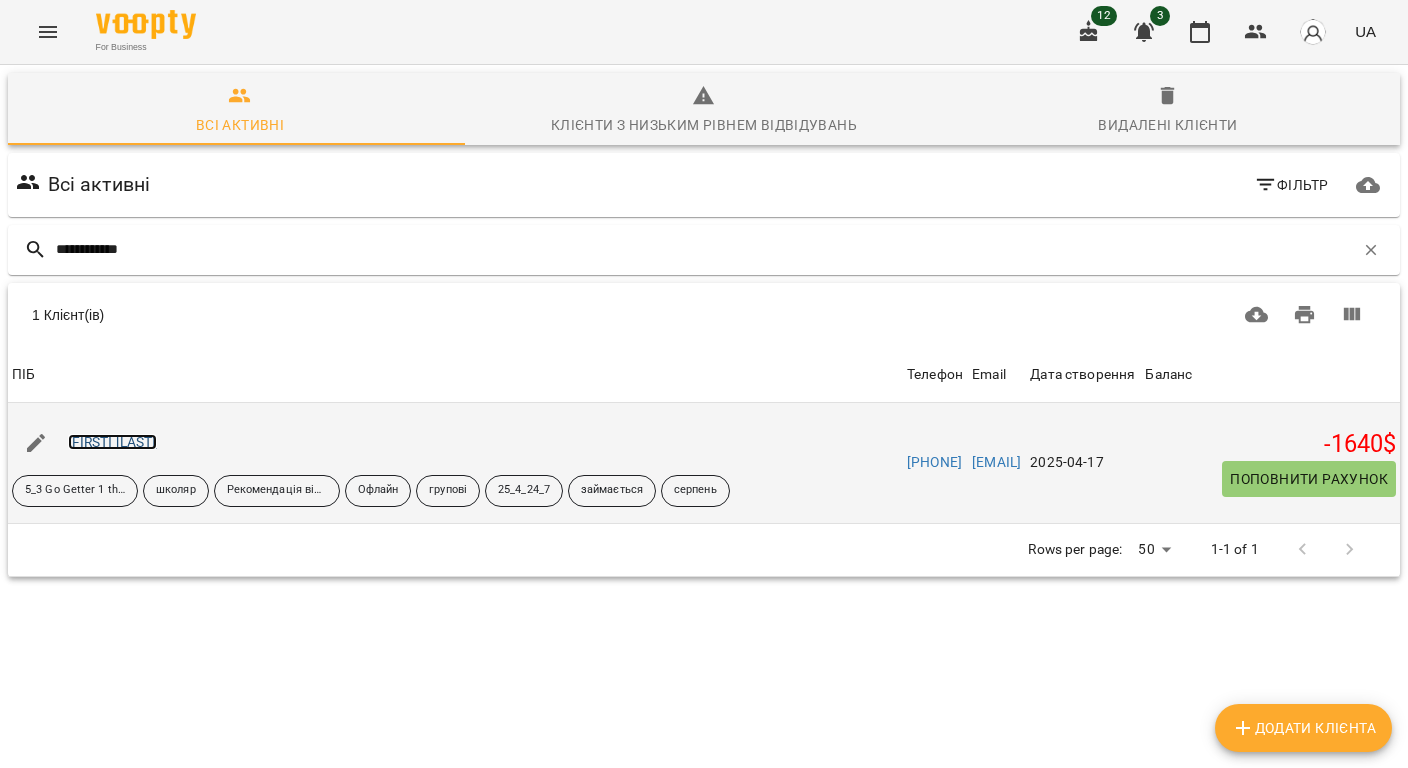 click on "Ходаківський Захар" at bounding box center [112, 442] 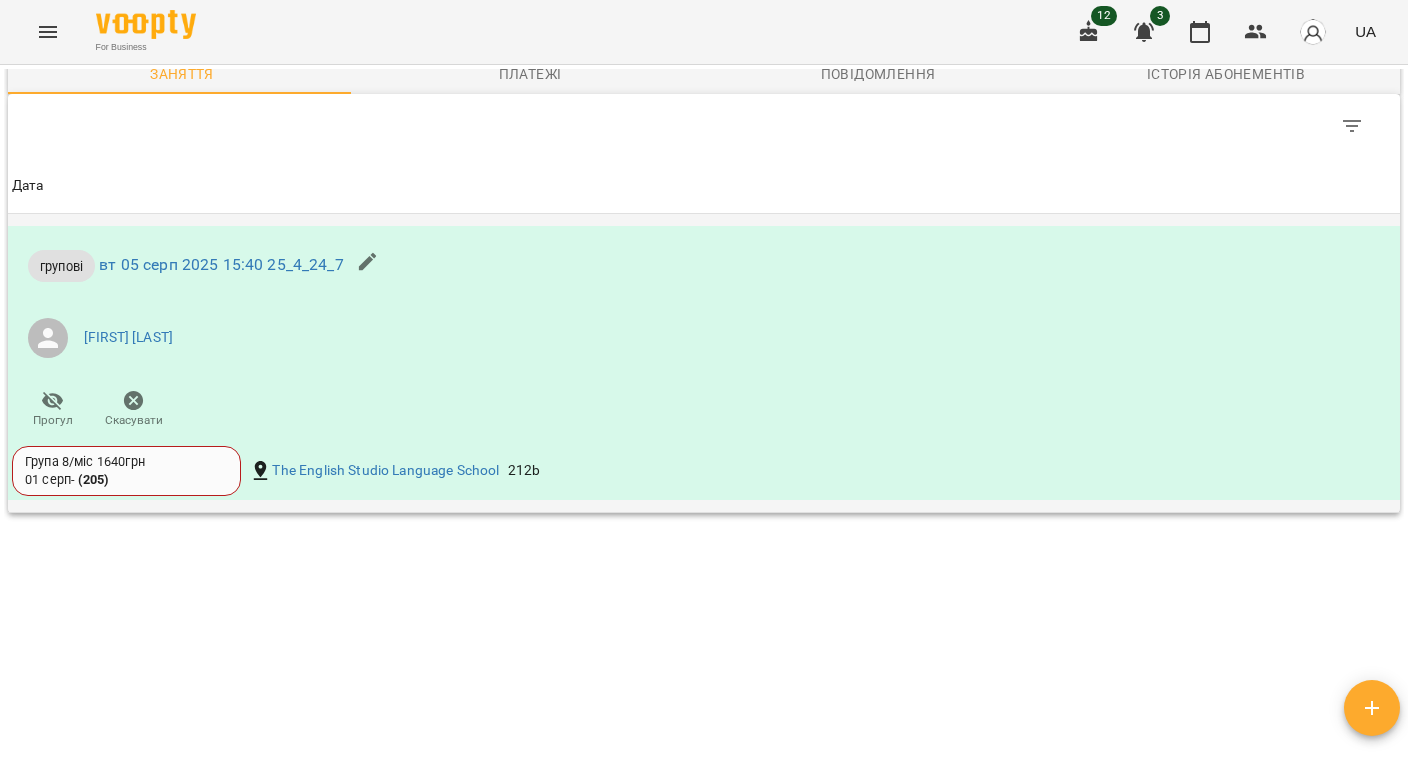 scroll, scrollTop: 1618, scrollLeft: 0, axis: vertical 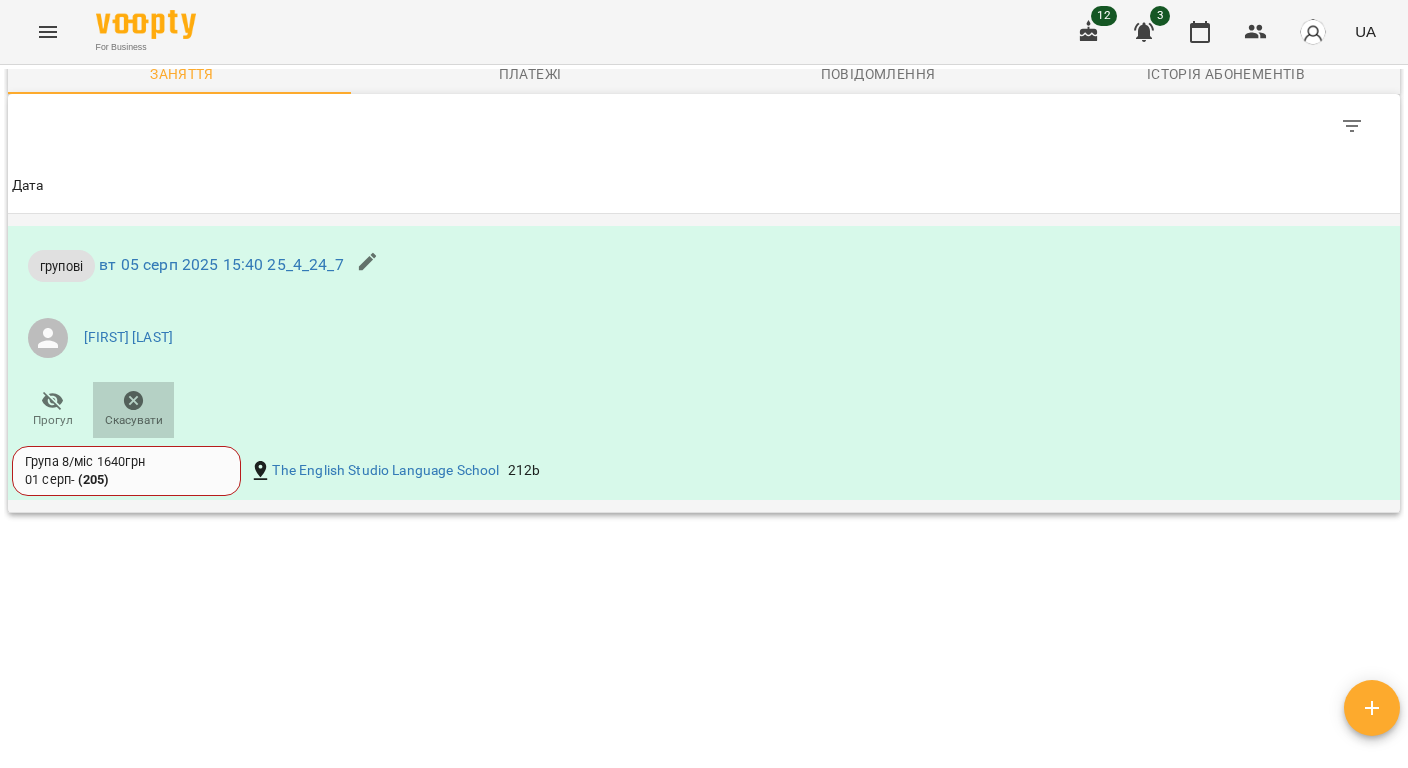 click 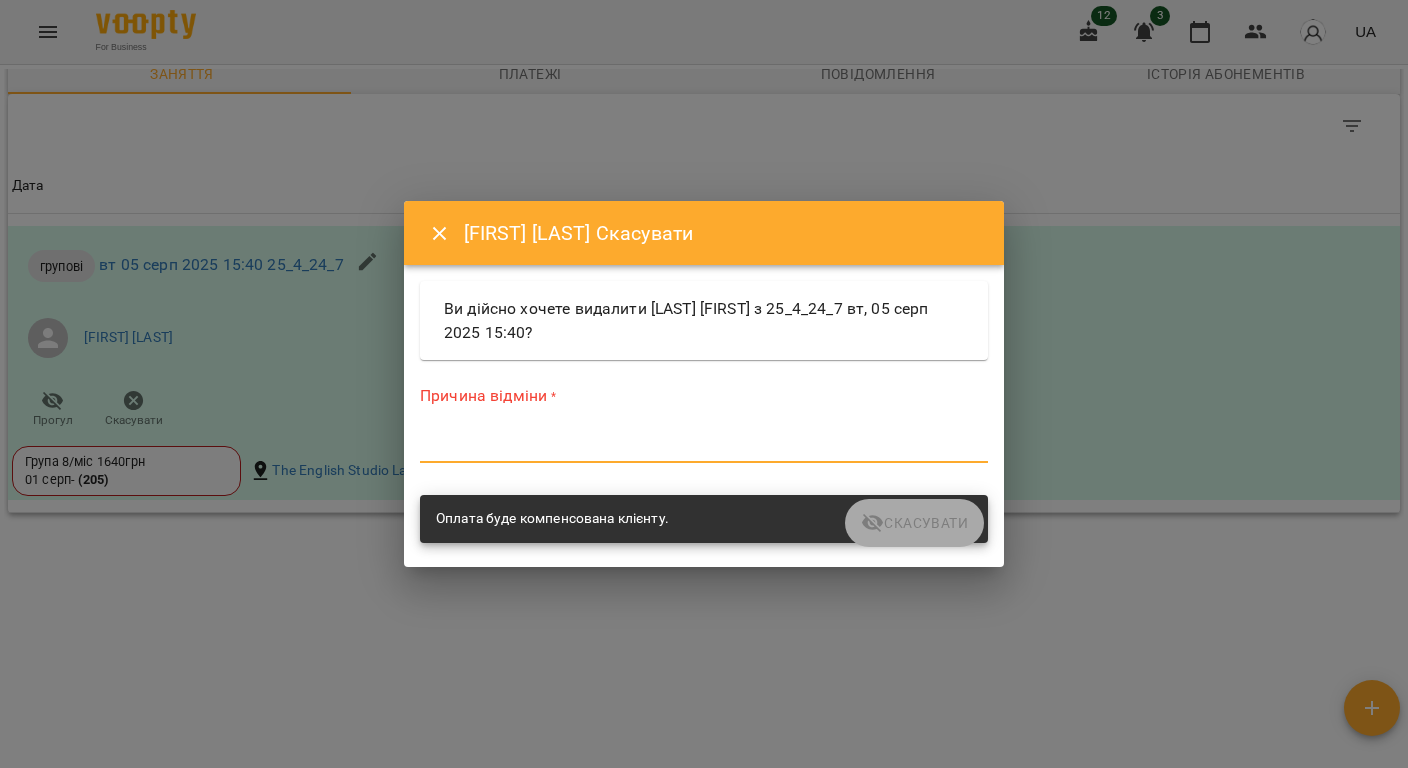 click at bounding box center [704, 446] 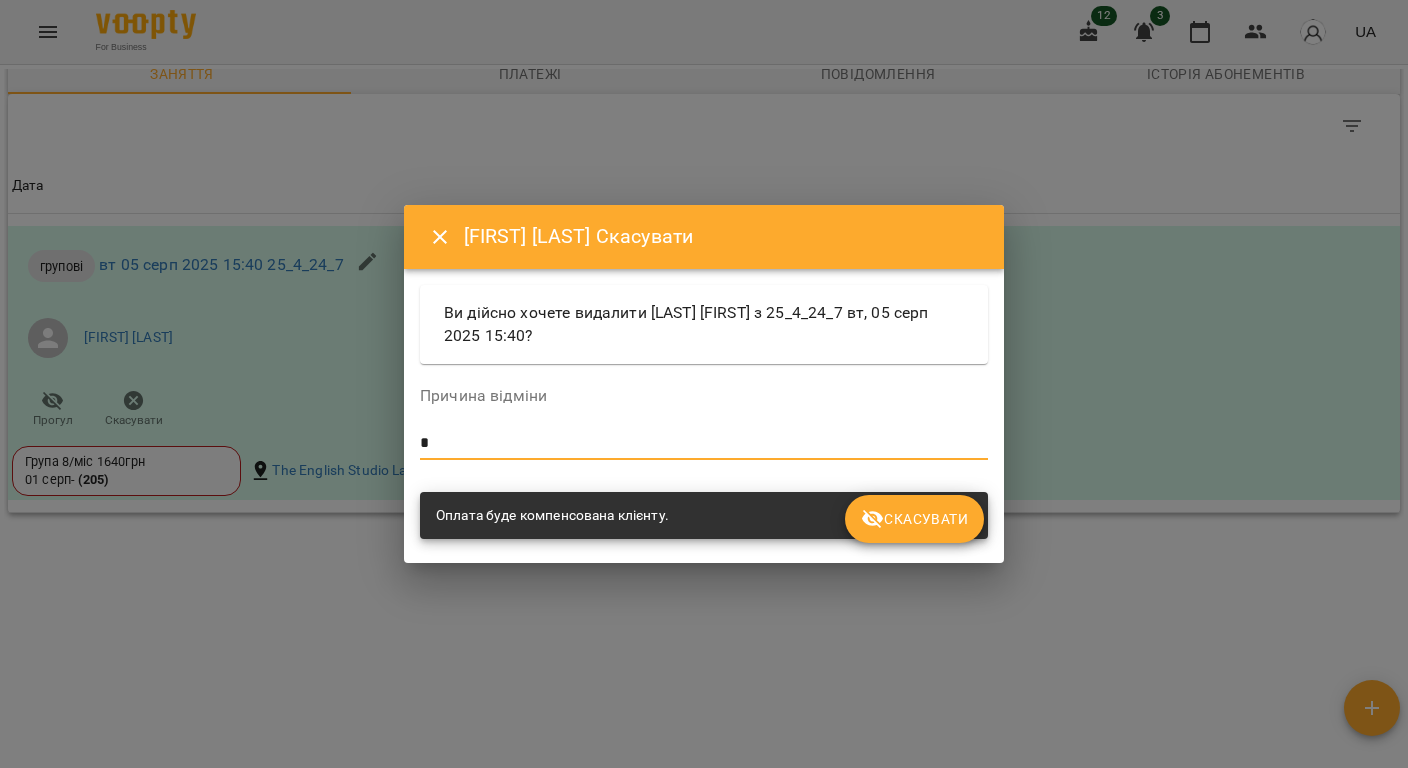 type on "*" 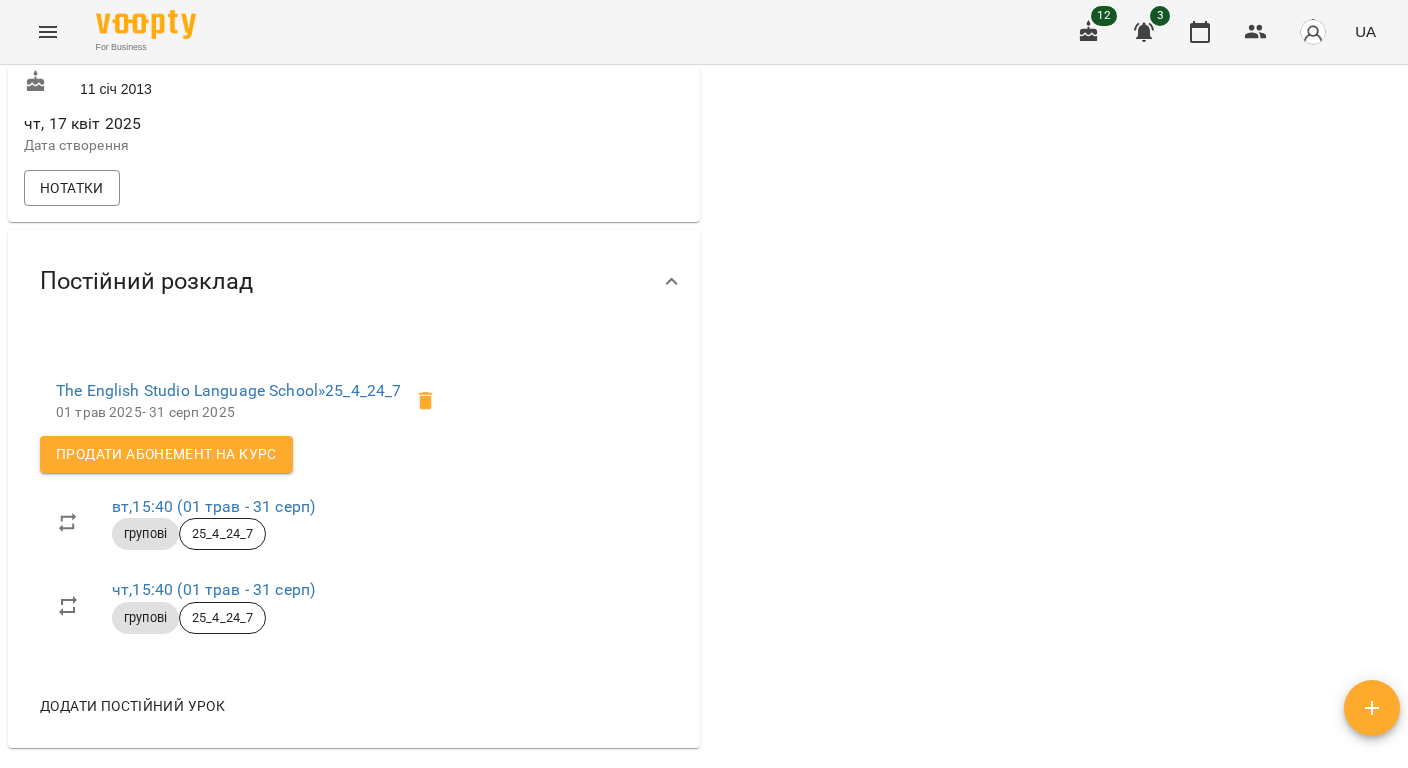 scroll, scrollTop: 0, scrollLeft: 0, axis: both 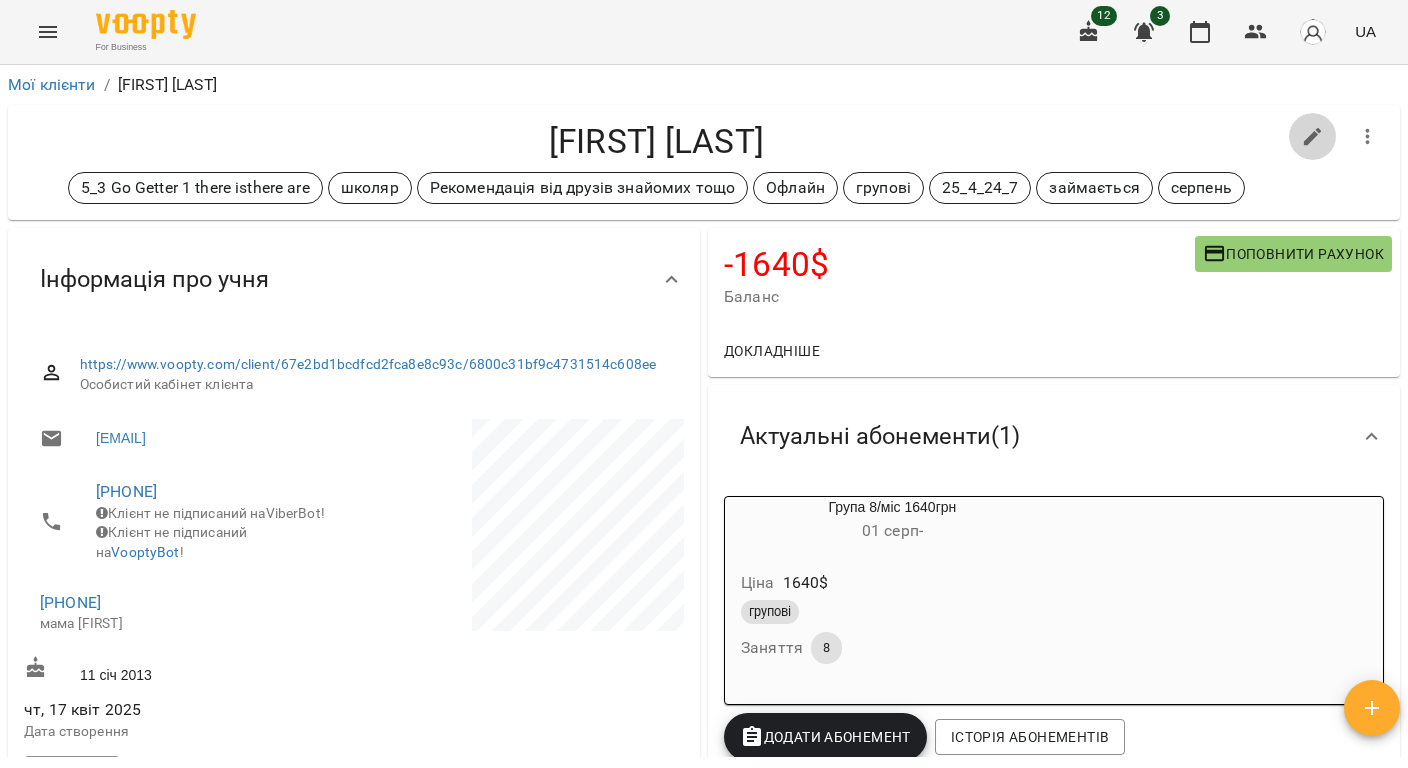 click 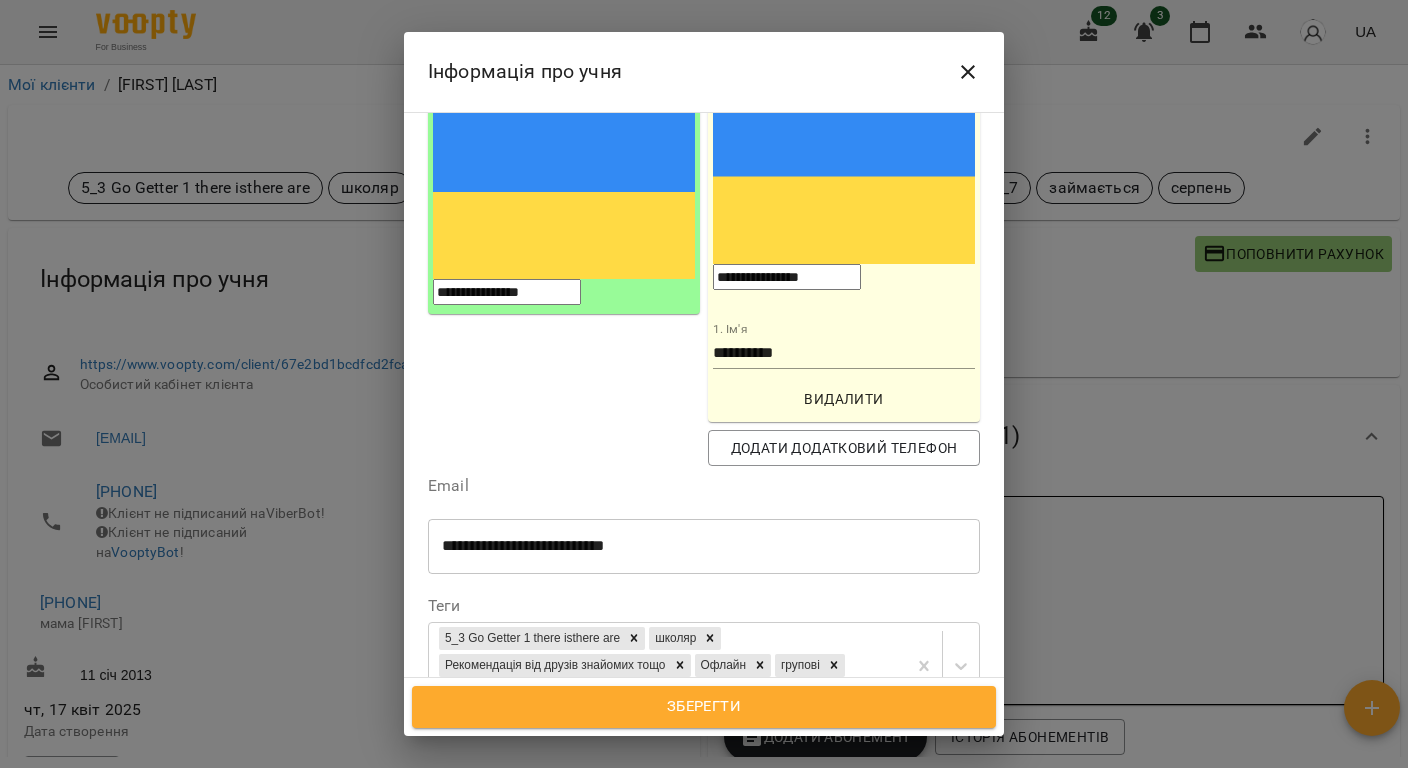 scroll, scrollTop: 266, scrollLeft: 0, axis: vertical 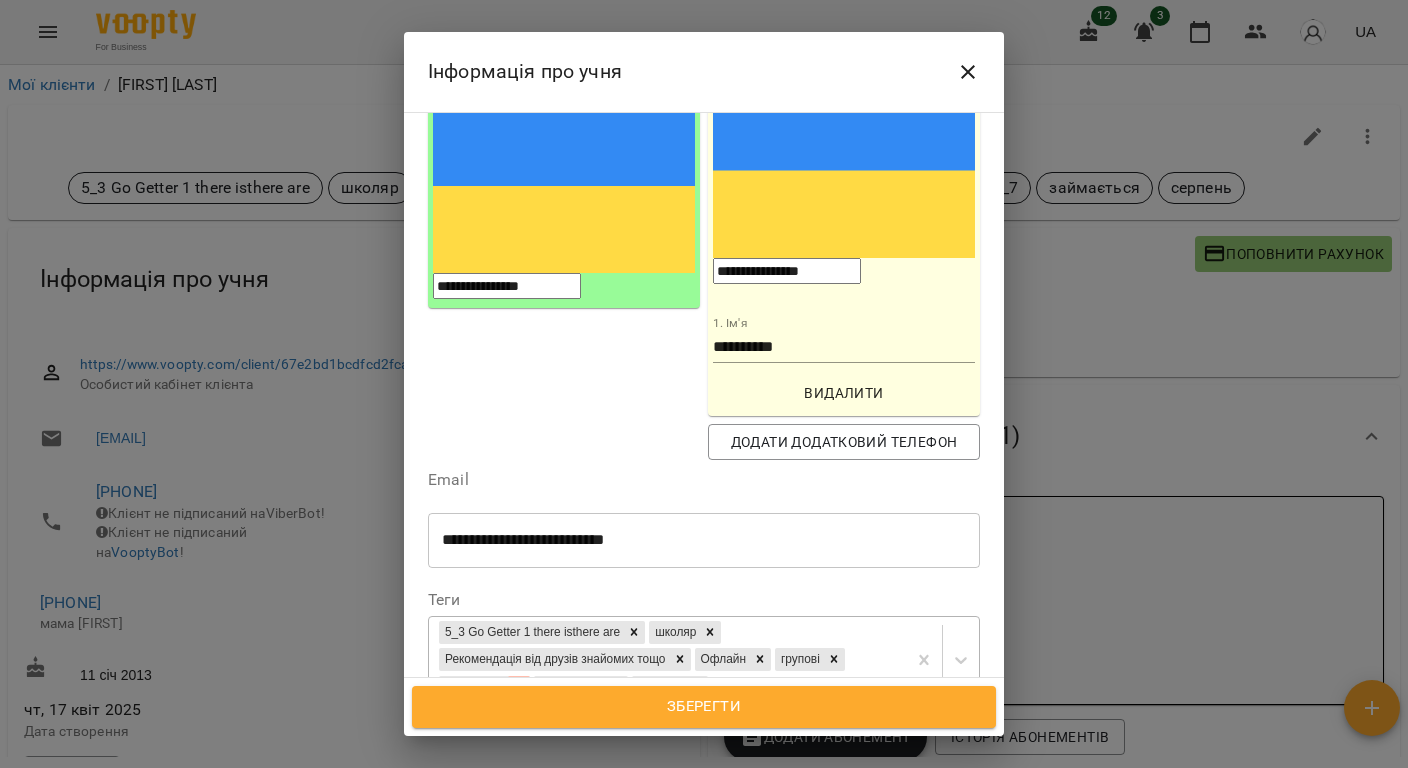 click at bounding box center (519, 687) 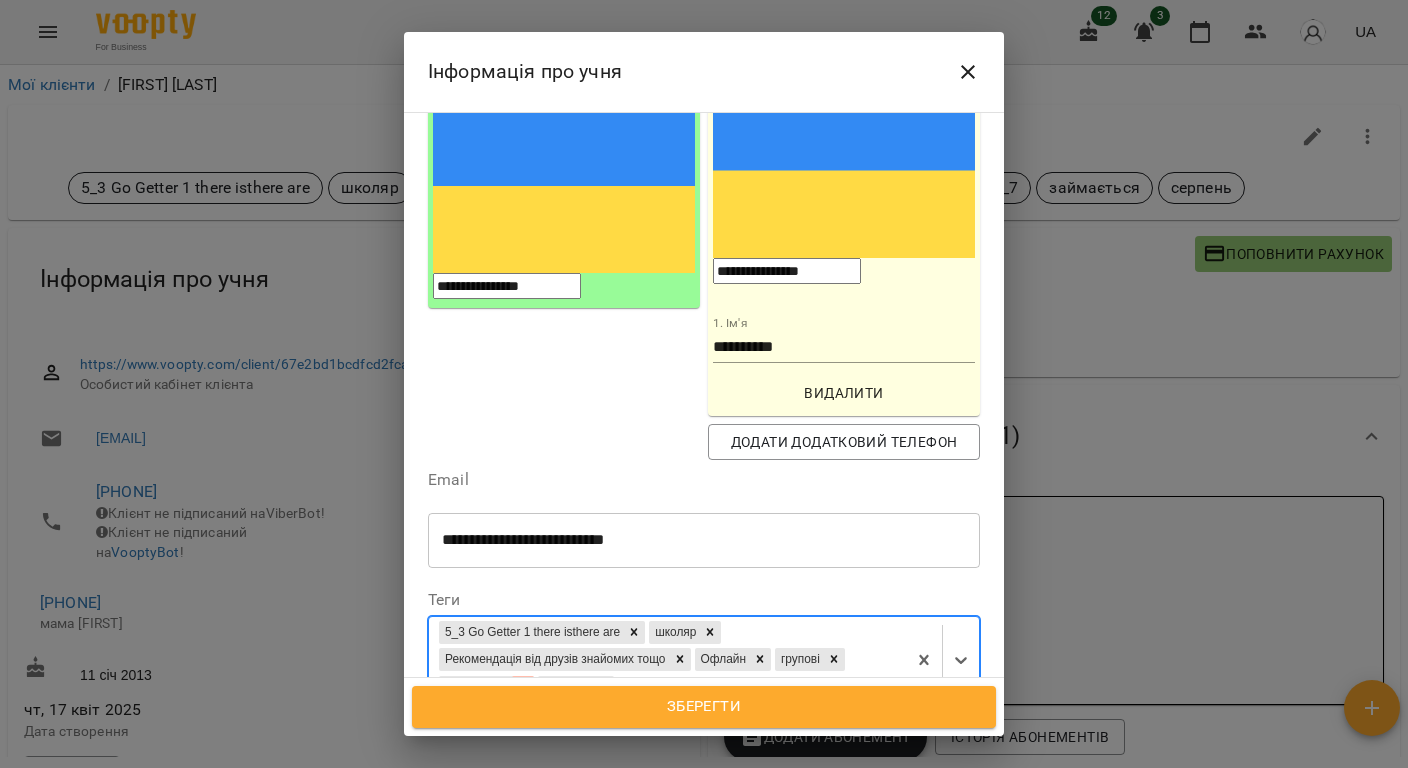 click 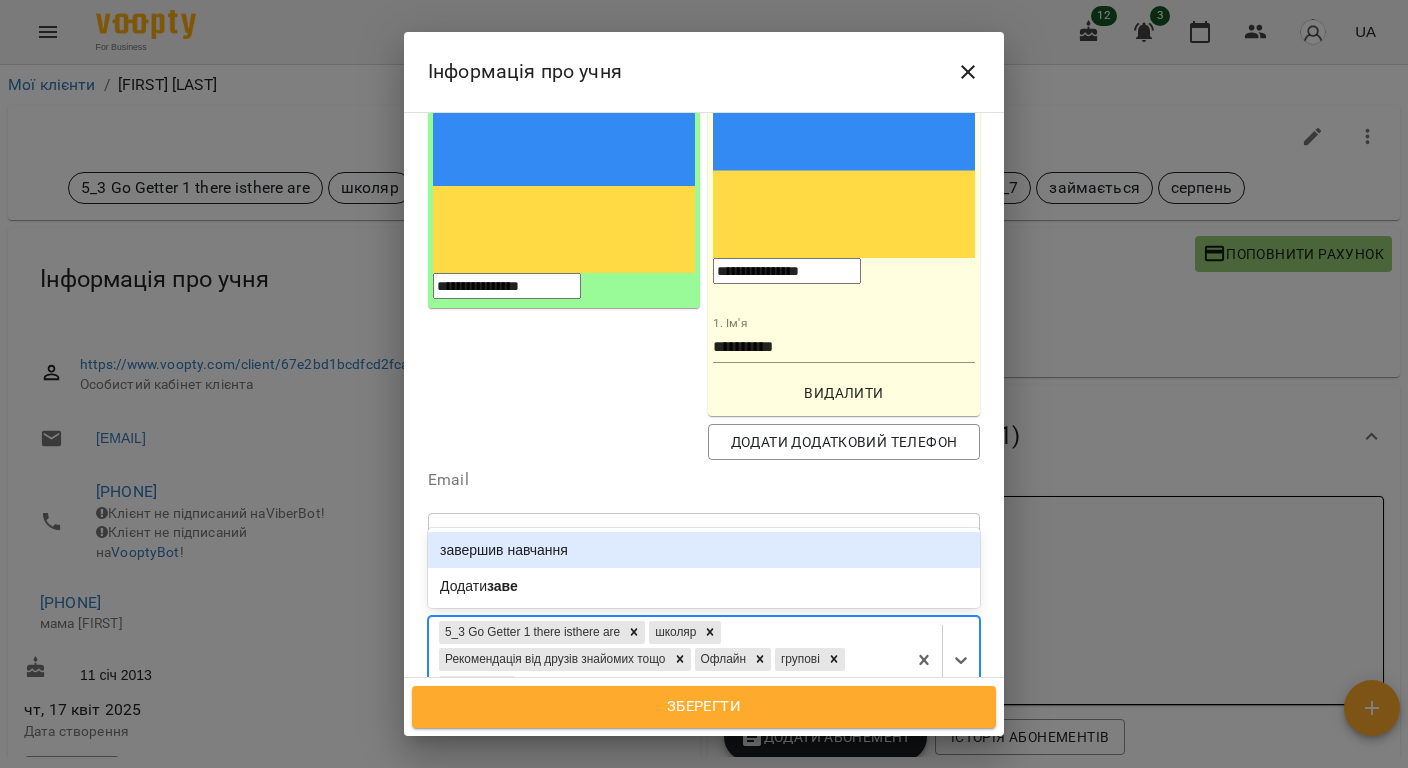 type on "*****" 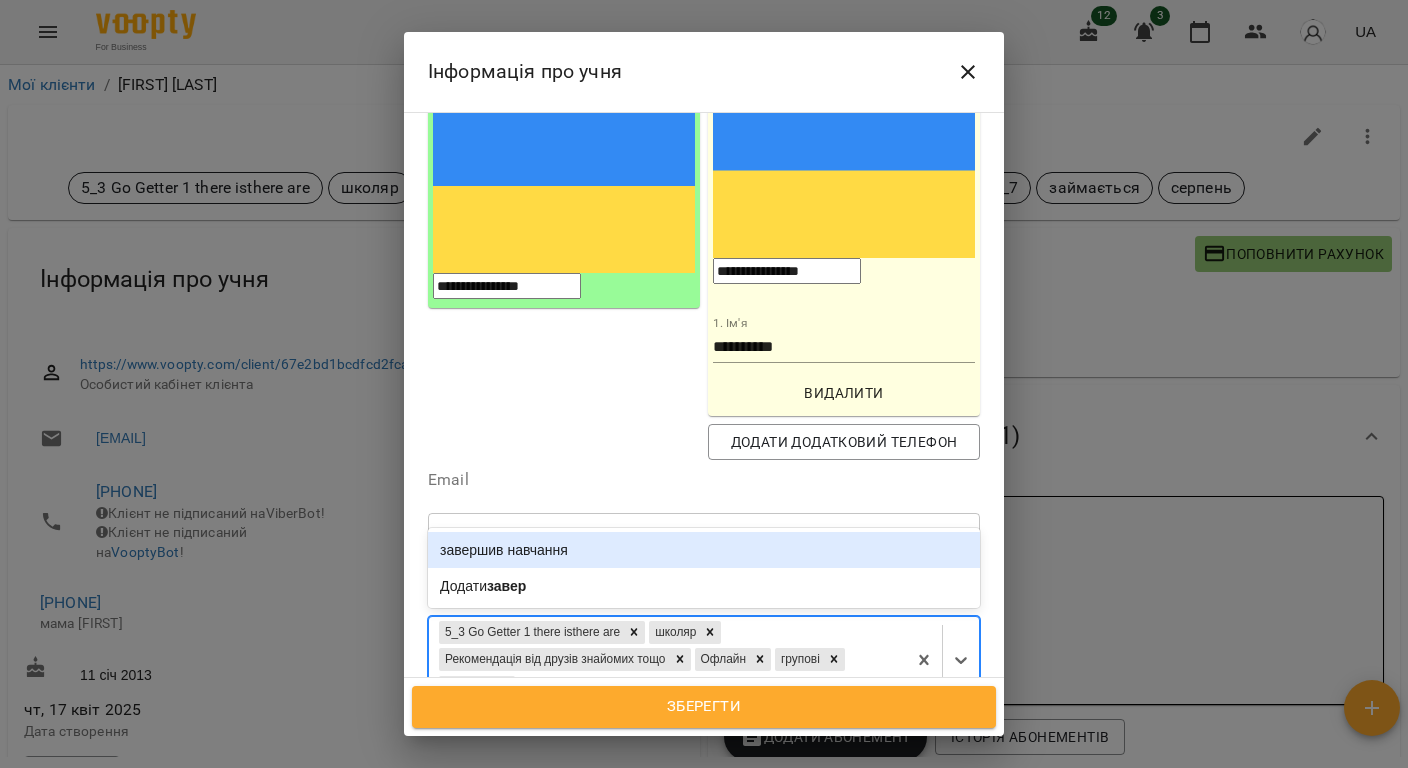 click on "завершив навчання" at bounding box center [704, 550] 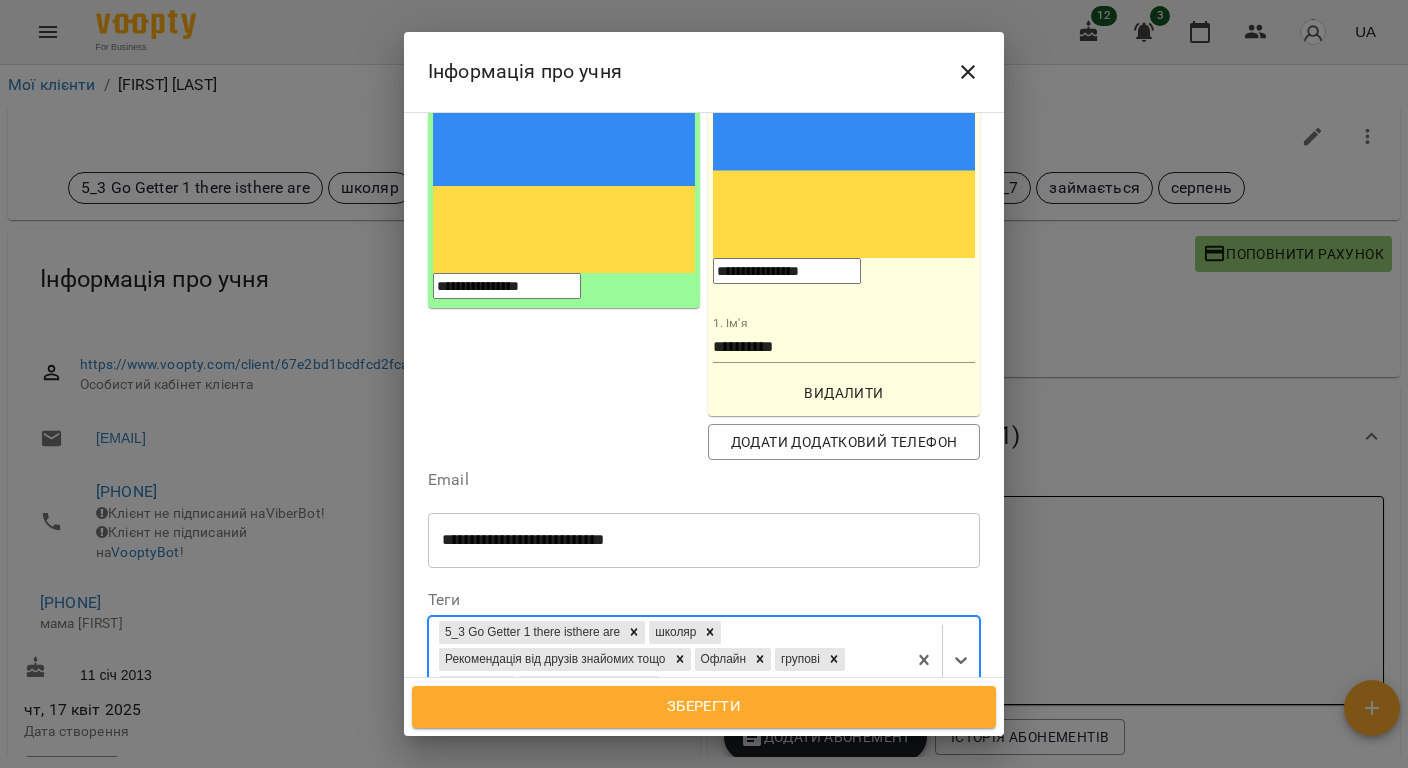 click on "Зберегти" at bounding box center [704, 707] 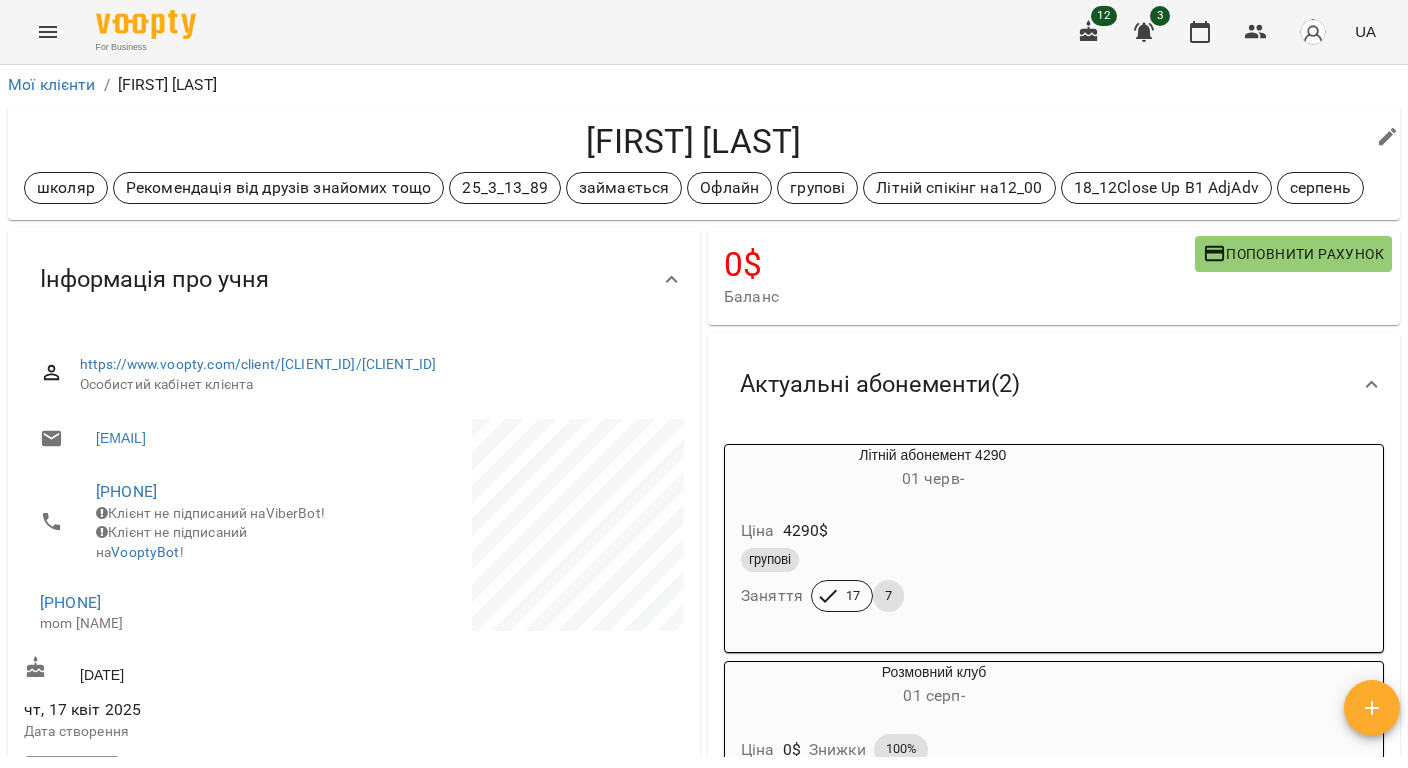 scroll, scrollTop: 0, scrollLeft: 0, axis: both 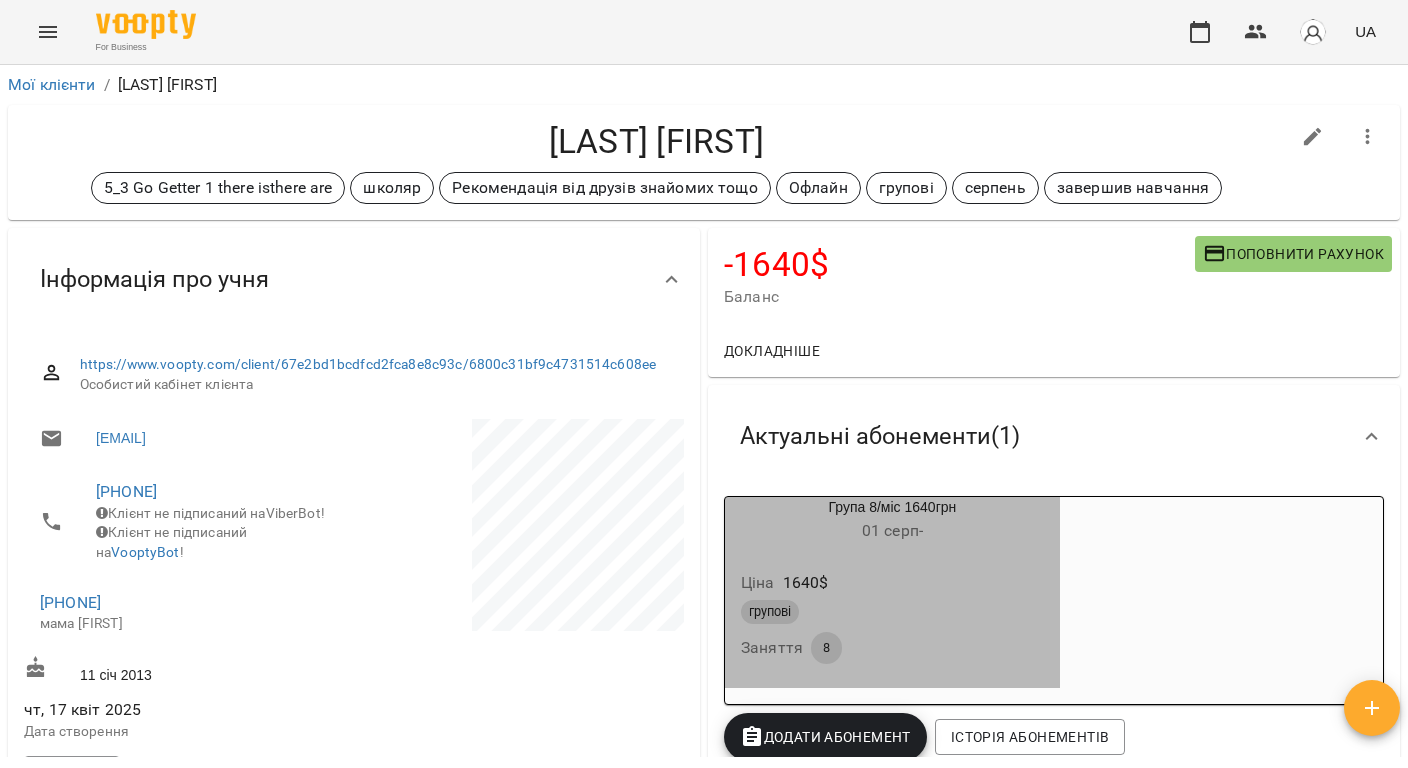 click on "Ціна 1640 $" at bounding box center (892, 583) 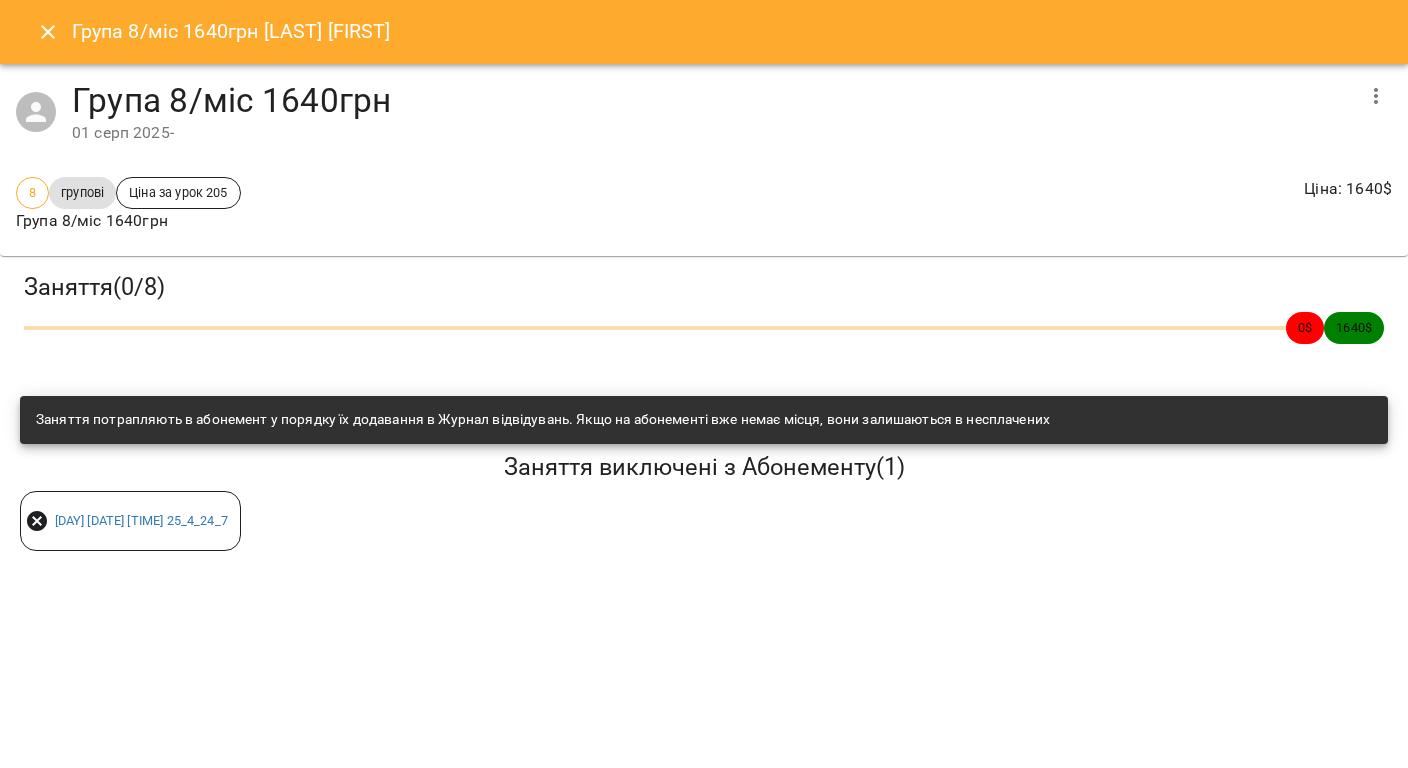 click 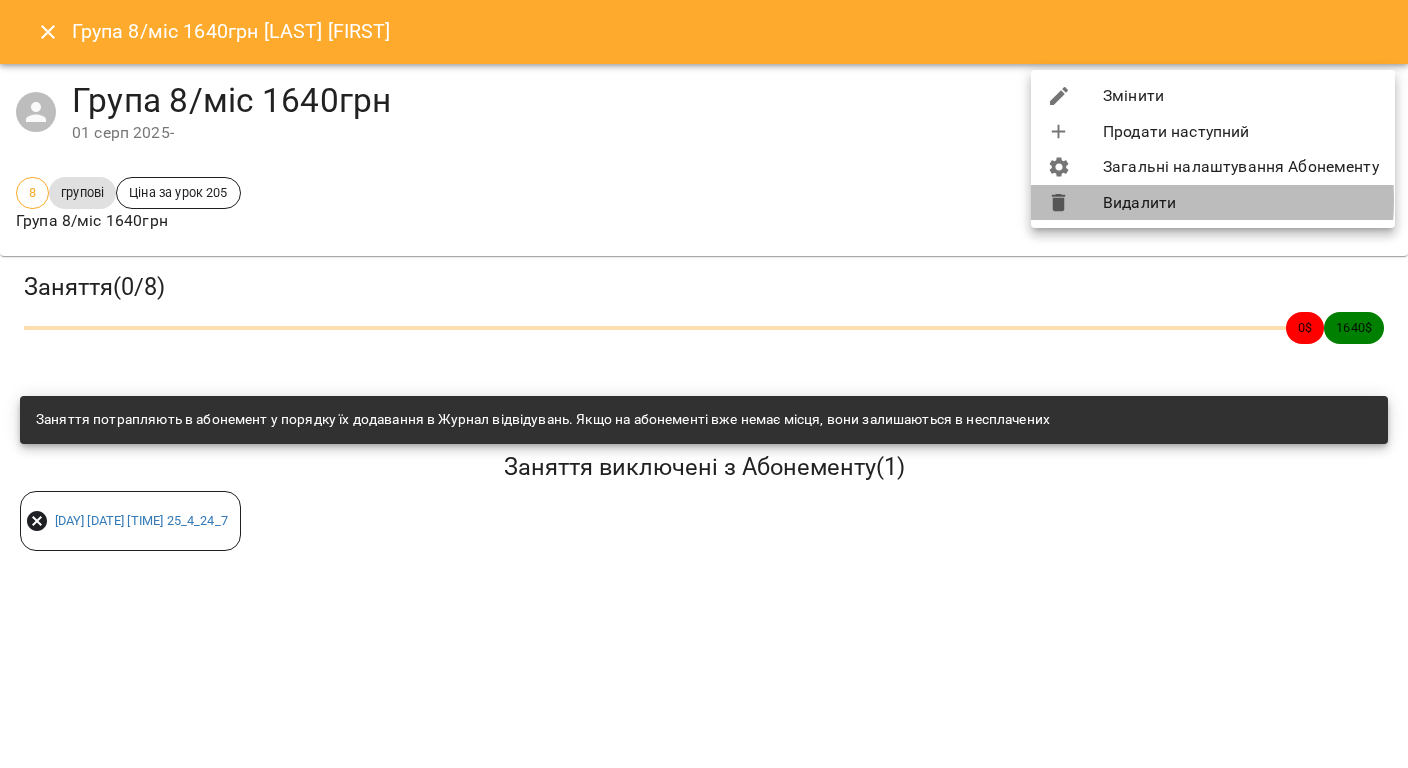 click on "Видалити" at bounding box center (1213, 203) 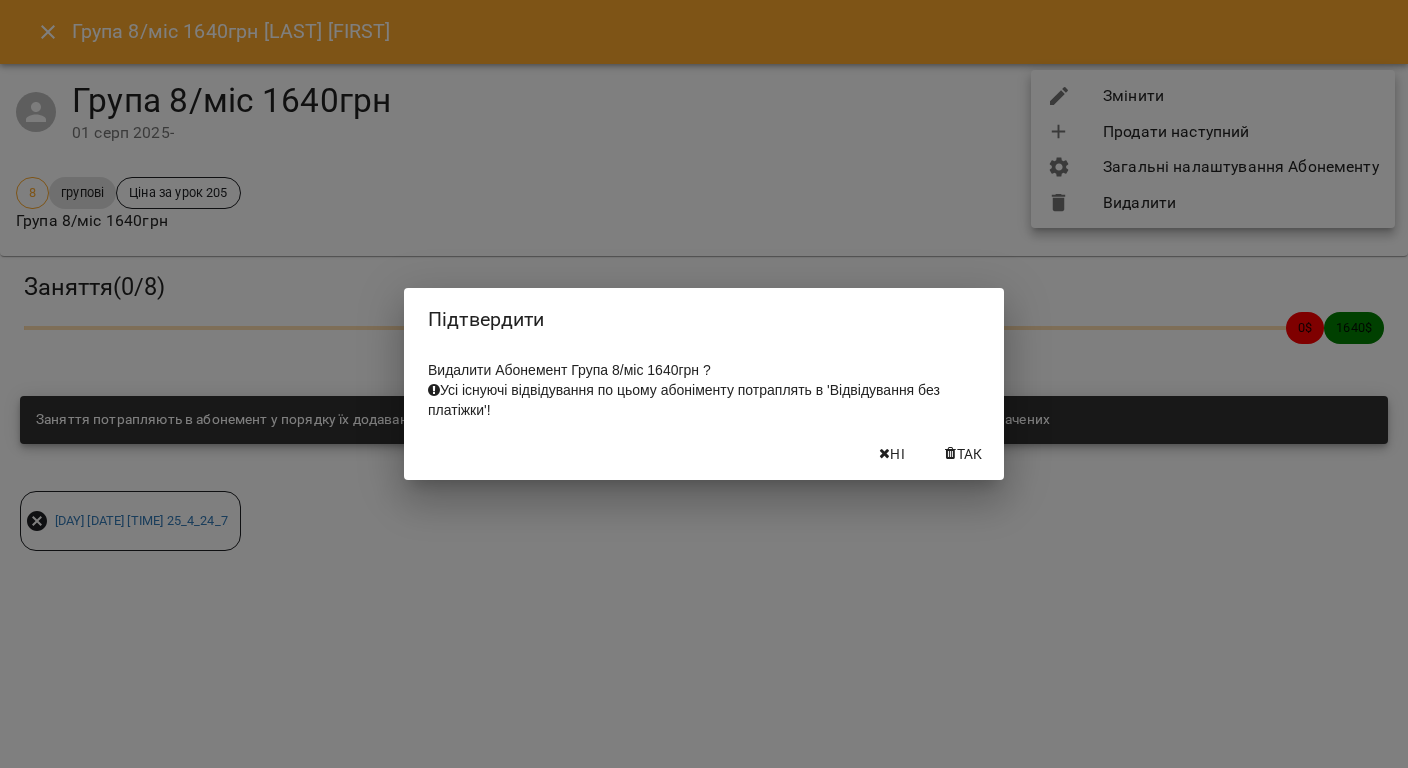 click on "Так" at bounding box center [970, 454] 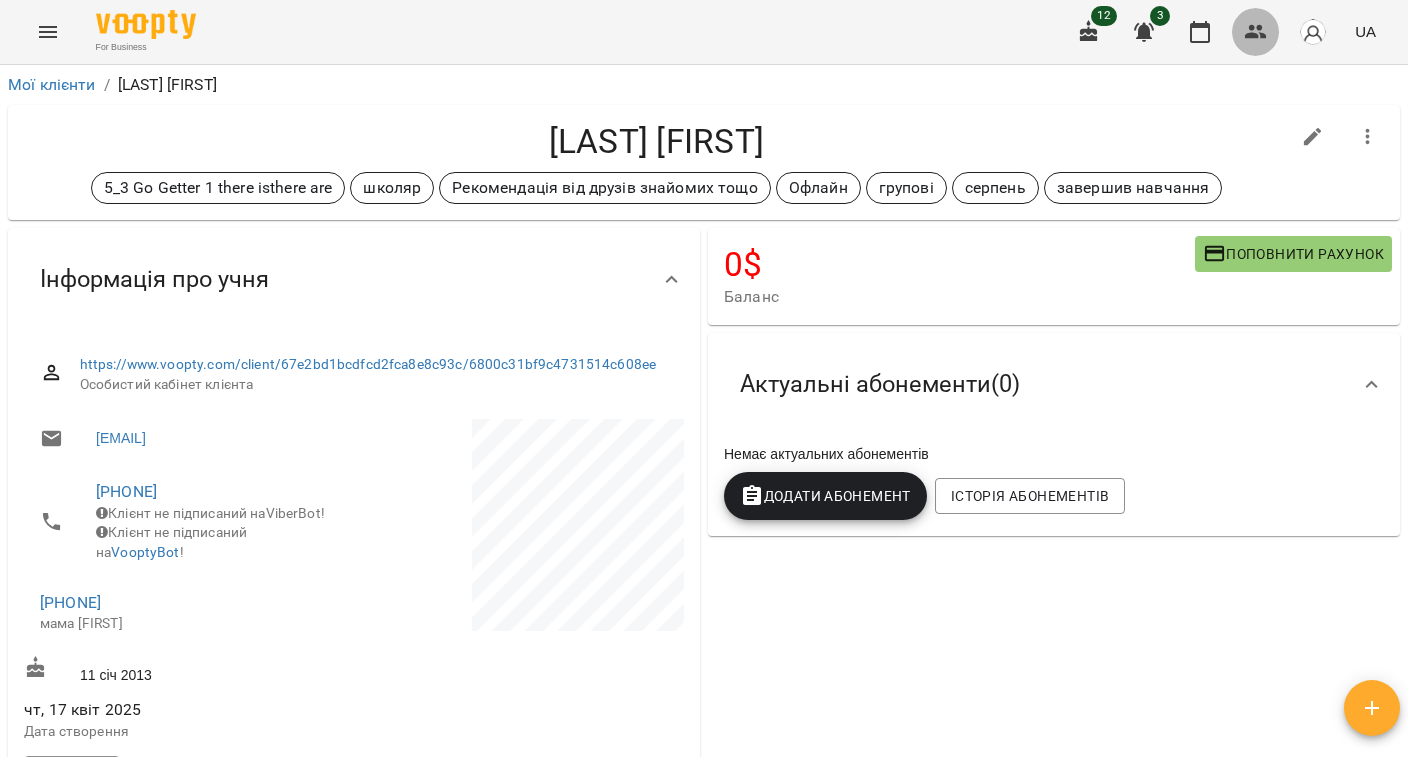 click 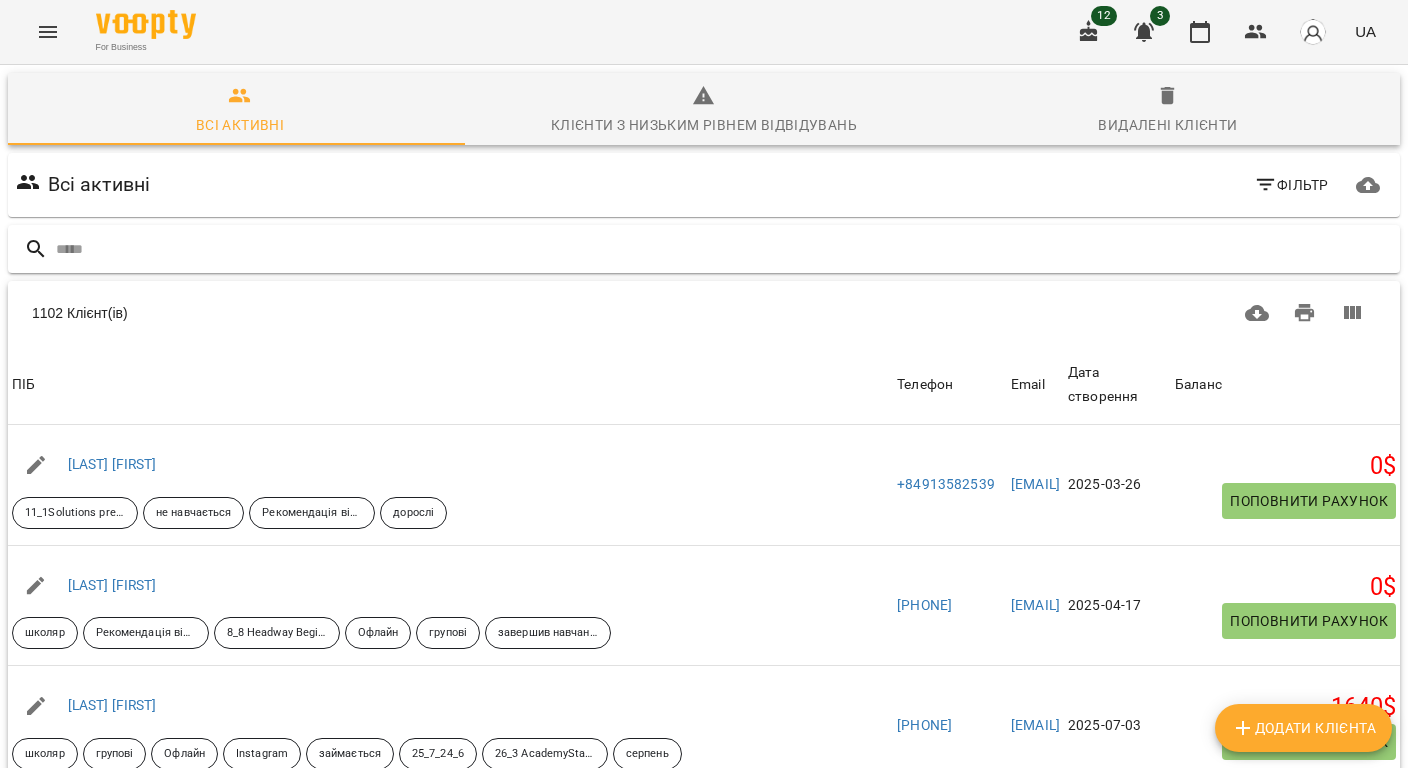 click at bounding box center [704, 249] 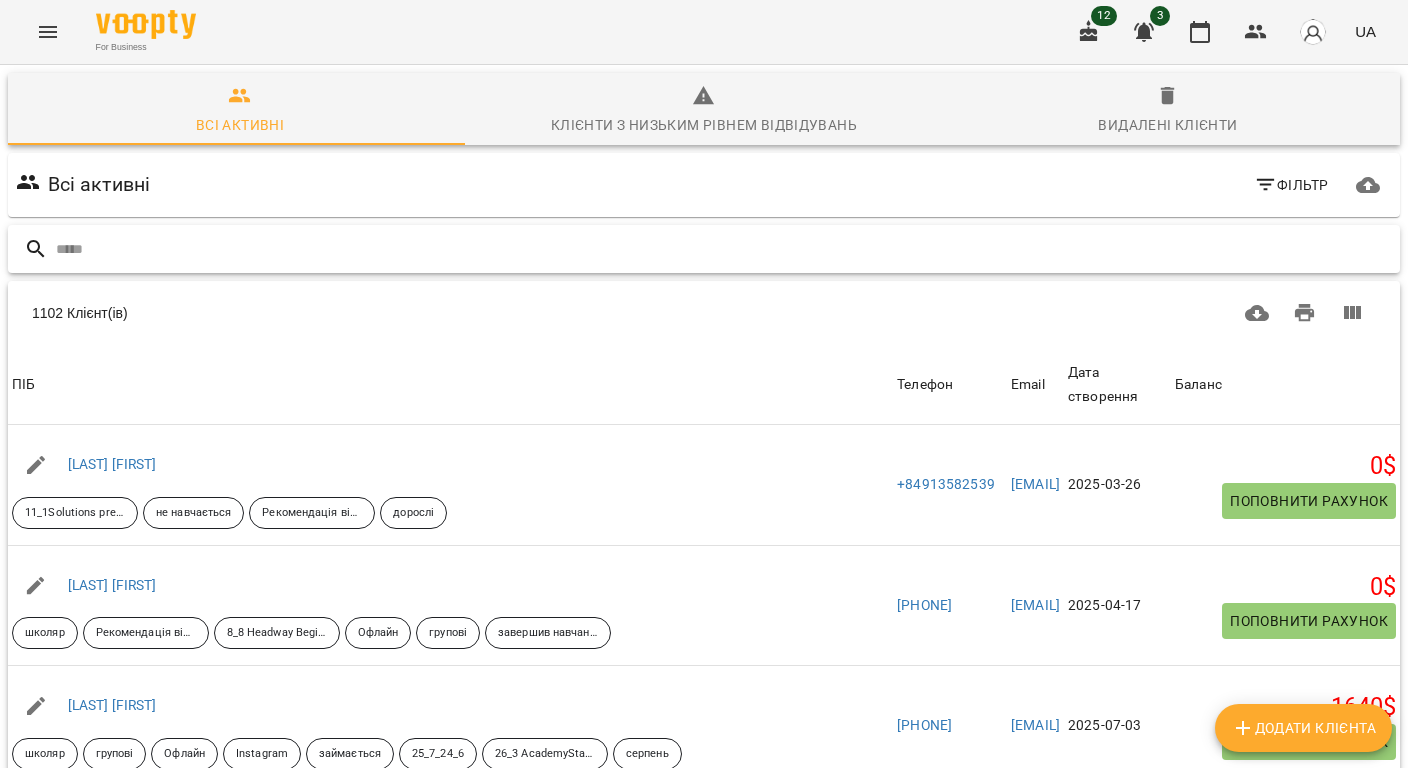 click at bounding box center [724, 249] 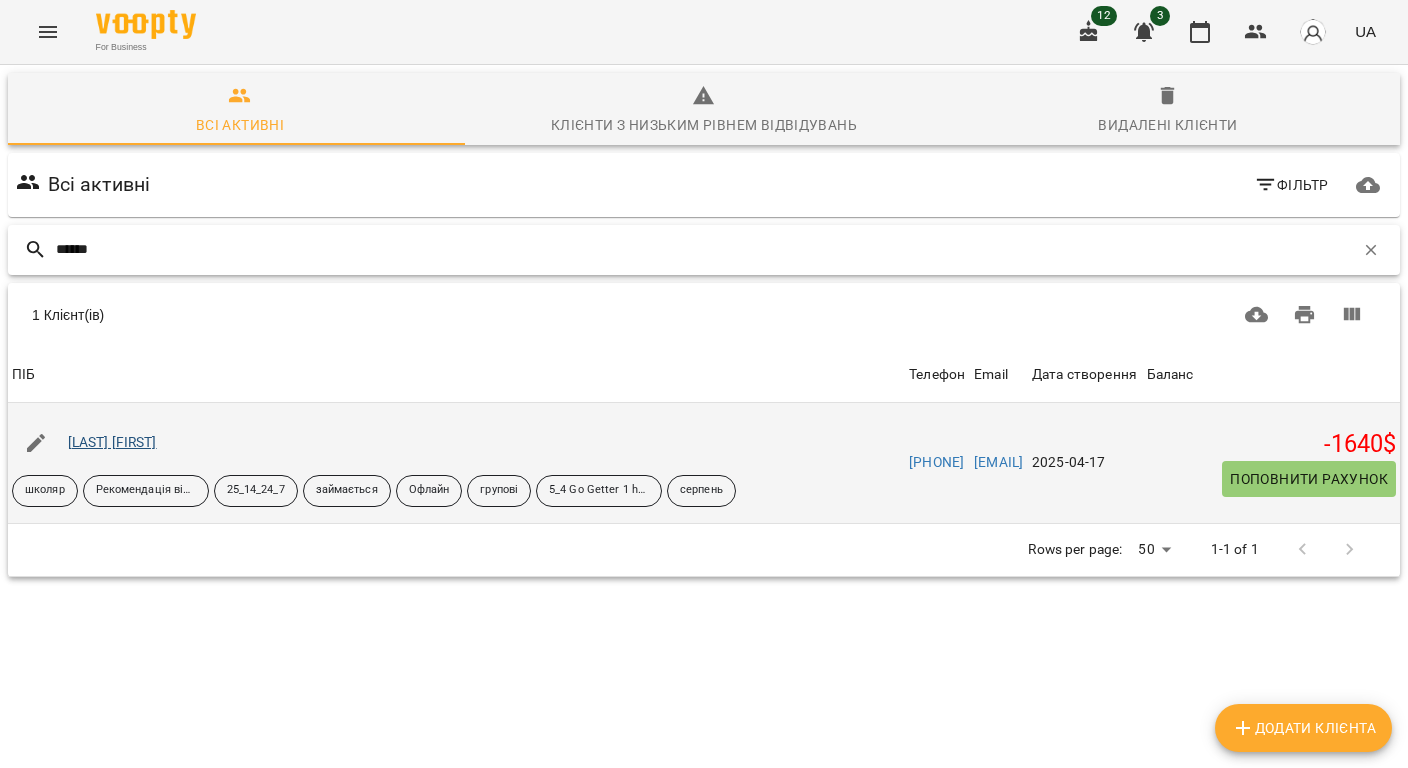 type on "******" 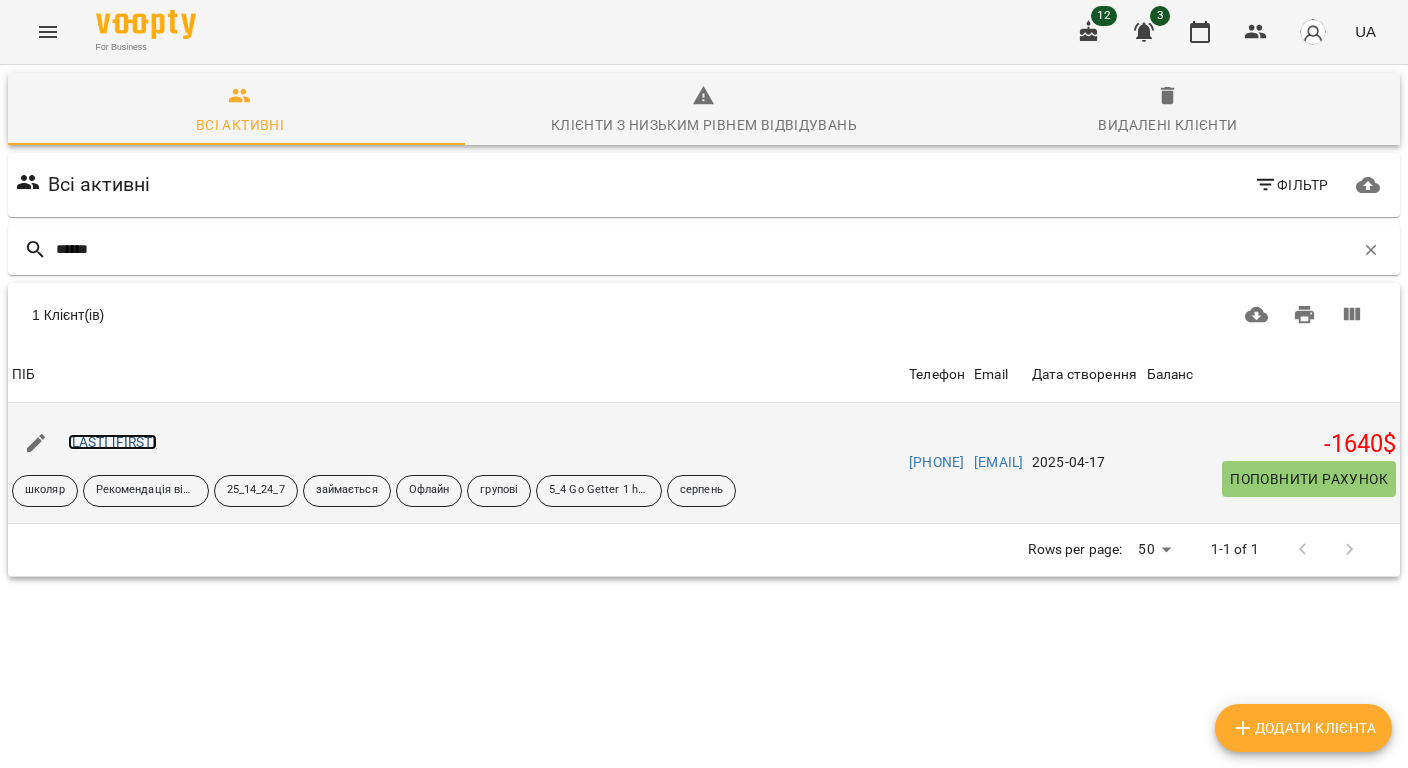 click on "Харков Юліан" at bounding box center [112, 442] 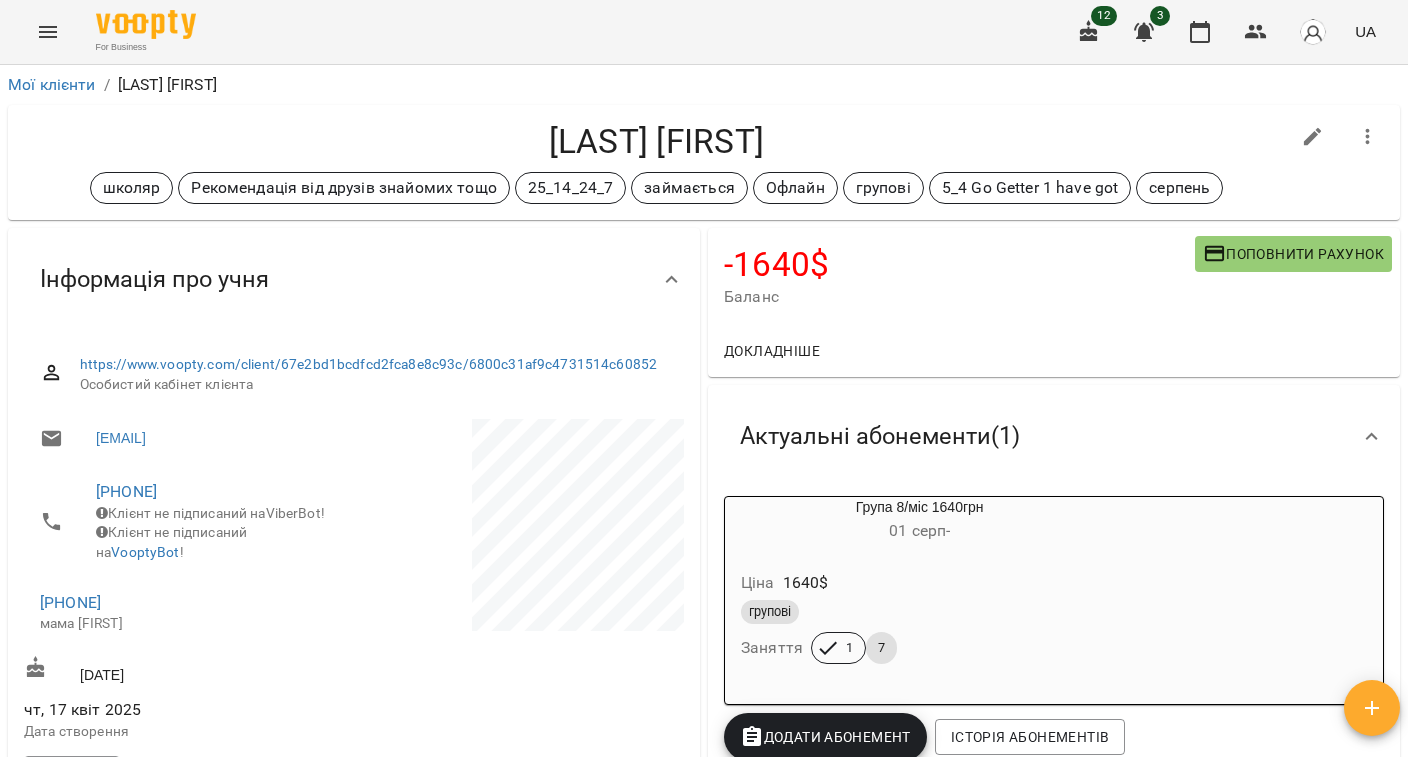 click on "Поповнити рахунок" at bounding box center [1293, 254] 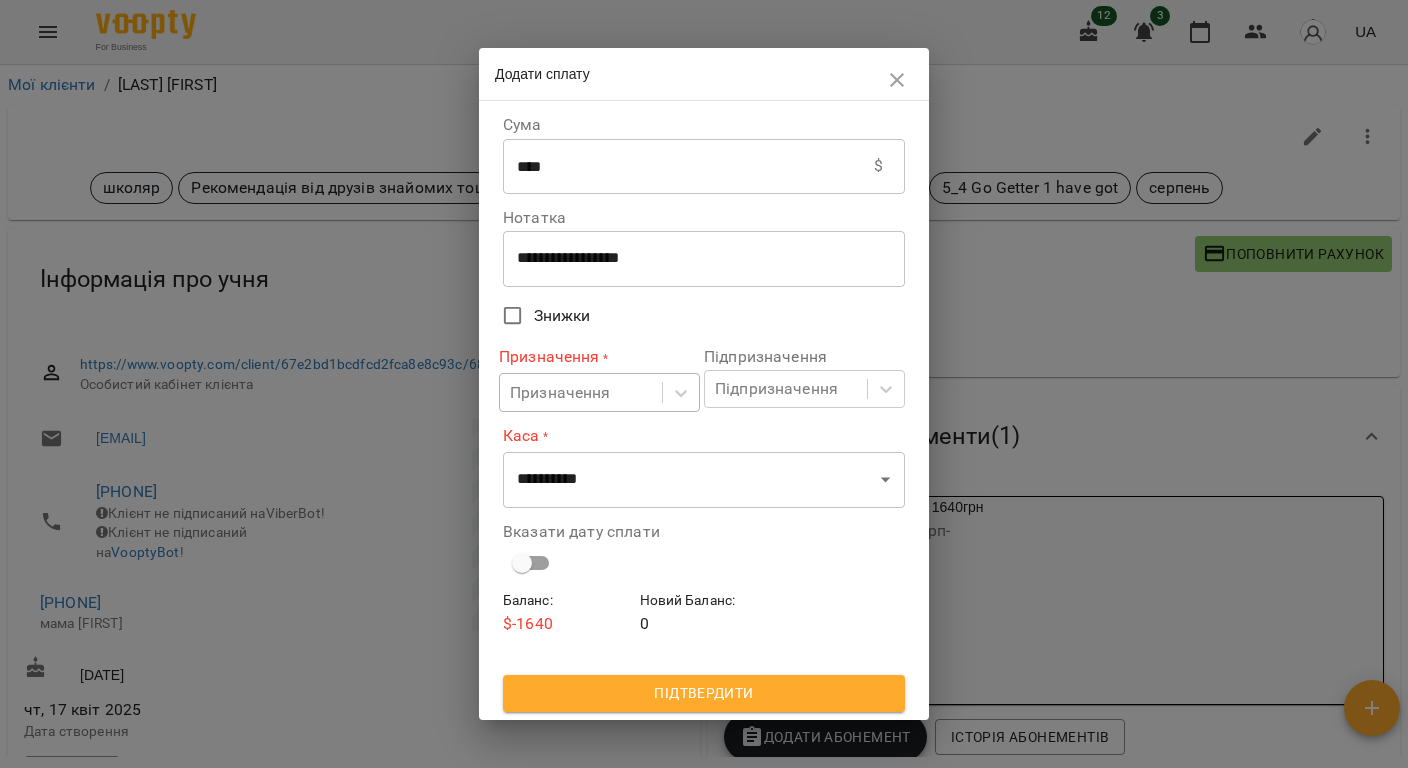 click on "Призначення" at bounding box center (560, 393) 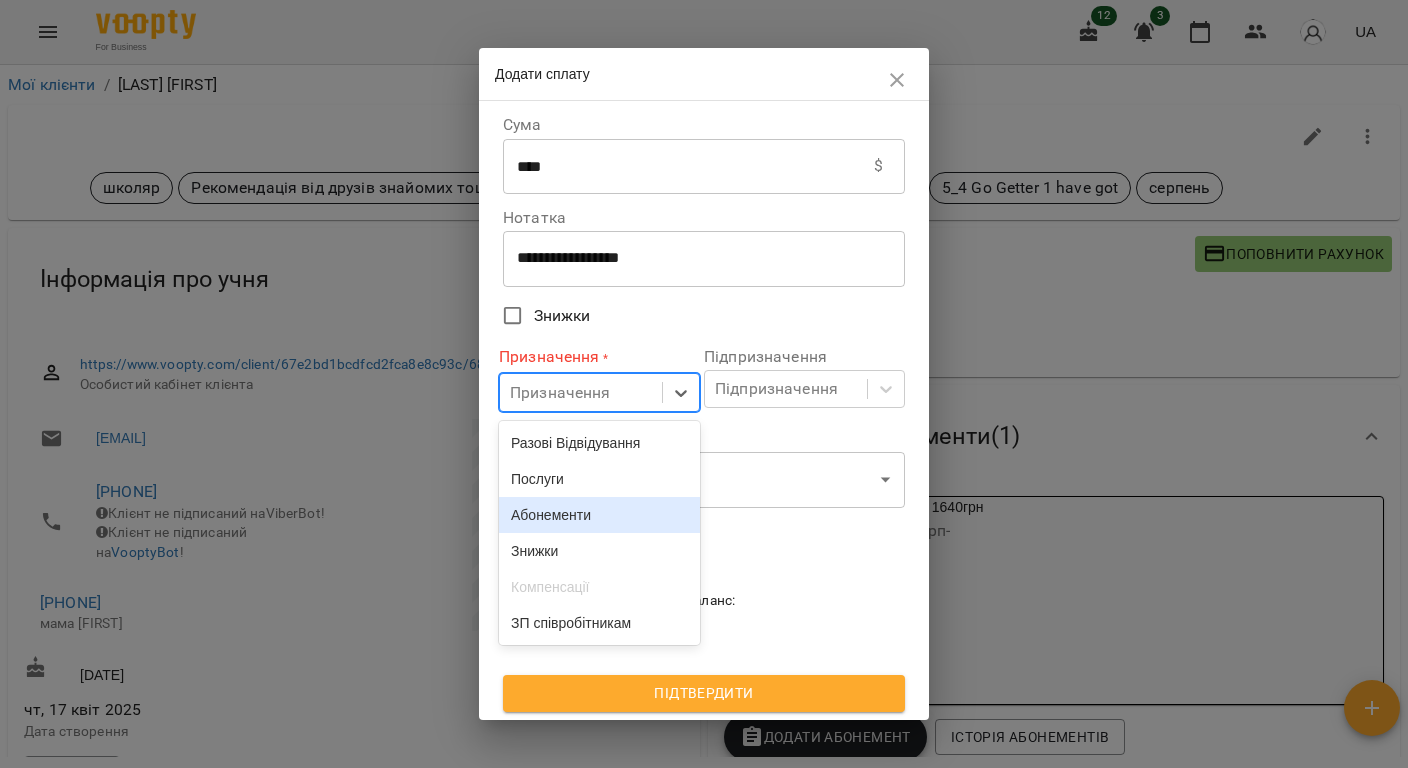 click on "Абонементи" at bounding box center [599, 515] 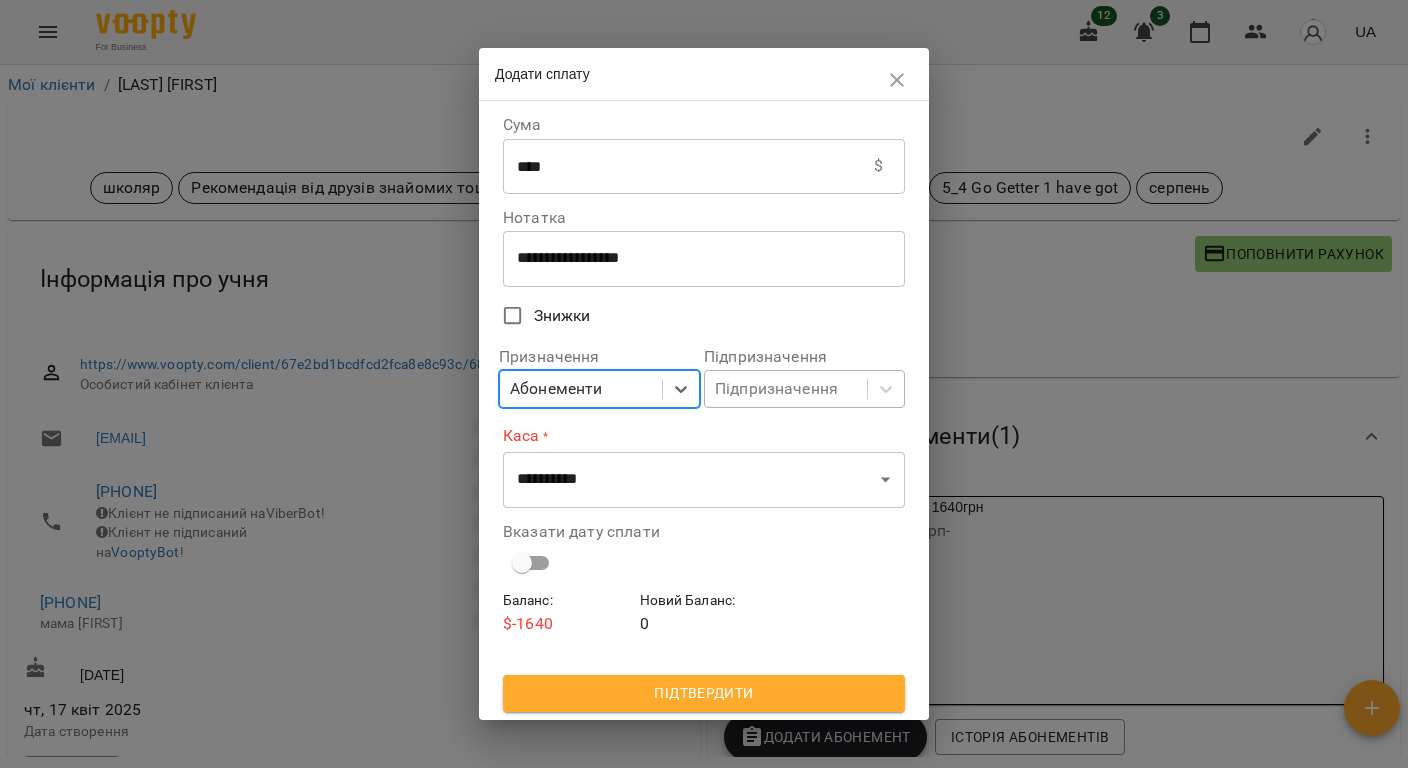 click on "Підпризначення" at bounding box center [776, 389] 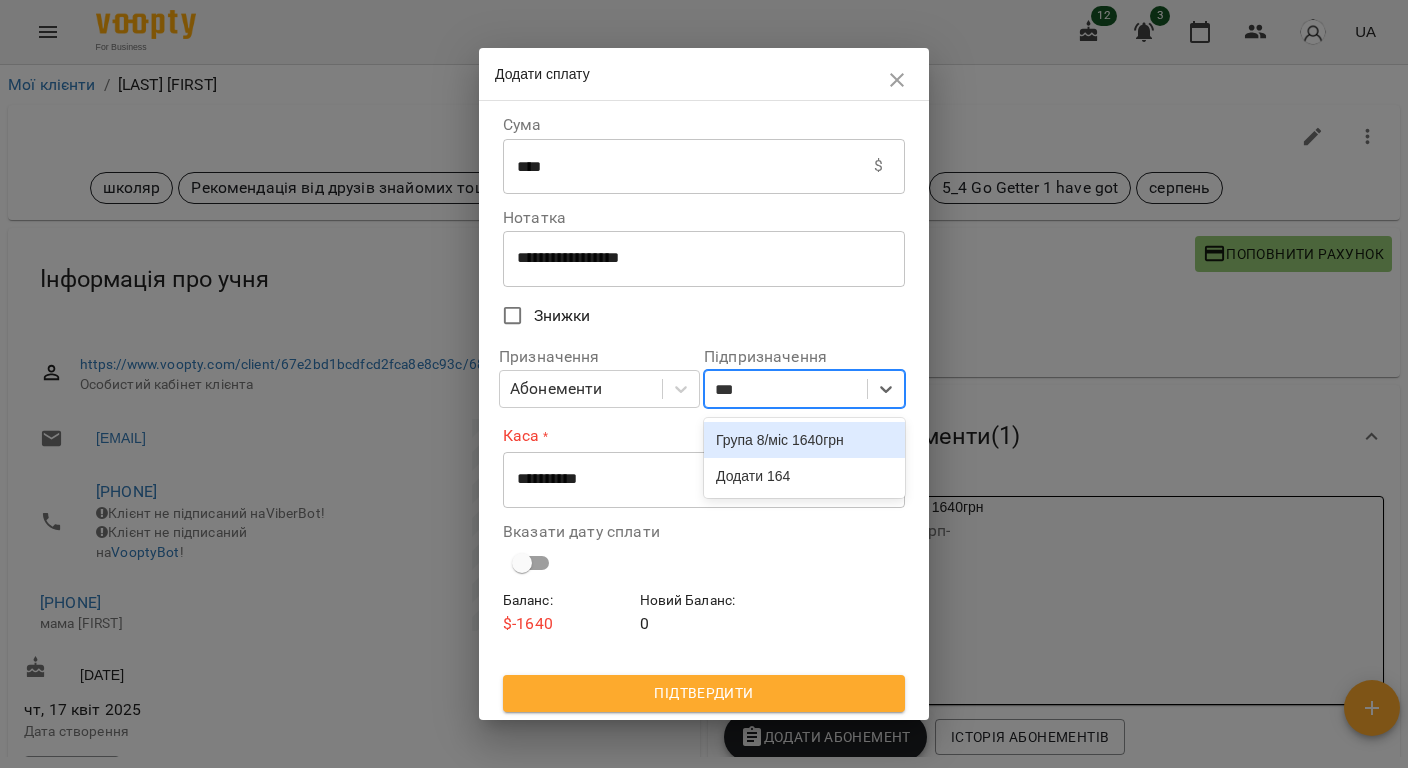 type on "****" 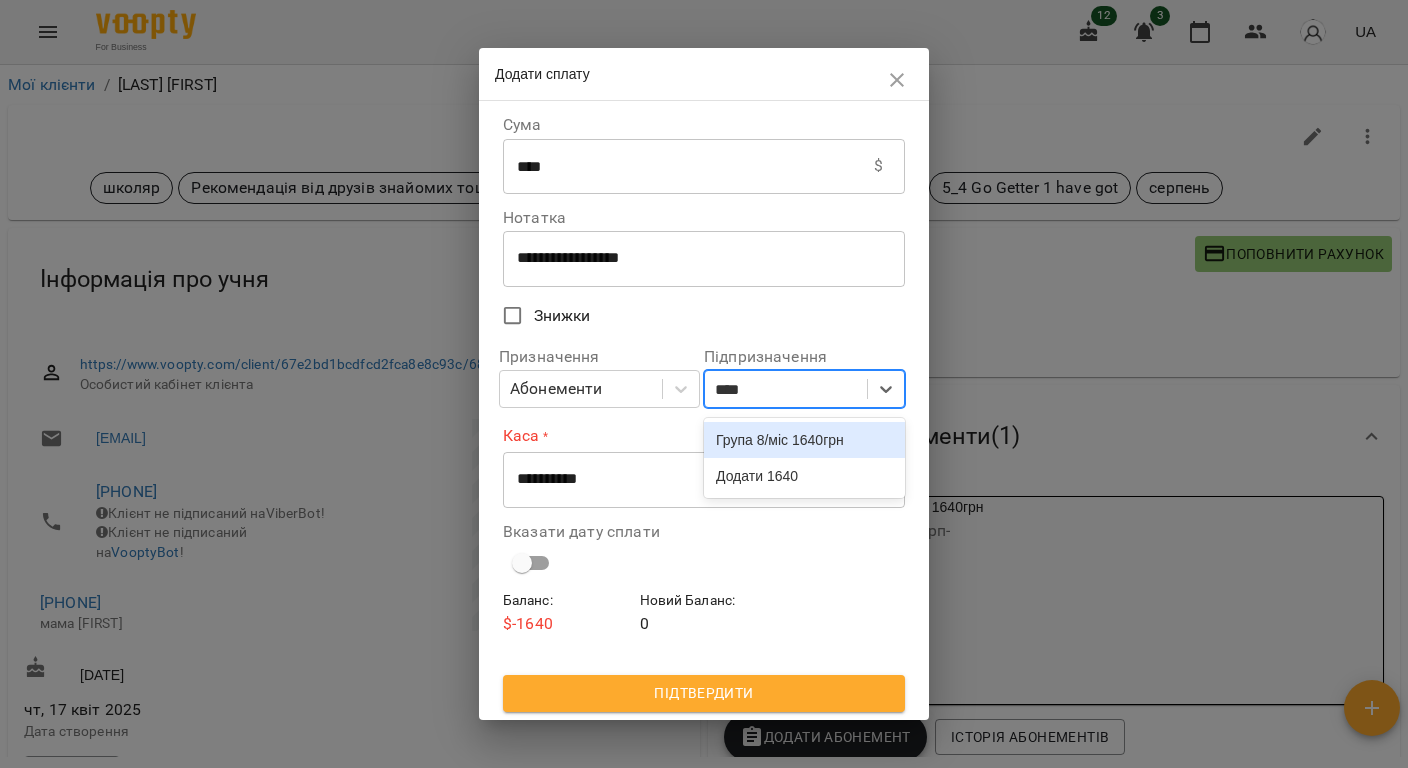 click on "Група 8/міс 1640грн" at bounding box center (804, 440) 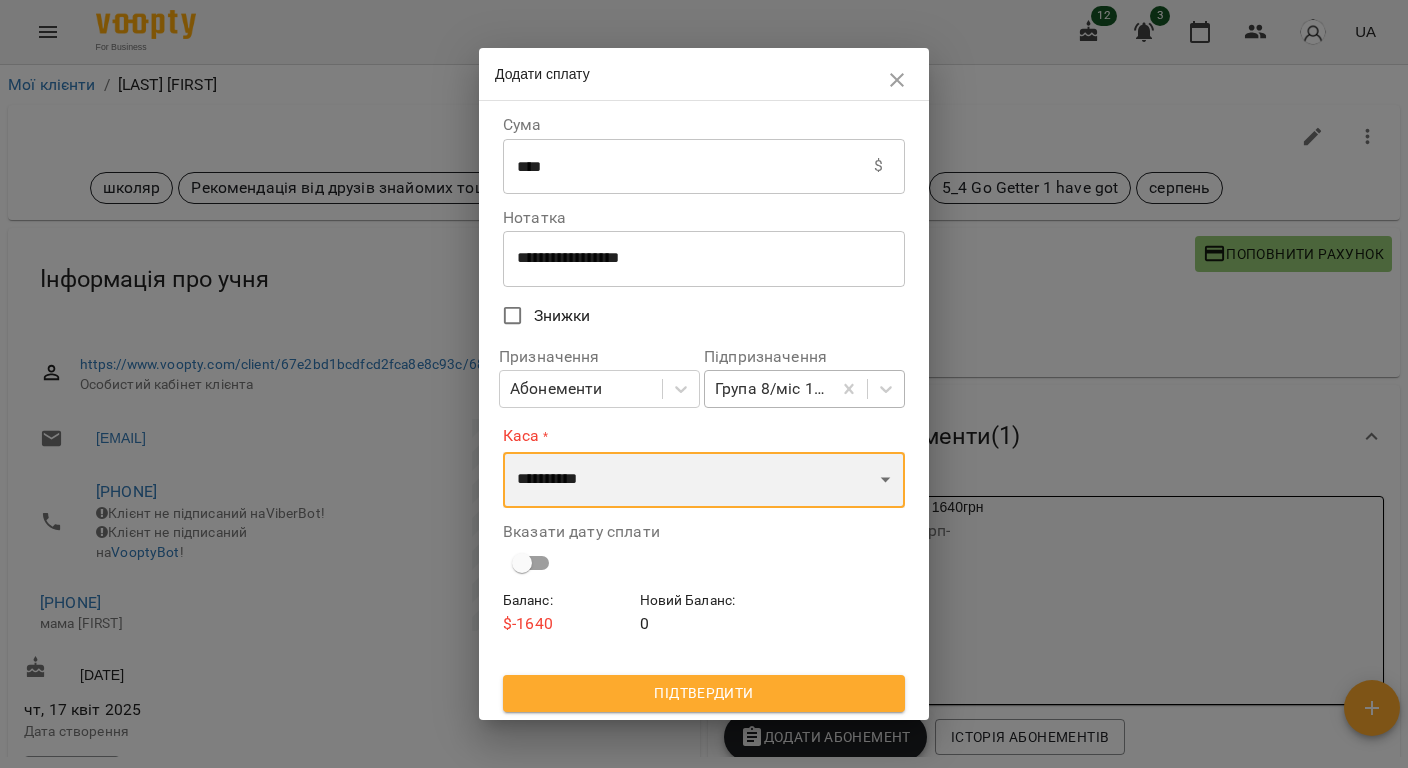 click on "**********" at bounding box center (704, 480) 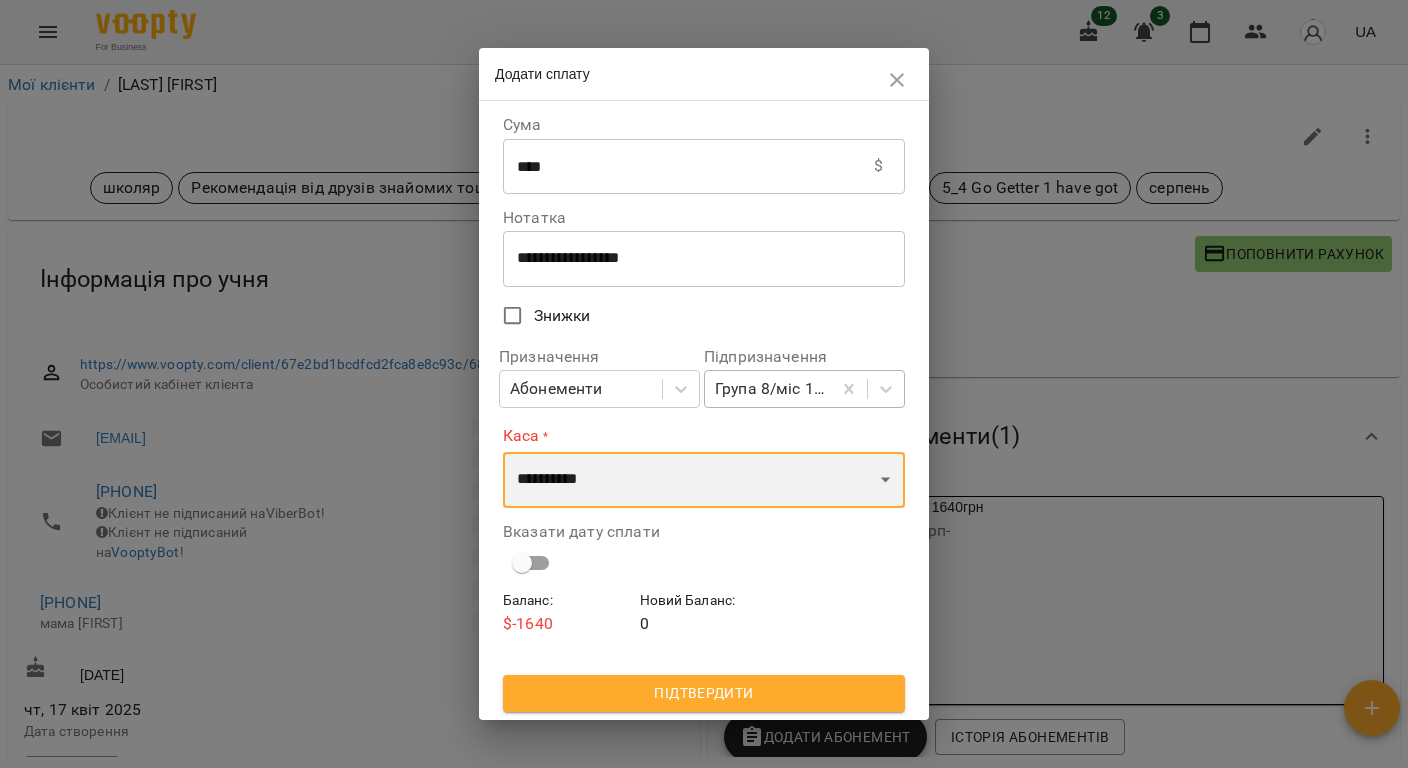 select on "****" 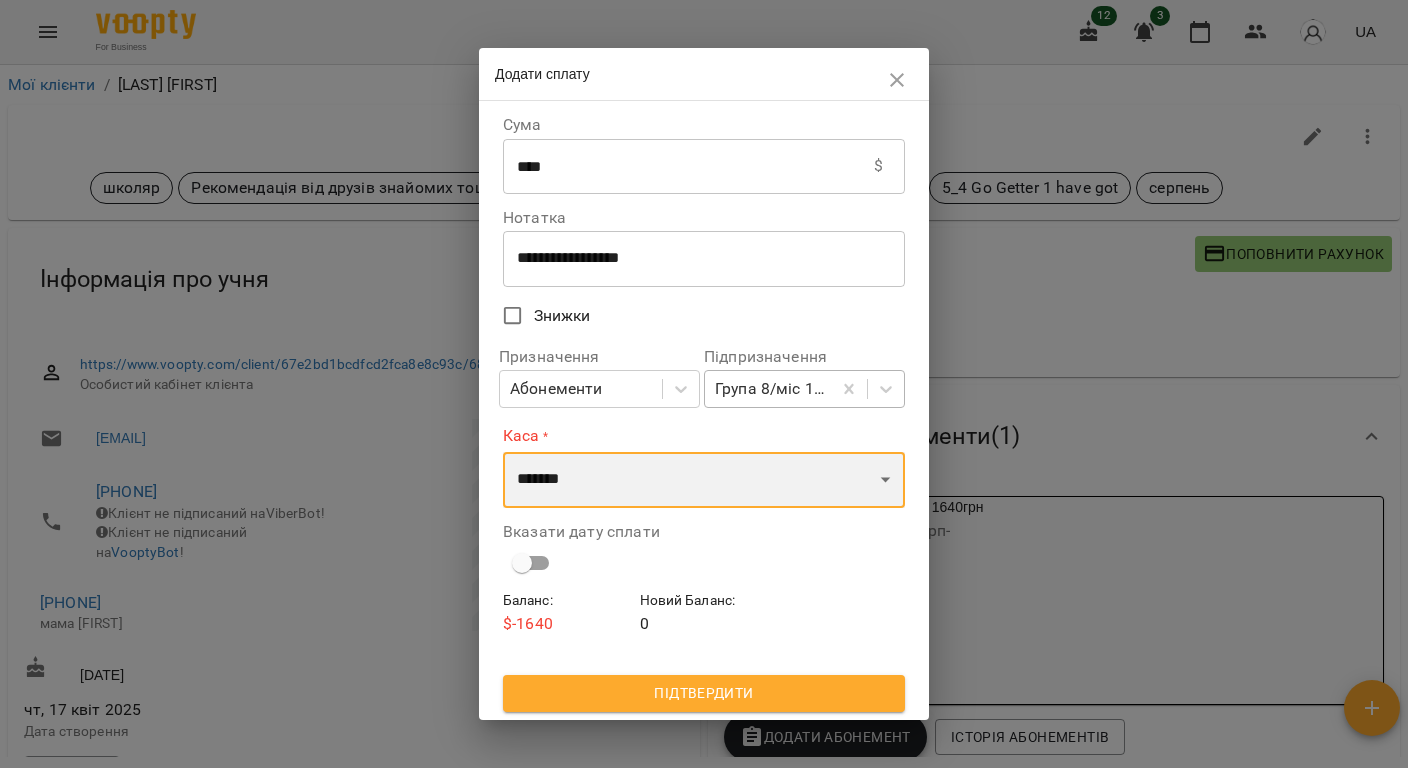 click on "**********" at bounding box center (704, 480) 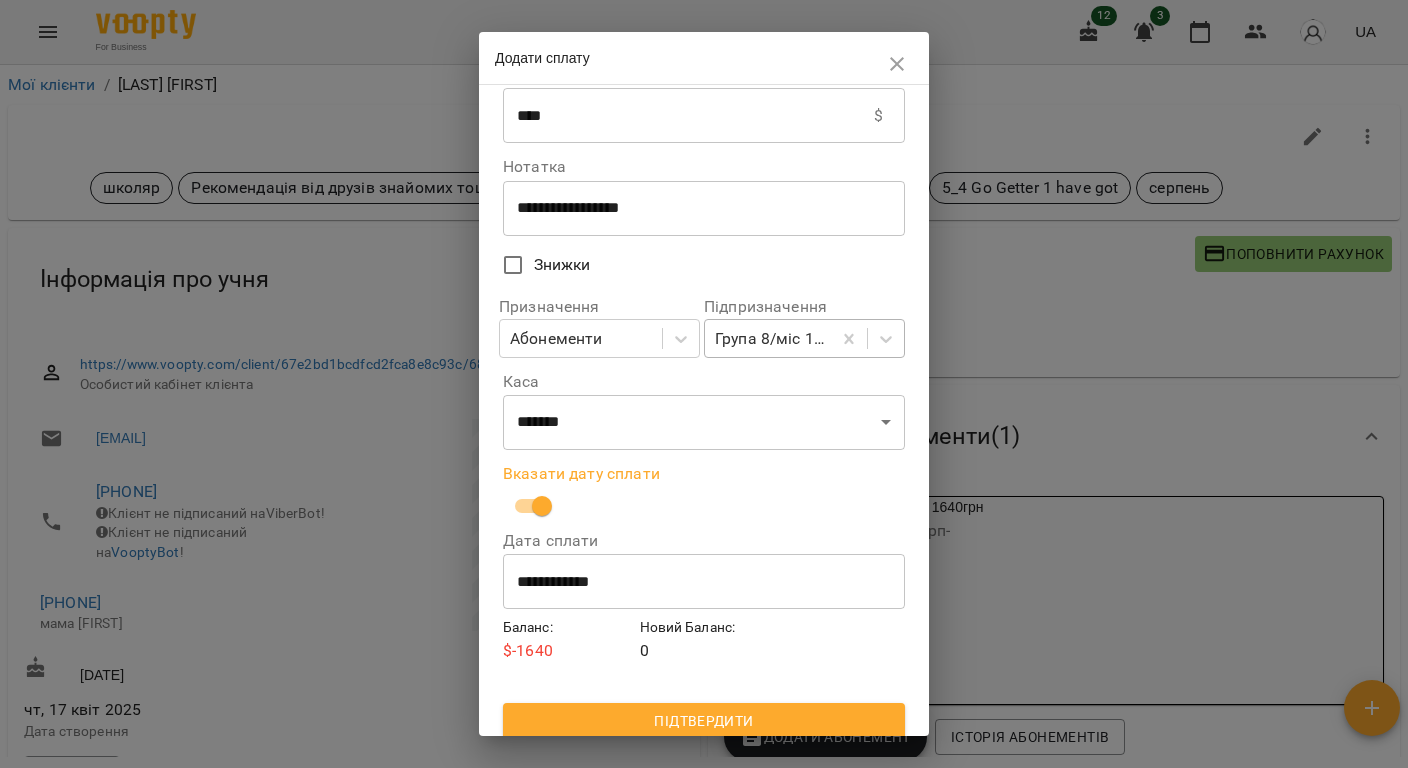 scroll, scrollTop: 48, scrollLeft: 0, axis: vertical 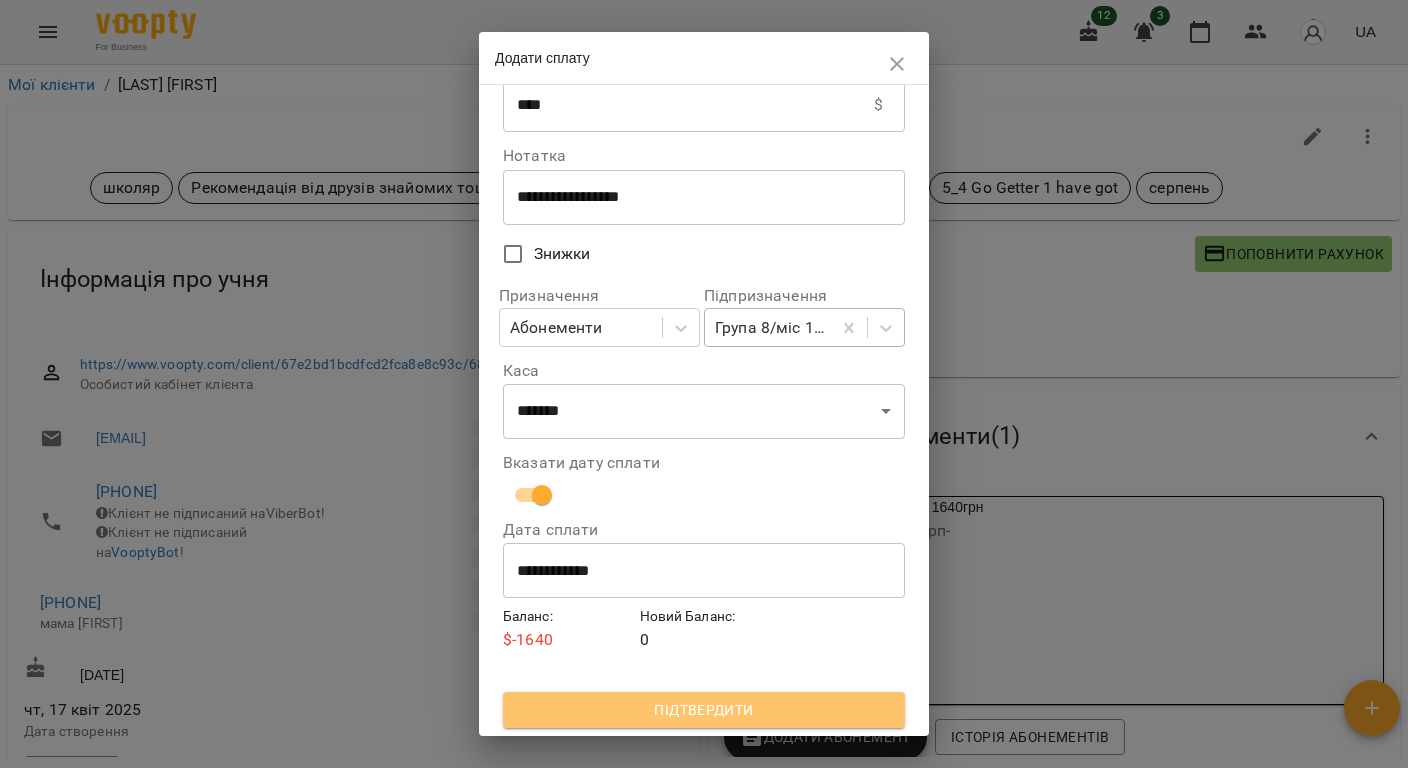 click on "Підтвердити" at bounding box center [704, 710] 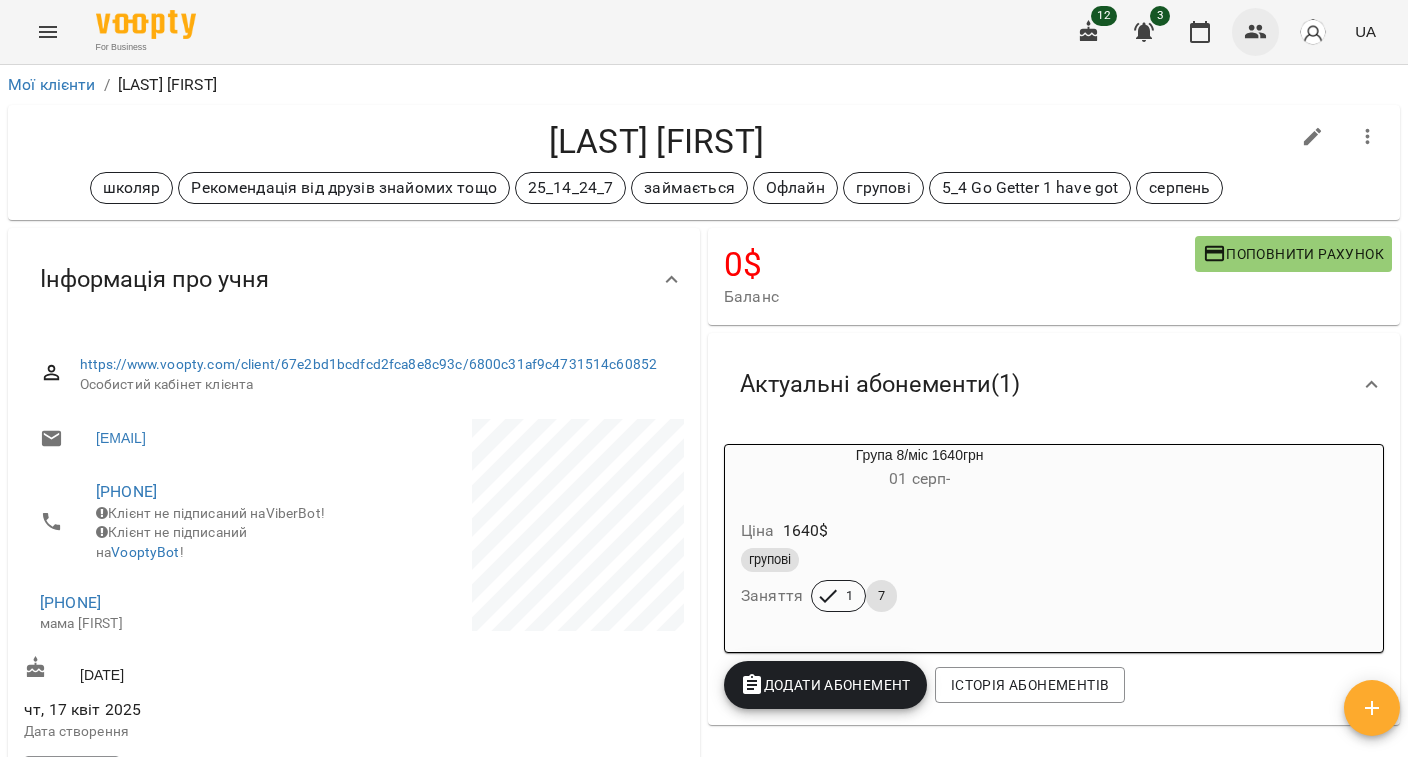 click 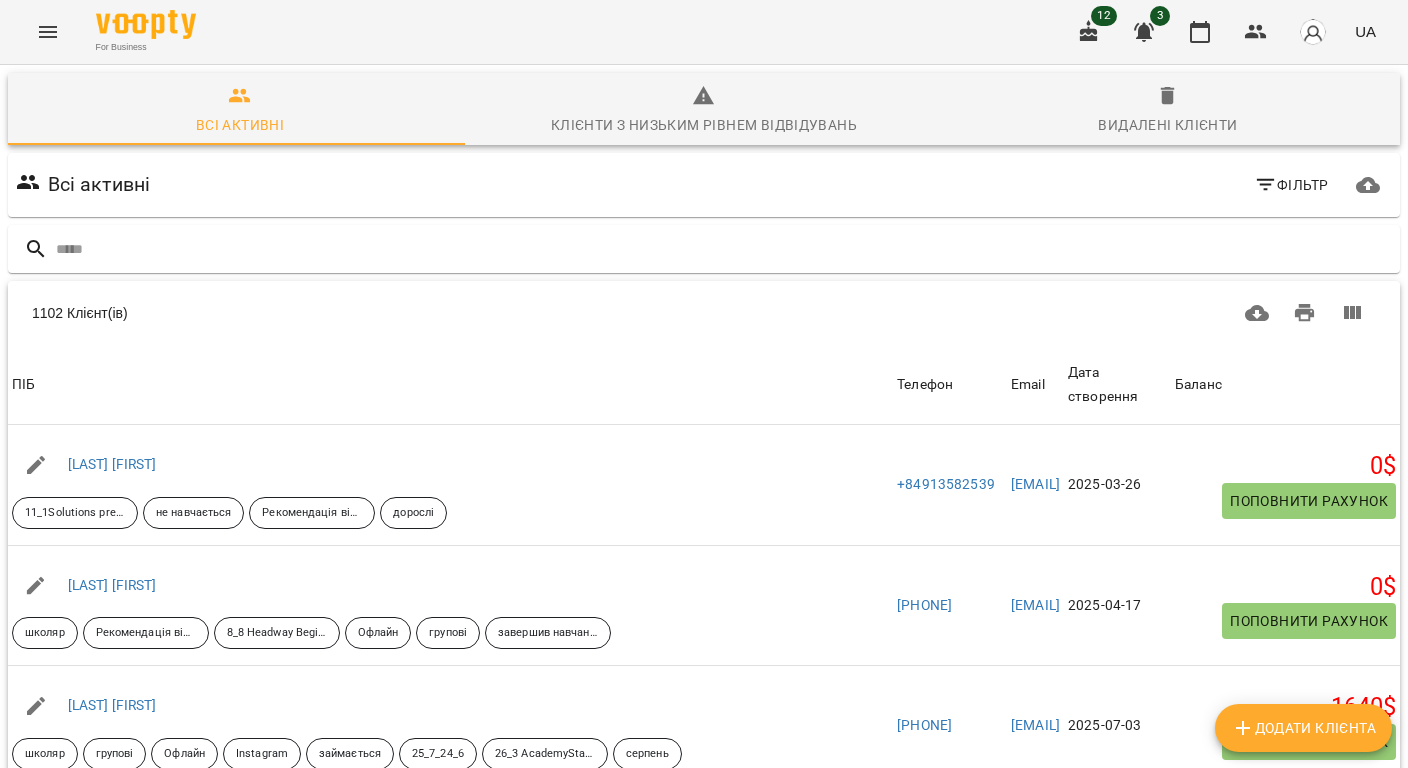 drag, startPoint x: 212, startPoint y: 254, endPoint x: 284, endPoint y: 217, distance: 80.9506 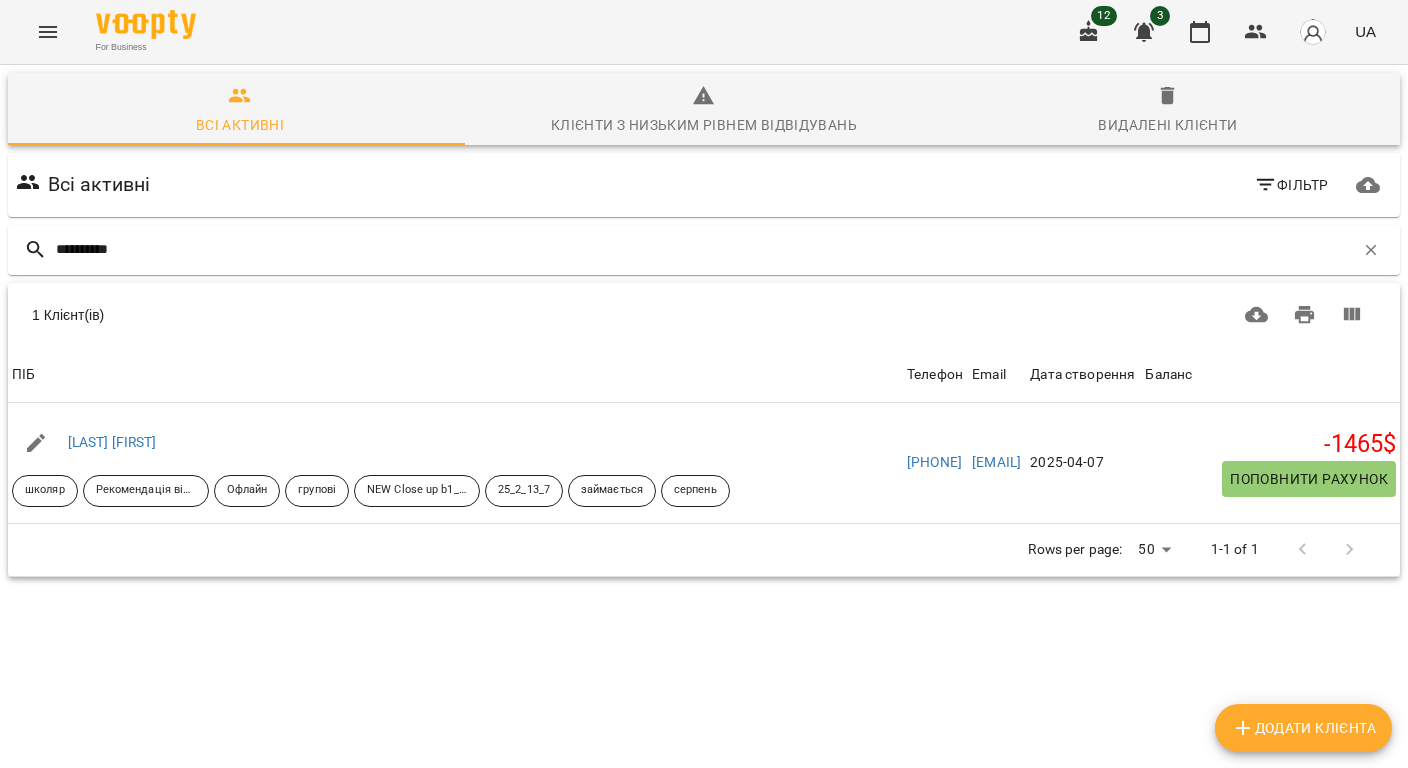 type on "**********" 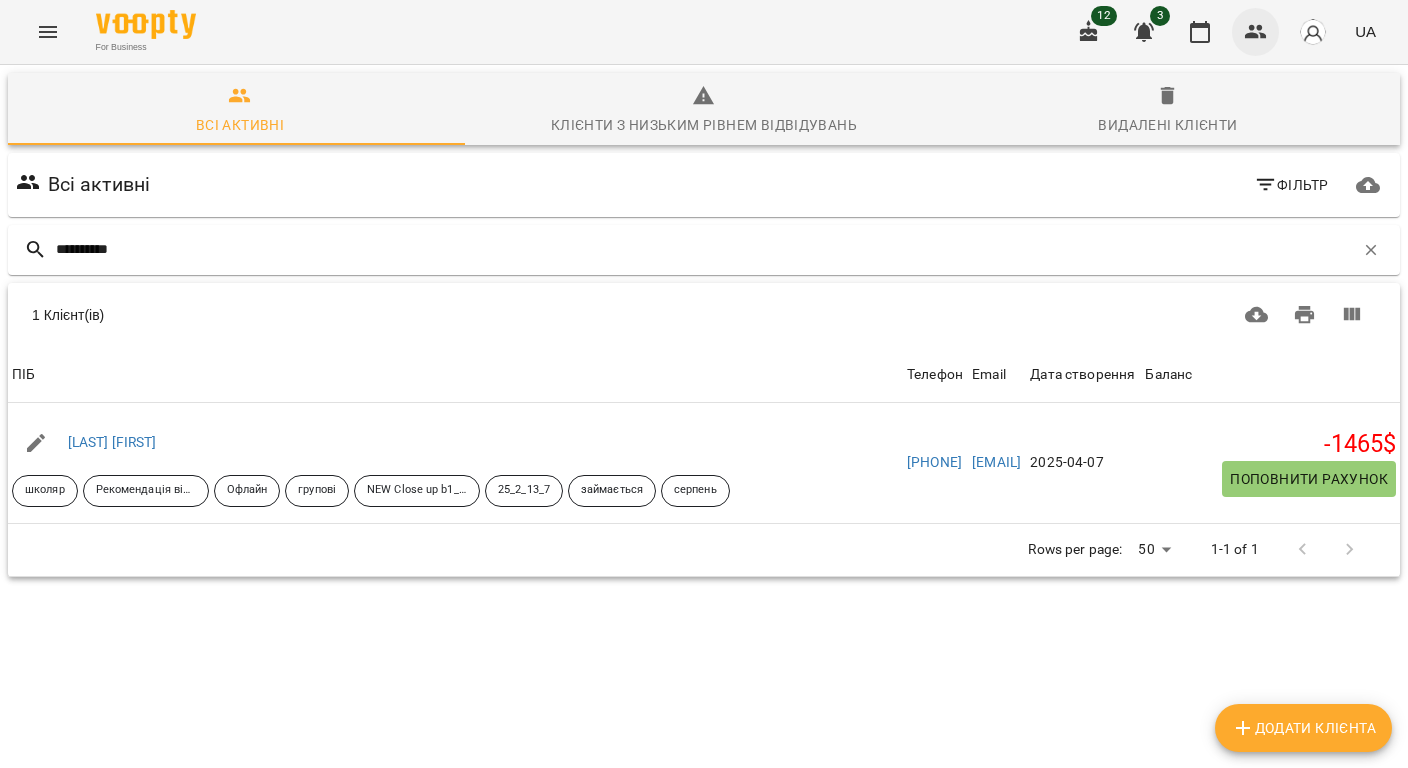 click at bounding box center [1256, 32] 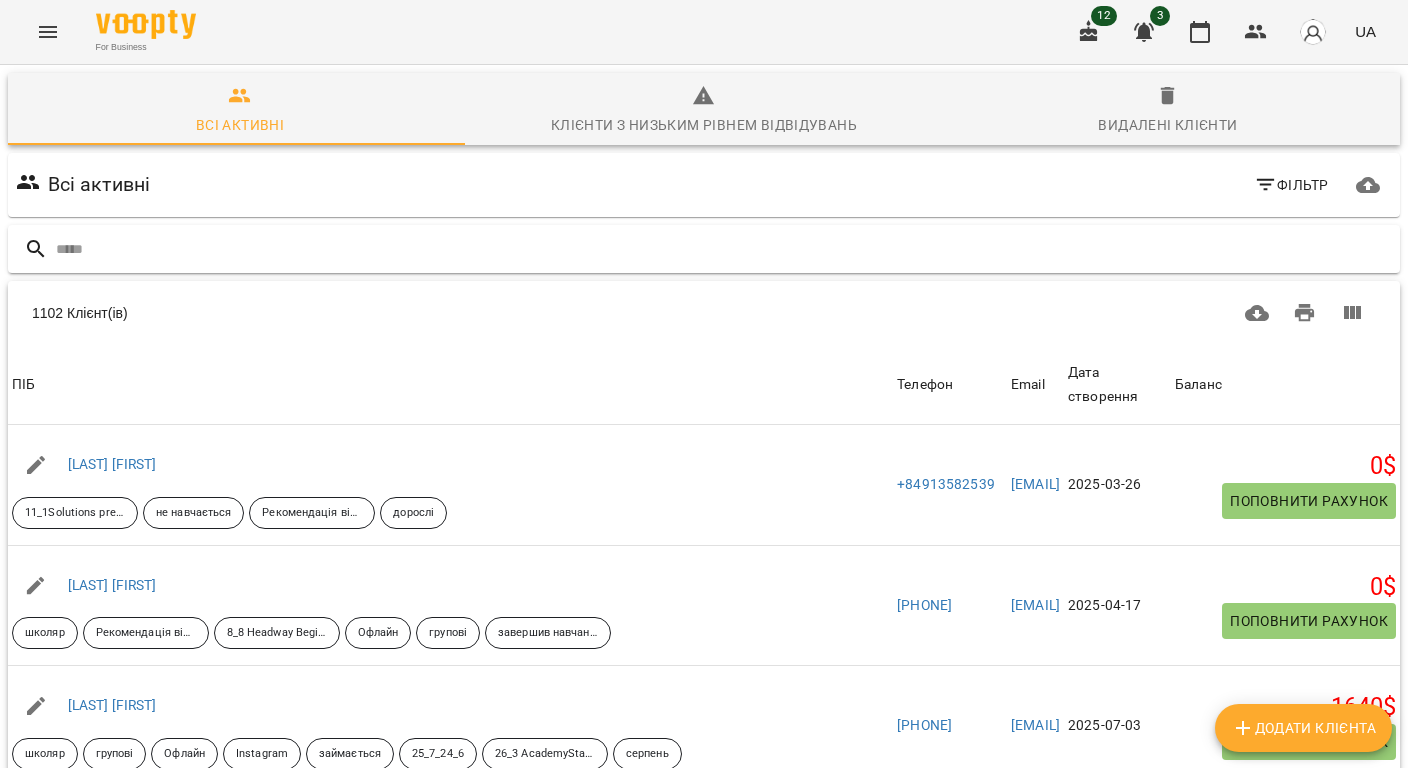 click at bounding box center (724, 249) 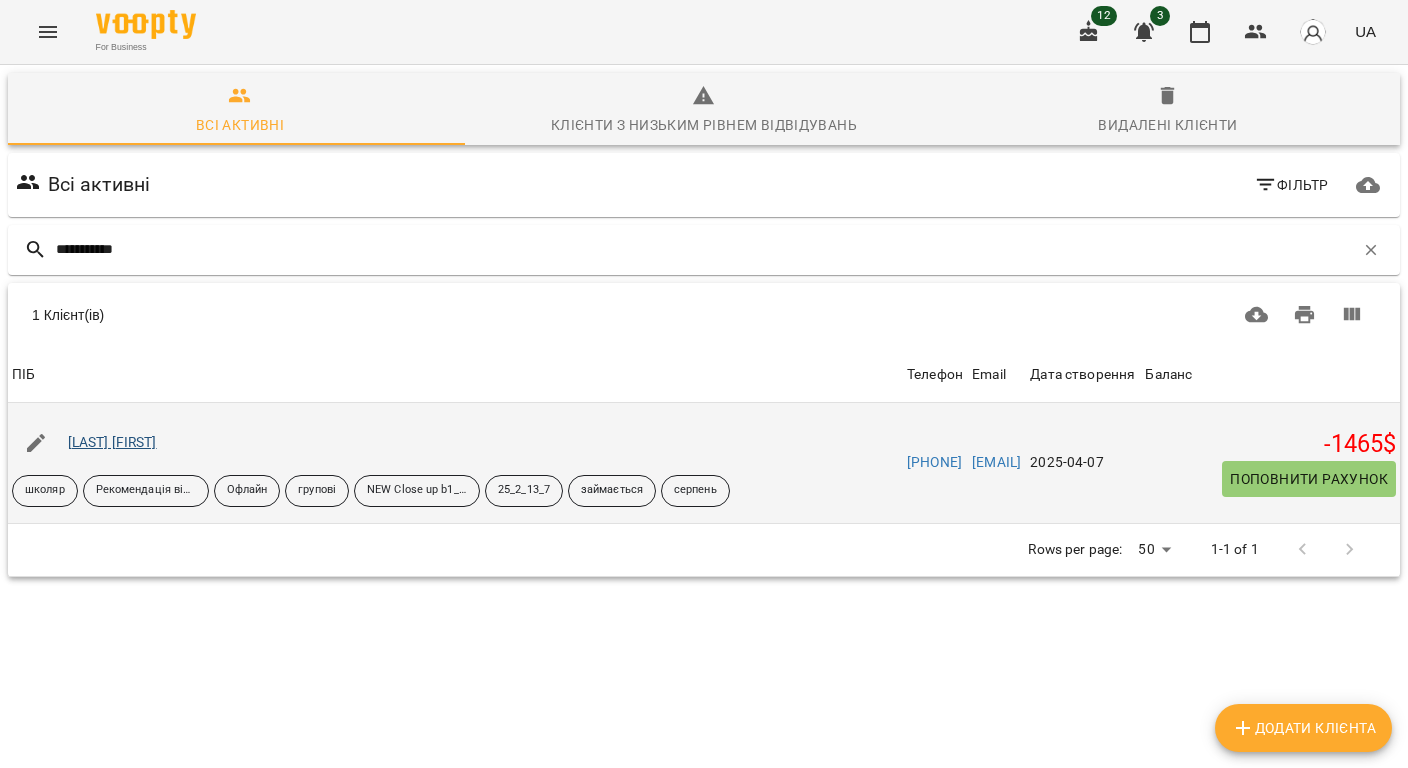 type on "**********" 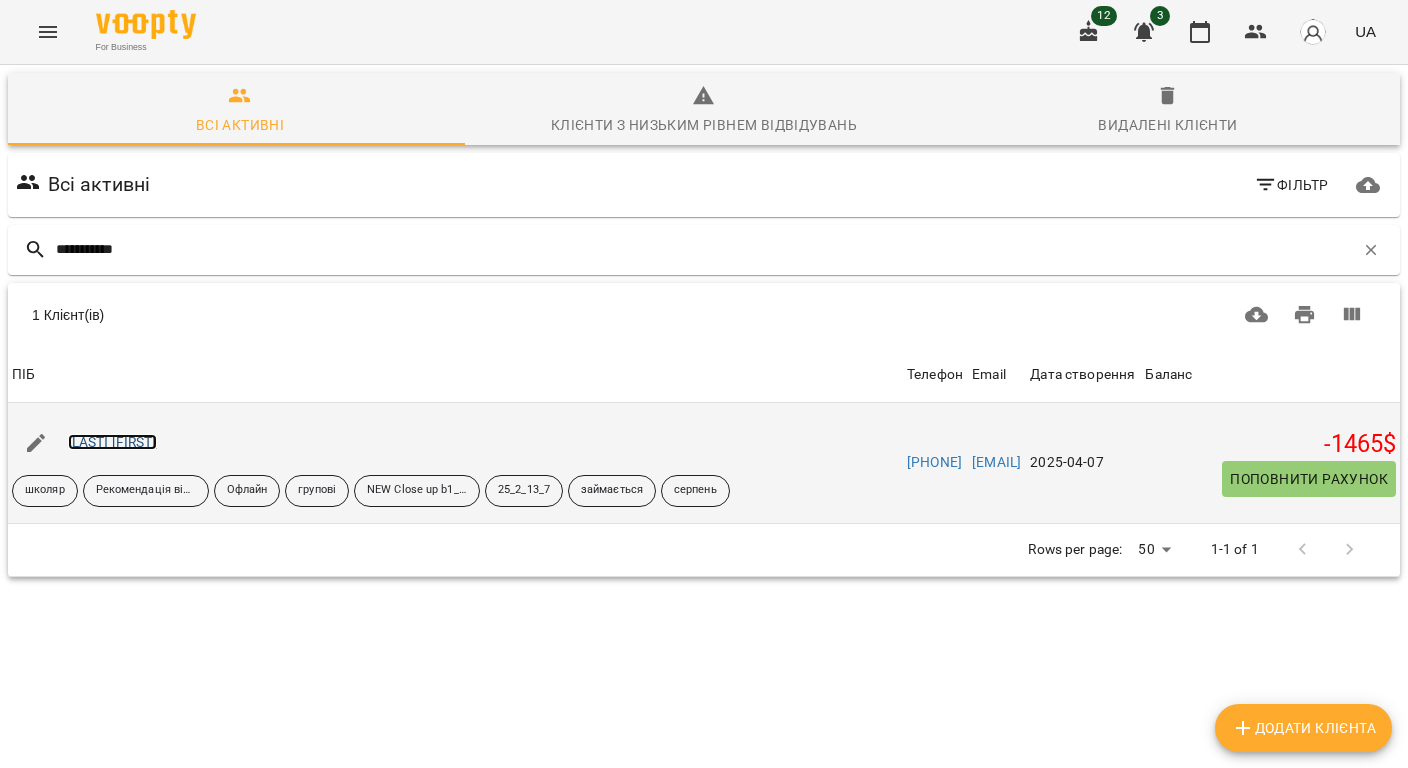 click on "[LAST] [NAME]" at bounding box center (112, 442) 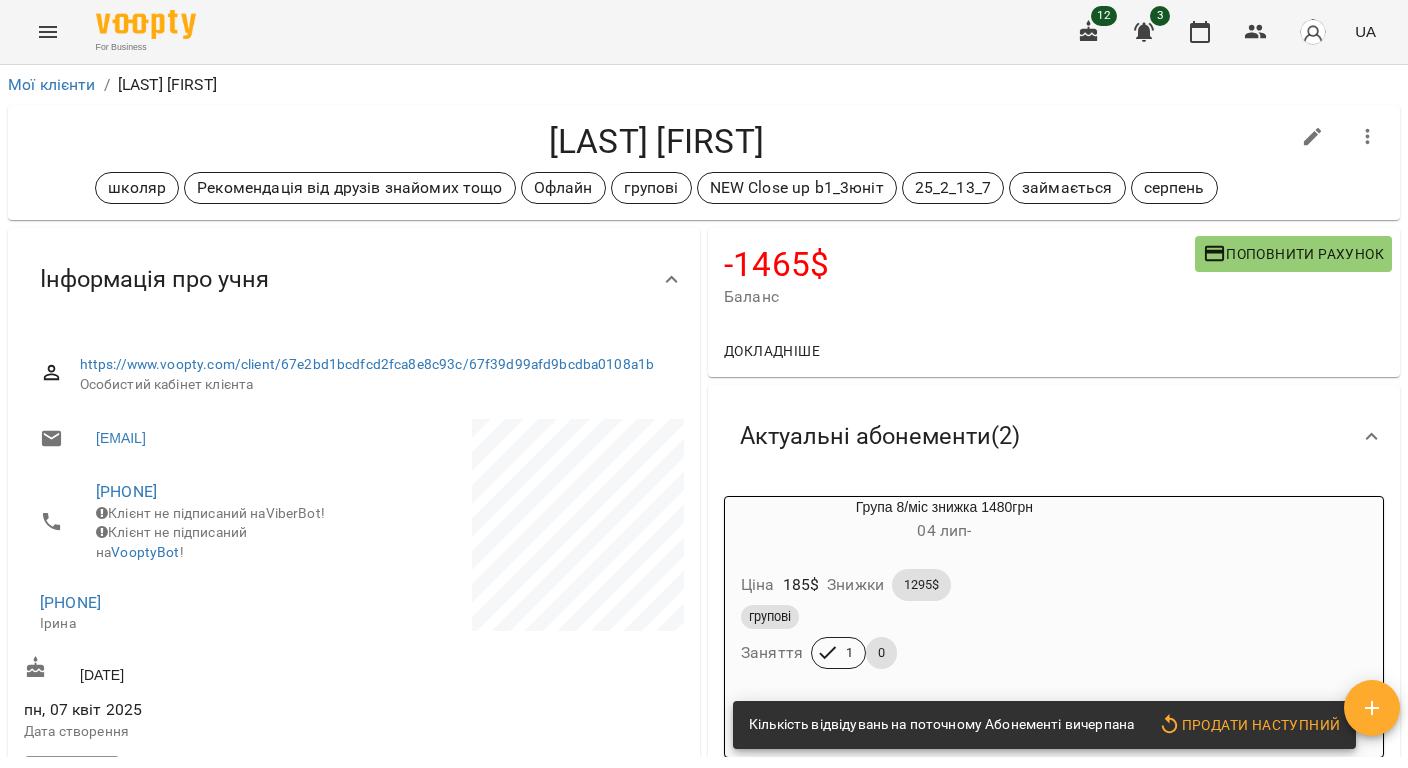 click on "For Business 12 3 UA" at bounding box center (704, 32) 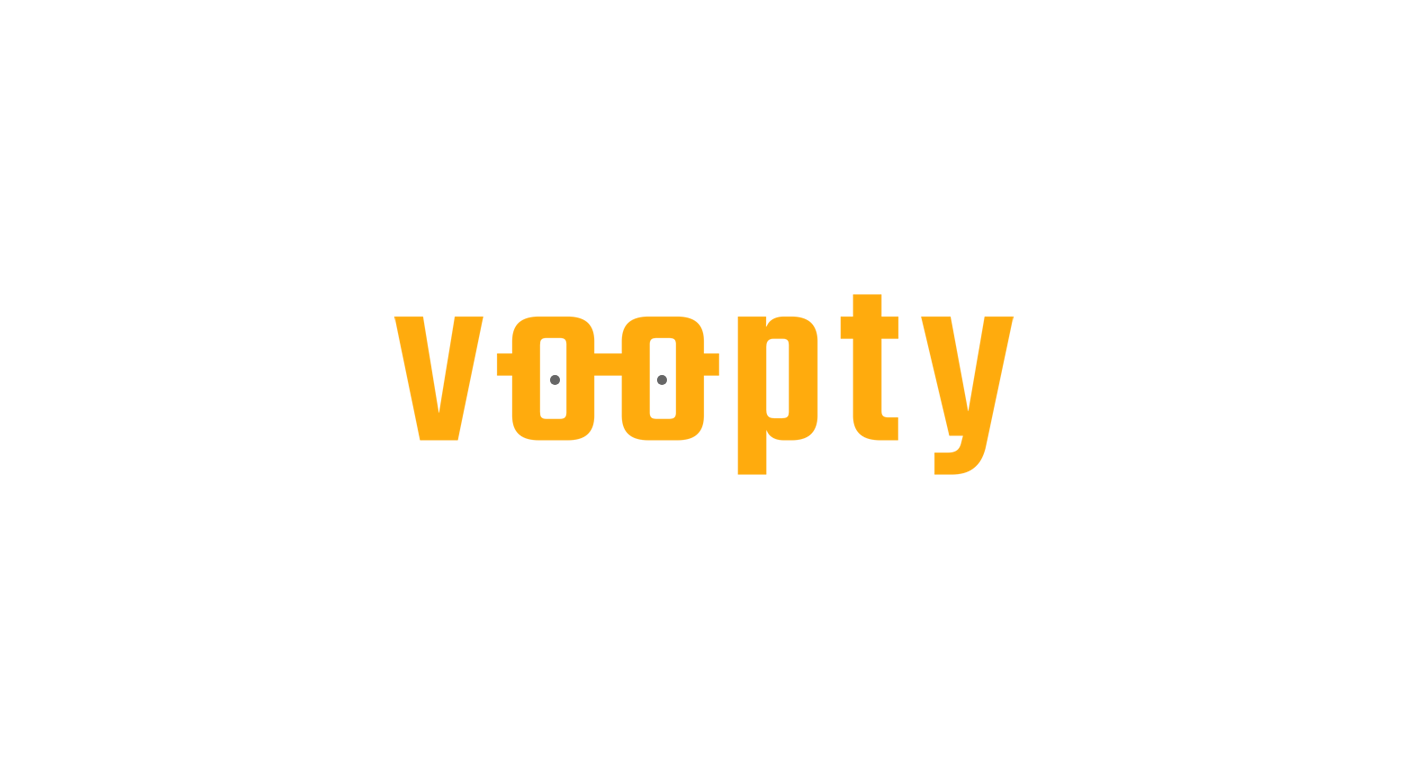 scroll, scrollTop: 0, scrollLeft: 0, axis: both 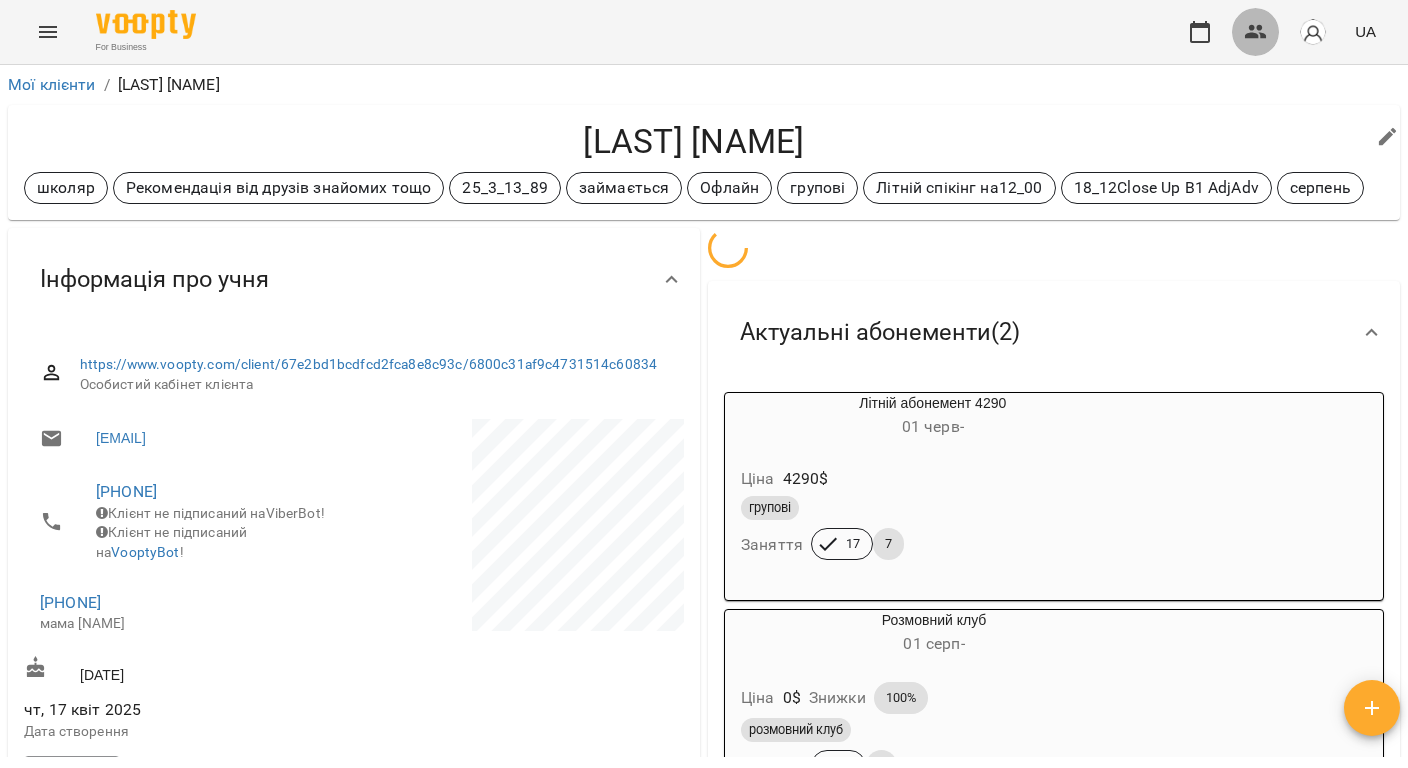 click 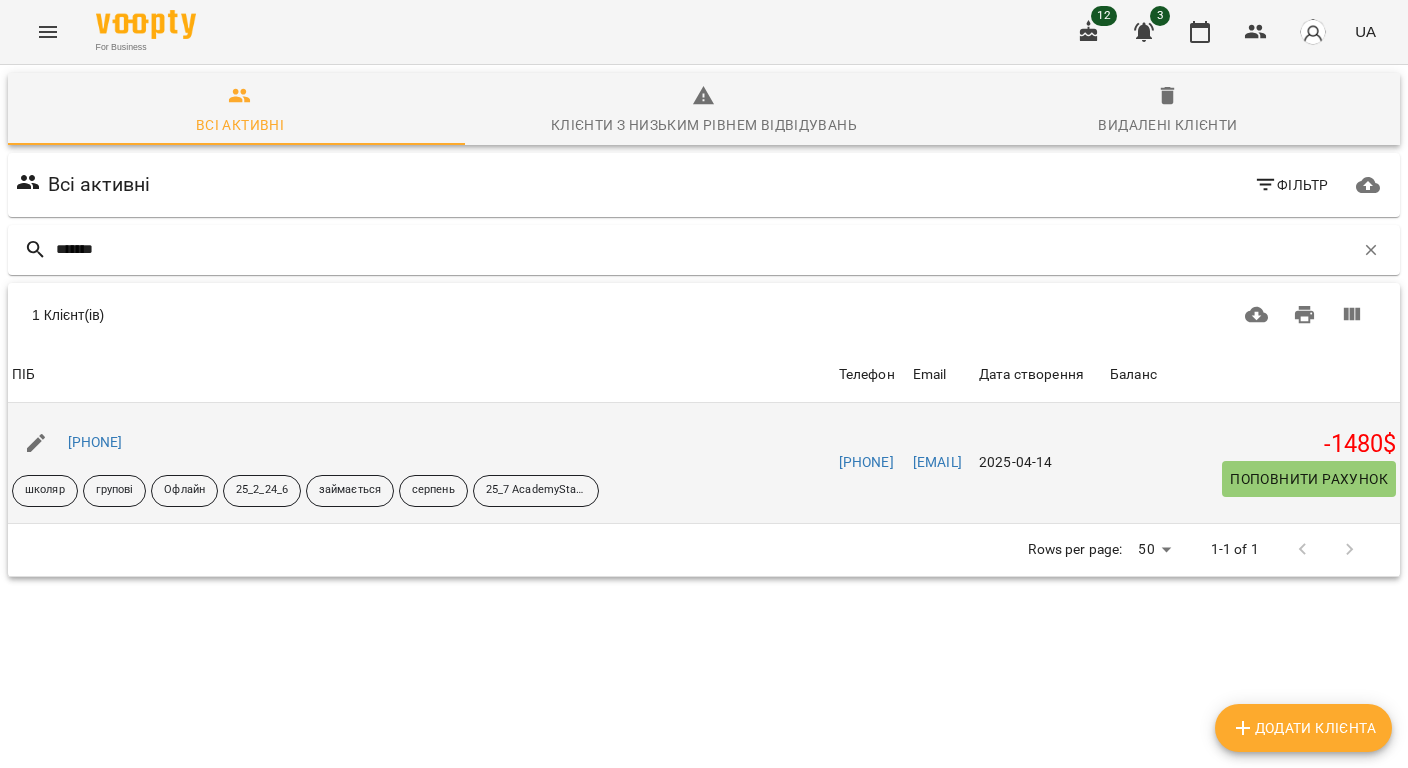 type on "*******" 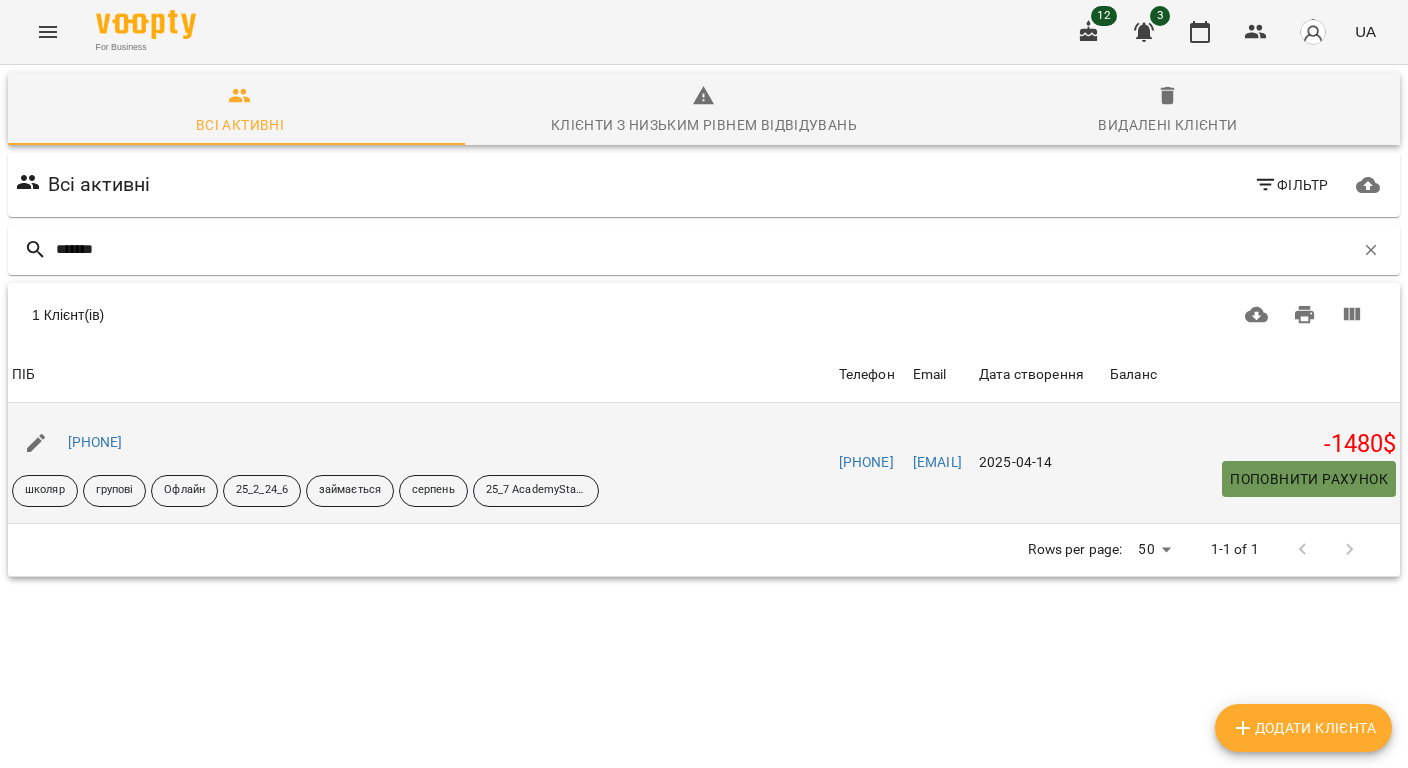 click on "Поповнити рахунок" at bounding box center [1309, 479] 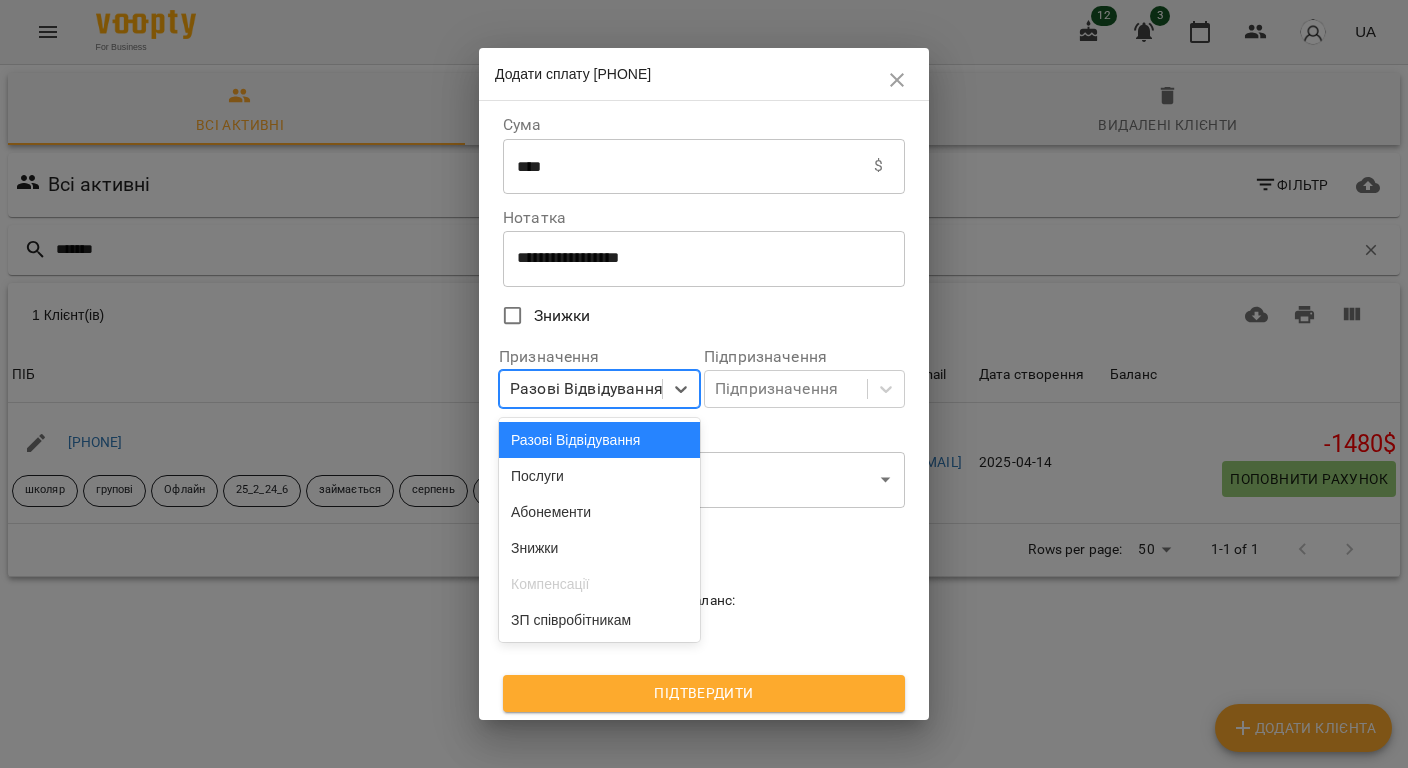 click on "Разові Відвідування" at bounding box center [581, 389] 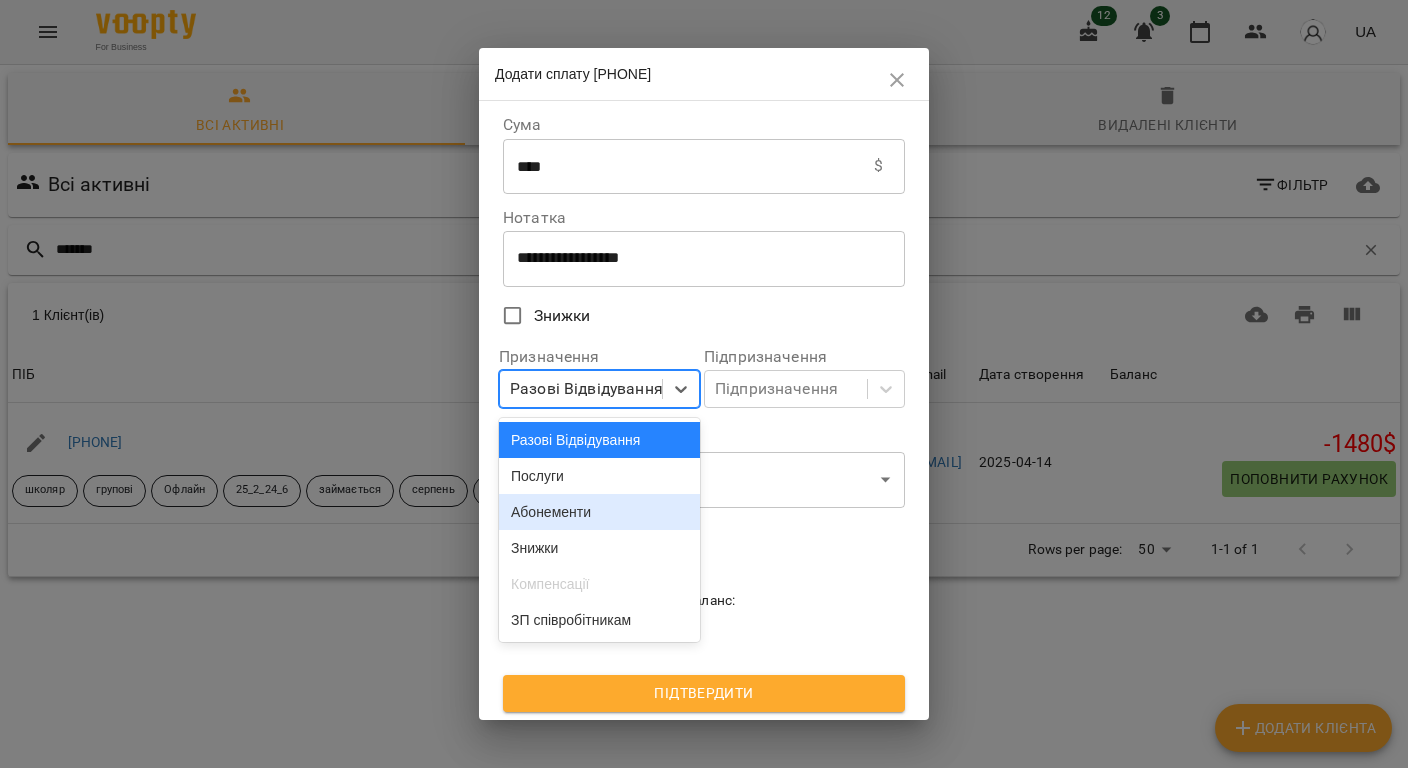 click on "Абонементи" at bounding box center [599, 512] 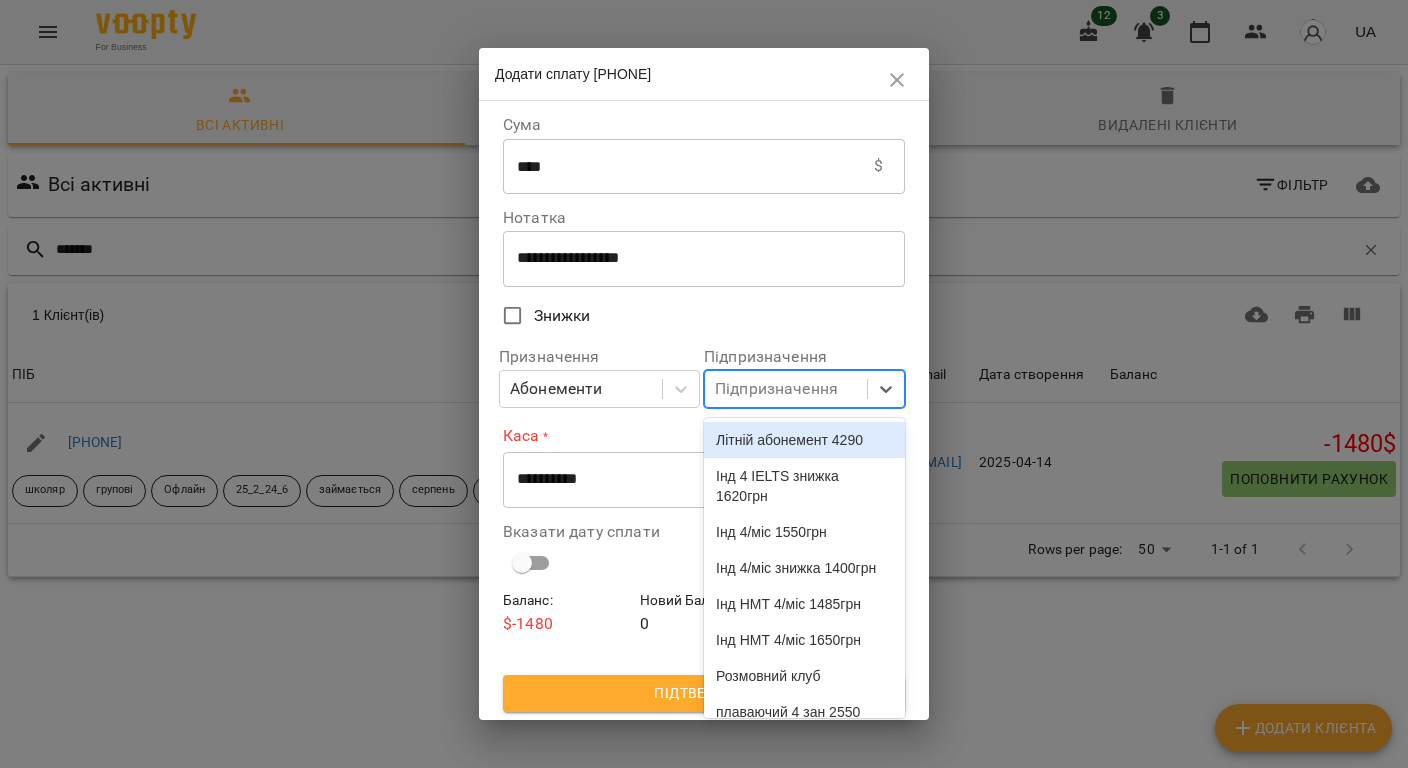 click on "Підпризначення" at bounding box center [776, 389] 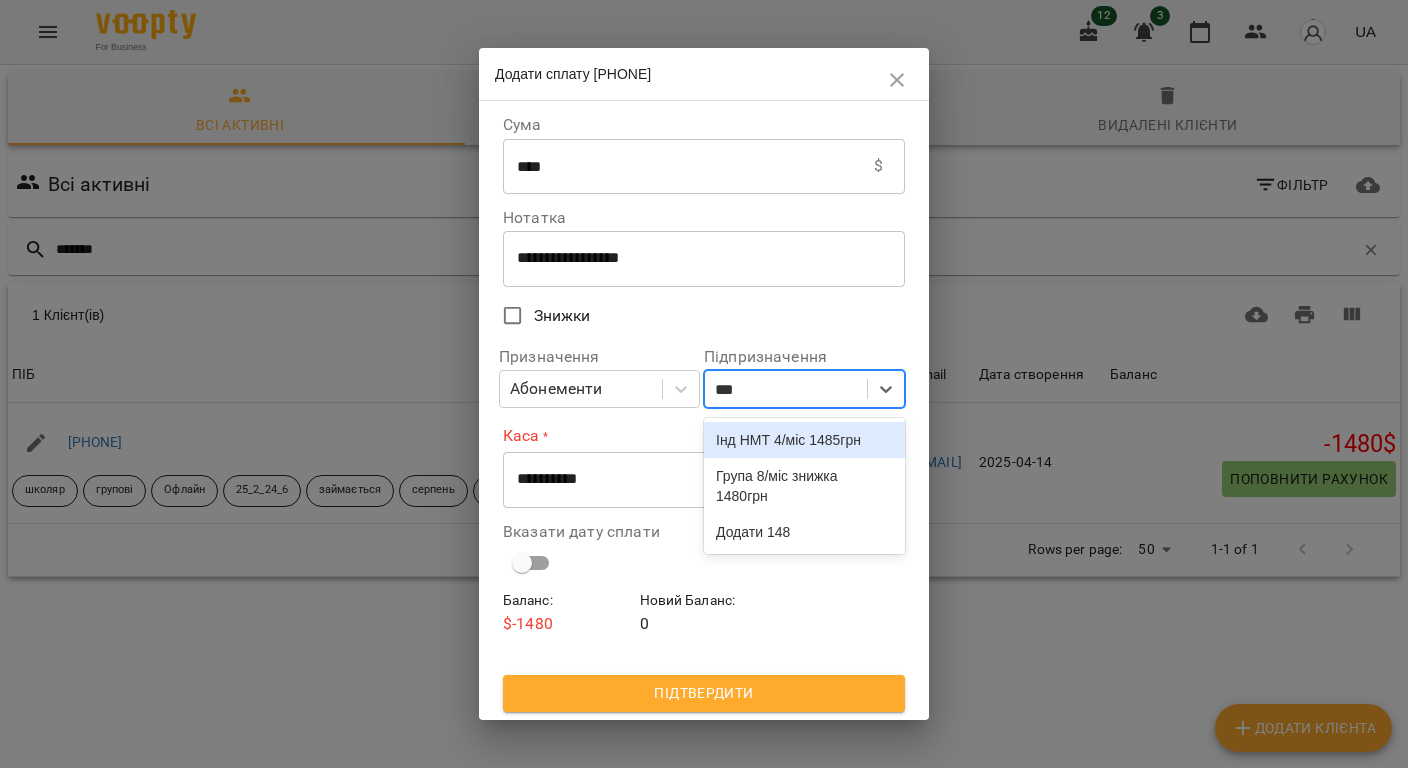 type on "****" 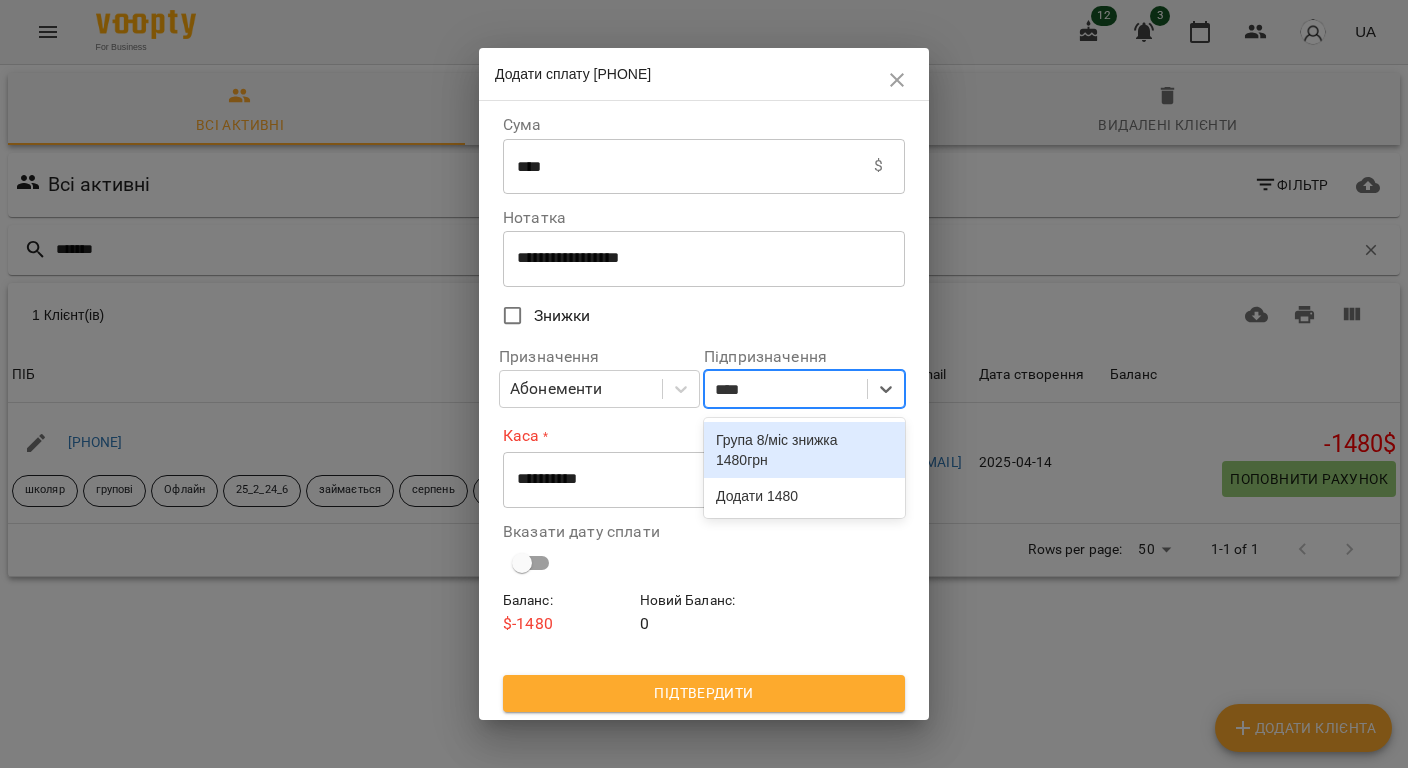 click on "Група 8/міс  знижка 1480грн" at bounding box center [804, 450] 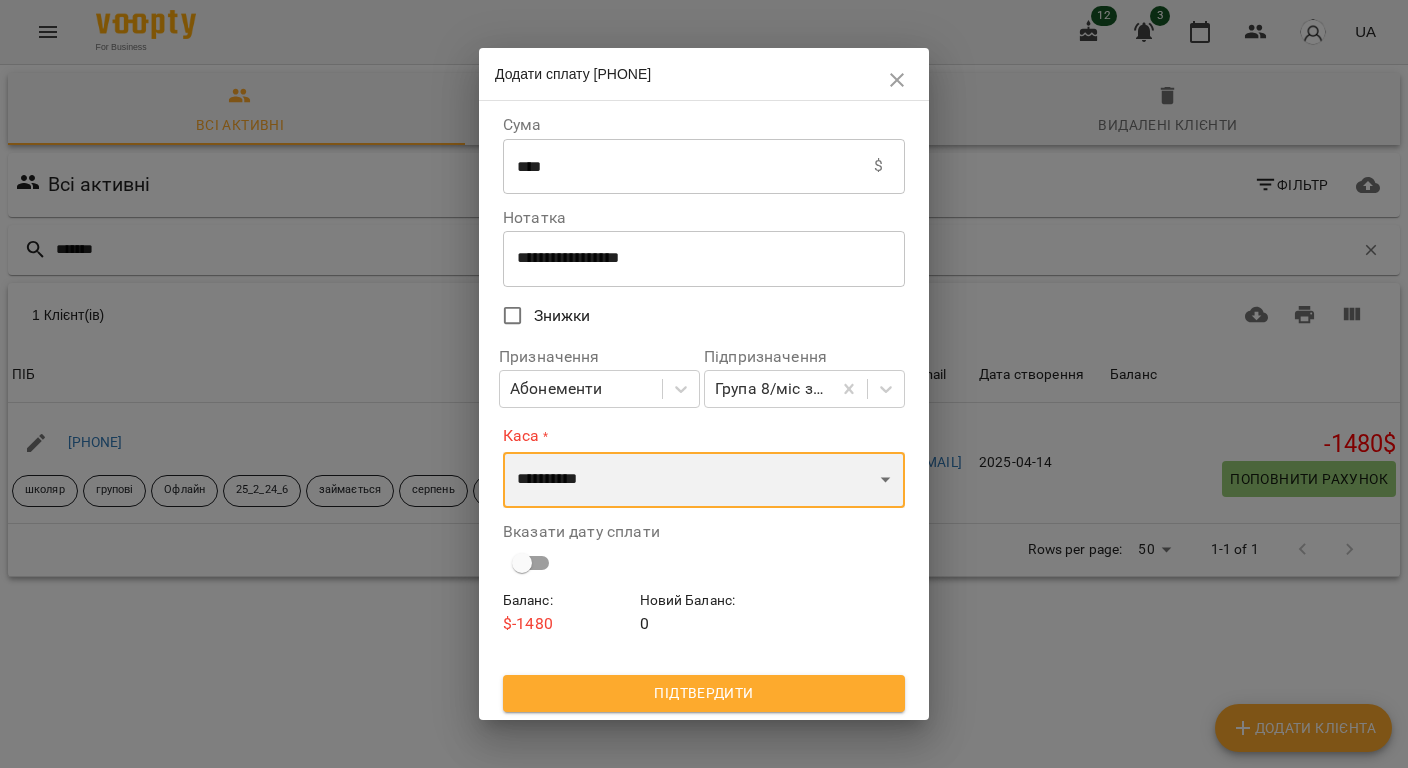 drag, startPoint x: 526, startPoint y: 489, endPoint x: 536, endPoint y: 482, distance: 12.206555 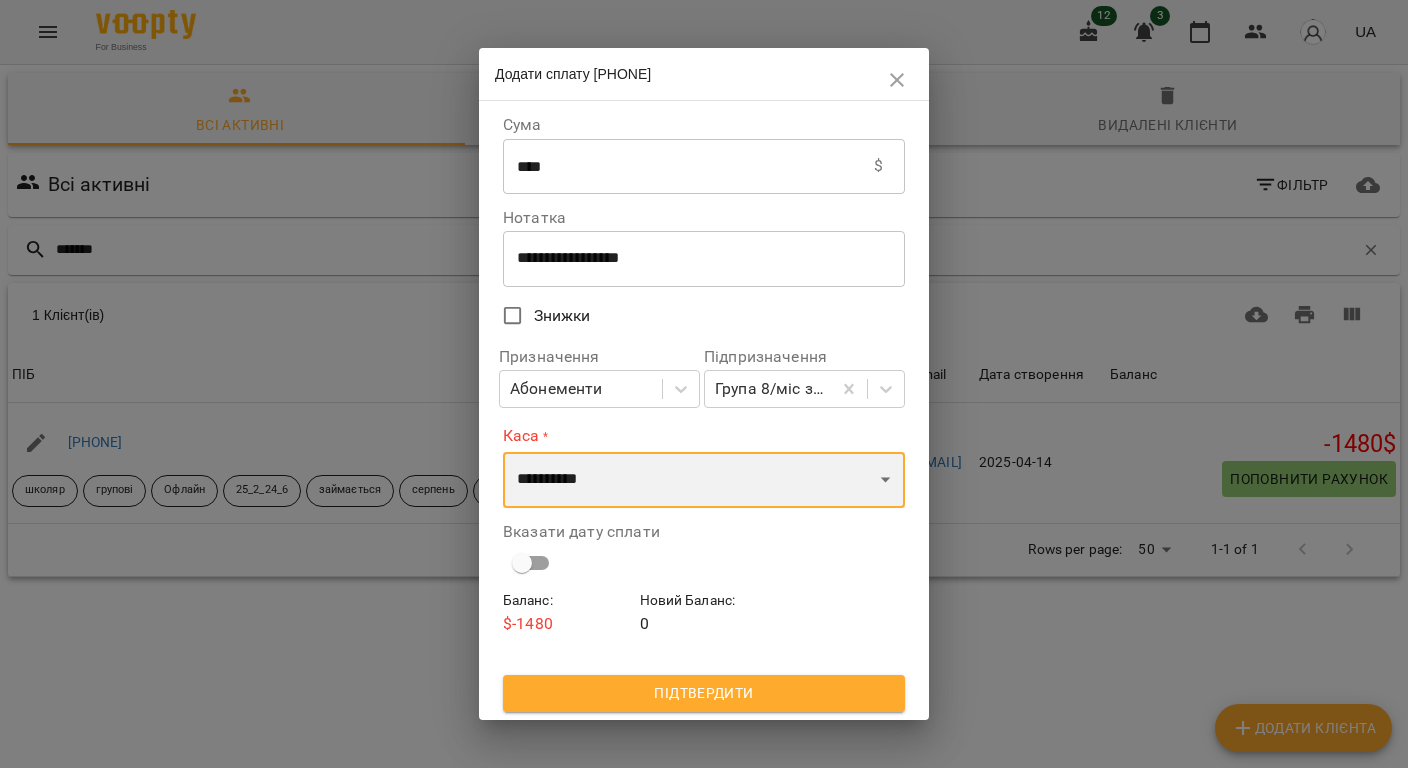 select on "****" 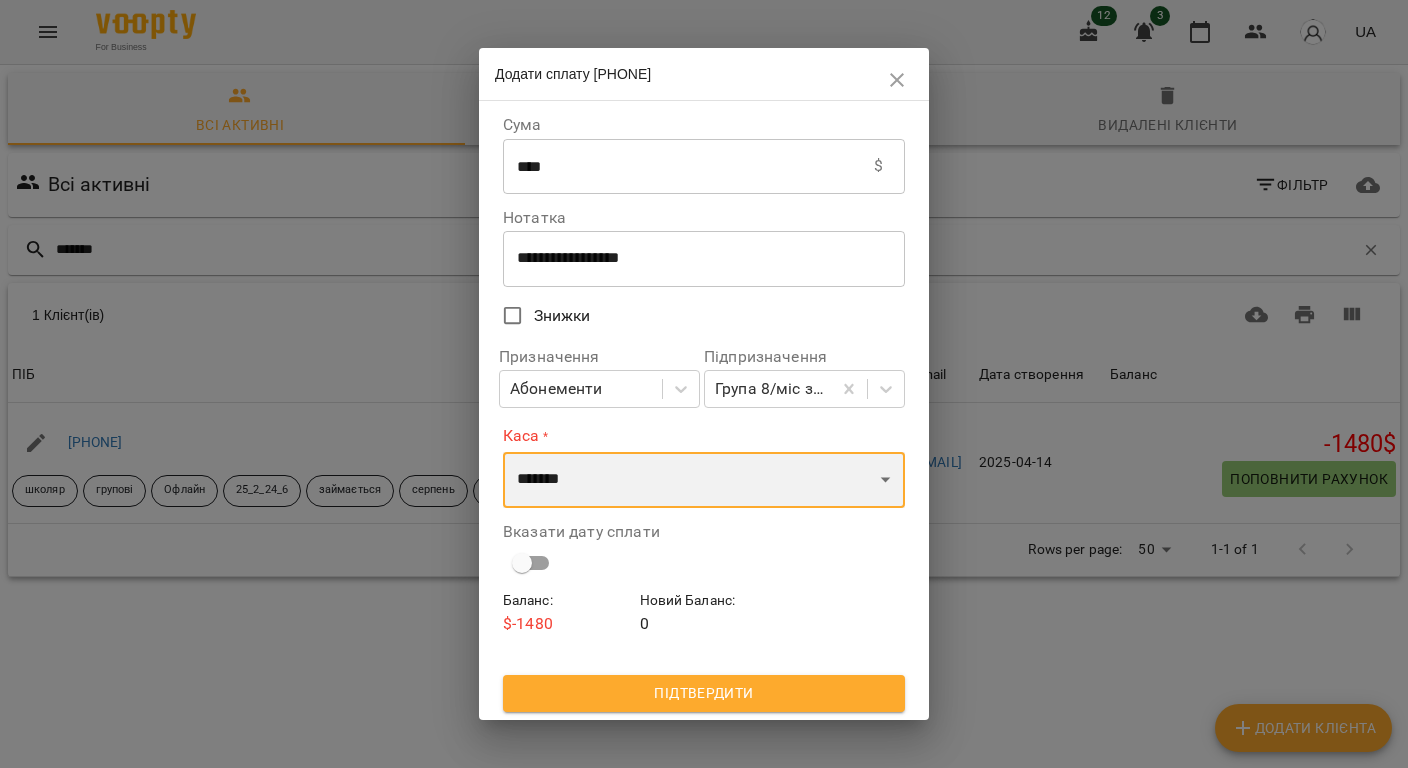 click on "**********" at bounding box center [704, 480] 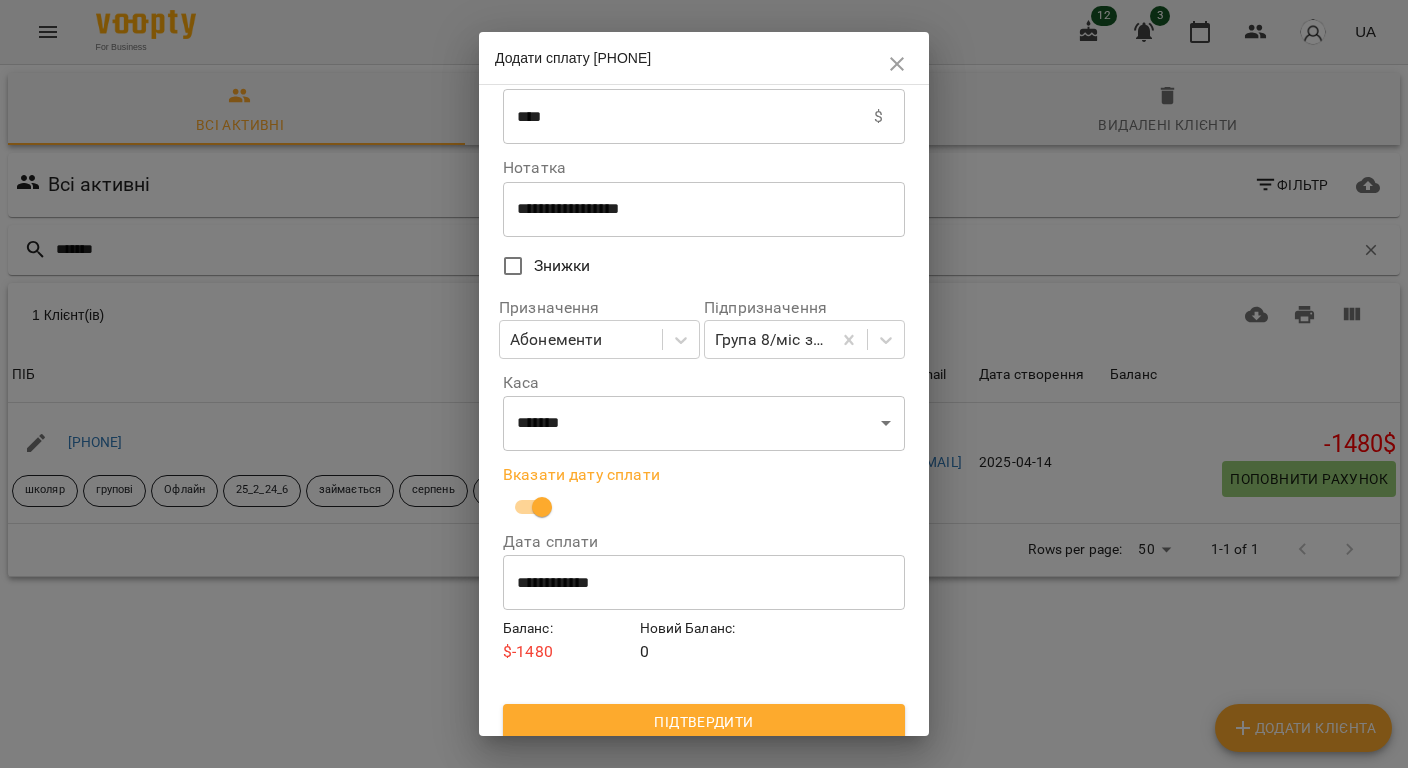 scroll, scrollTop: 48, scrollLeft: 0, axis: vertical 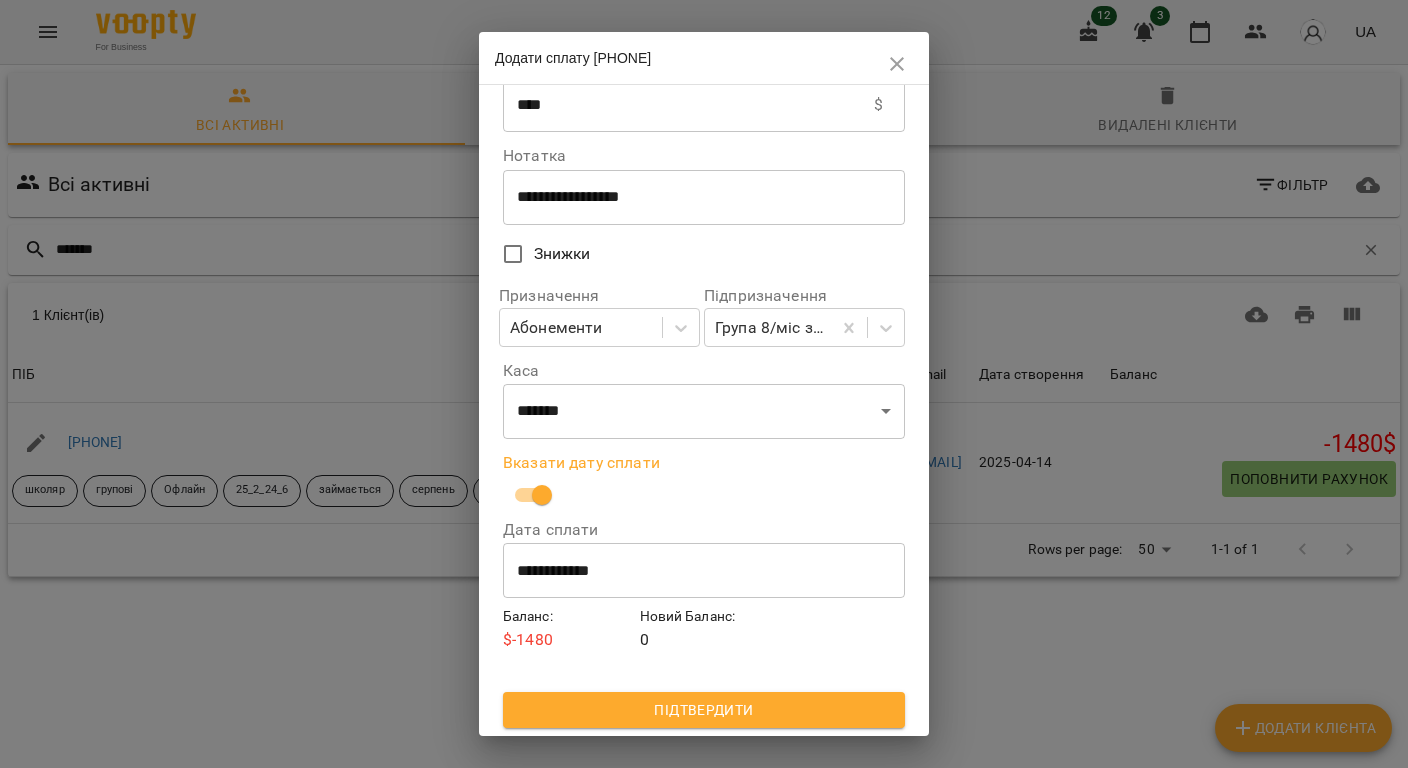 click on "Підтвердити" at bounding box center [704, 710] 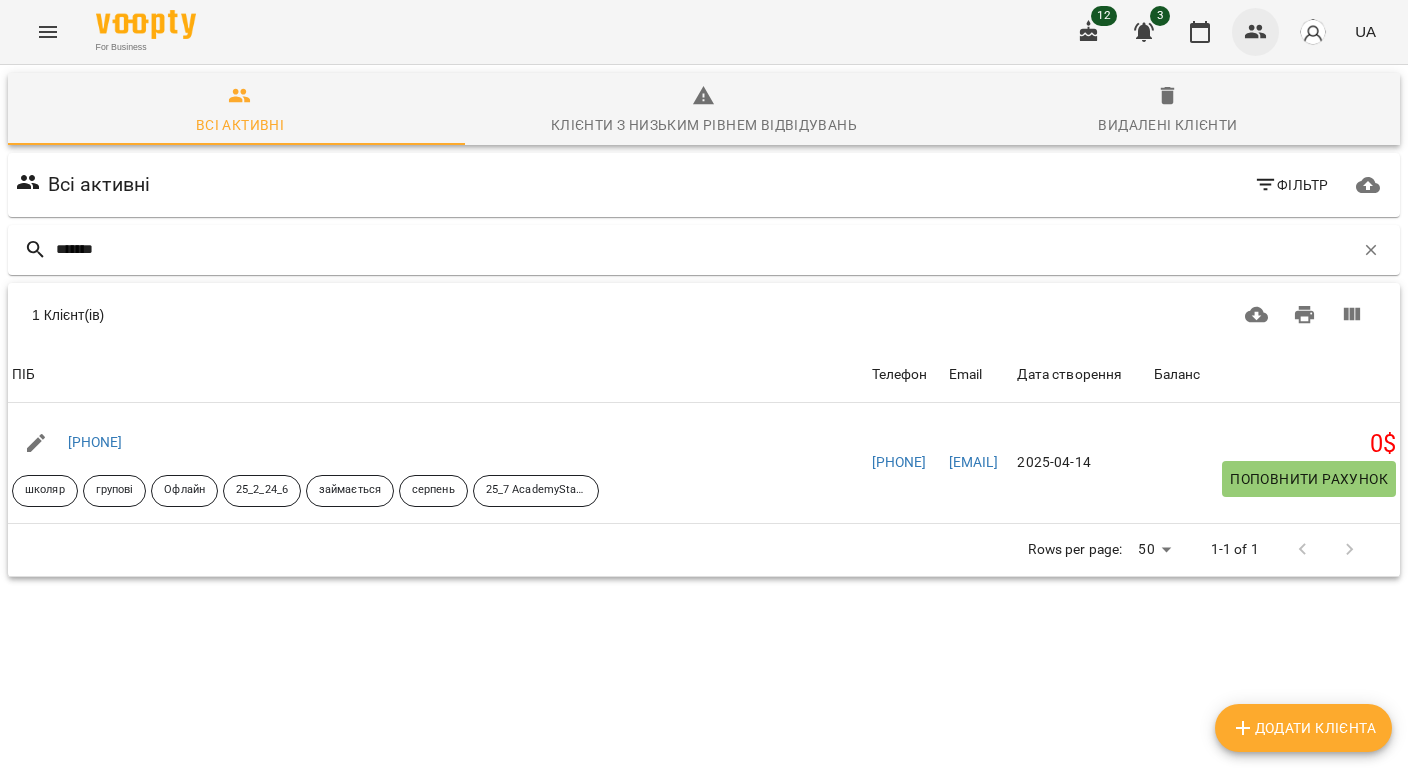click 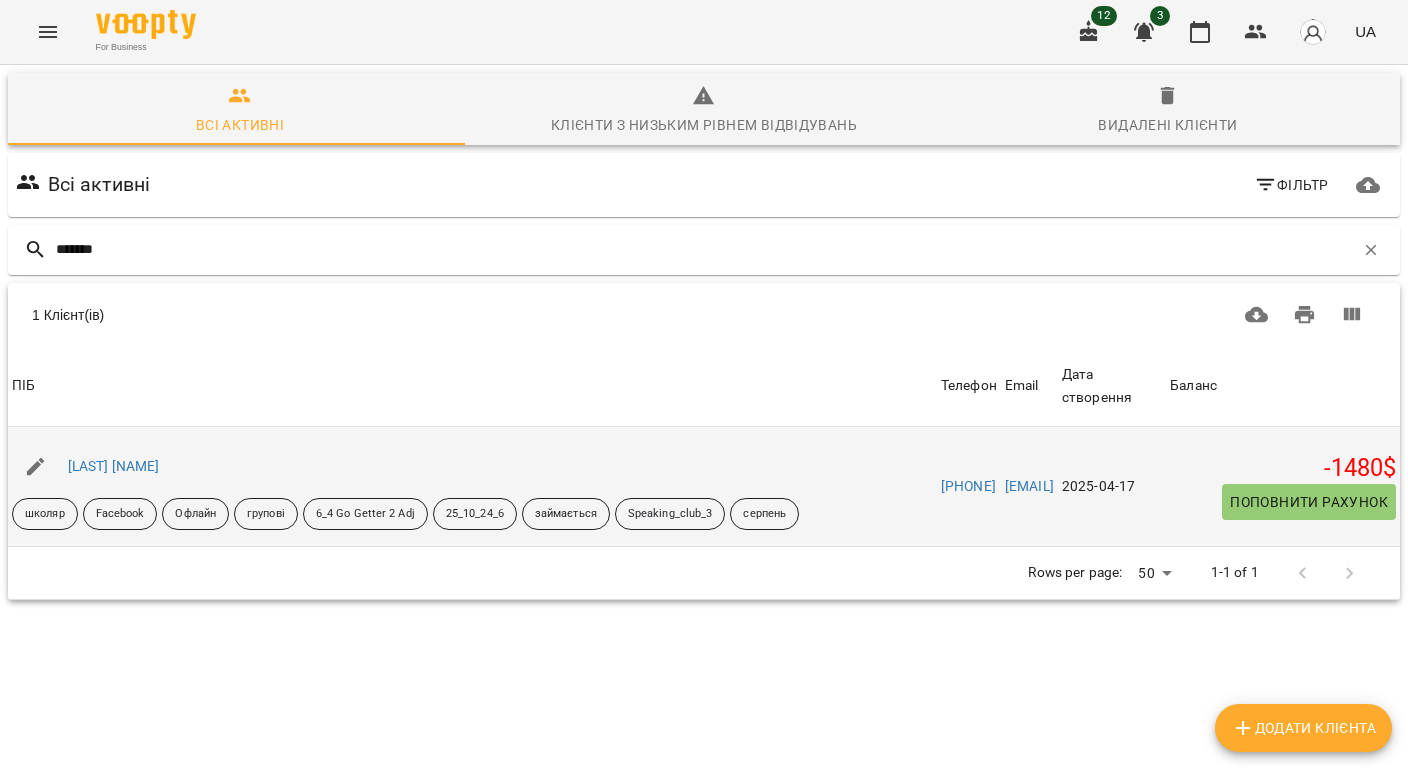 type on "*******" 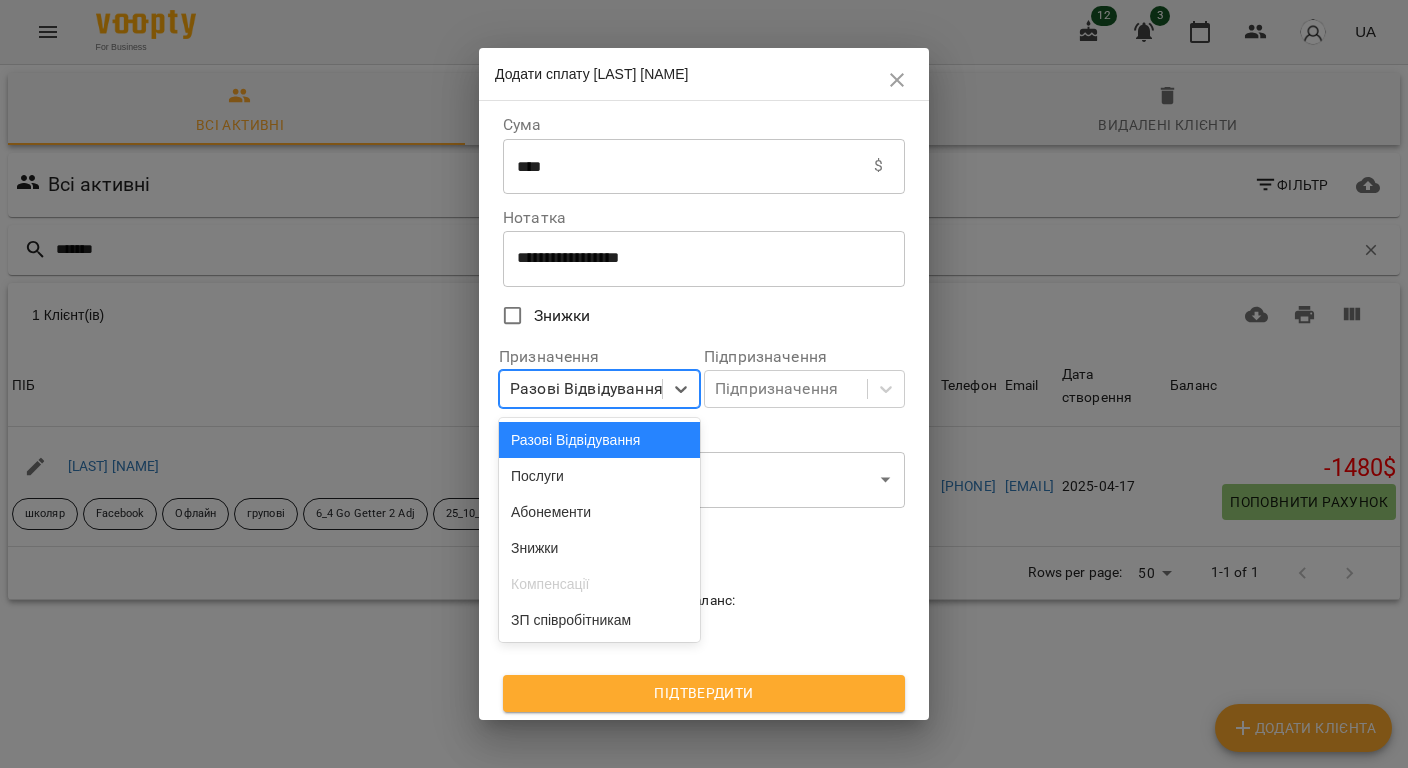 click on "Разові Відвідування" at bounding box center (586, 389) 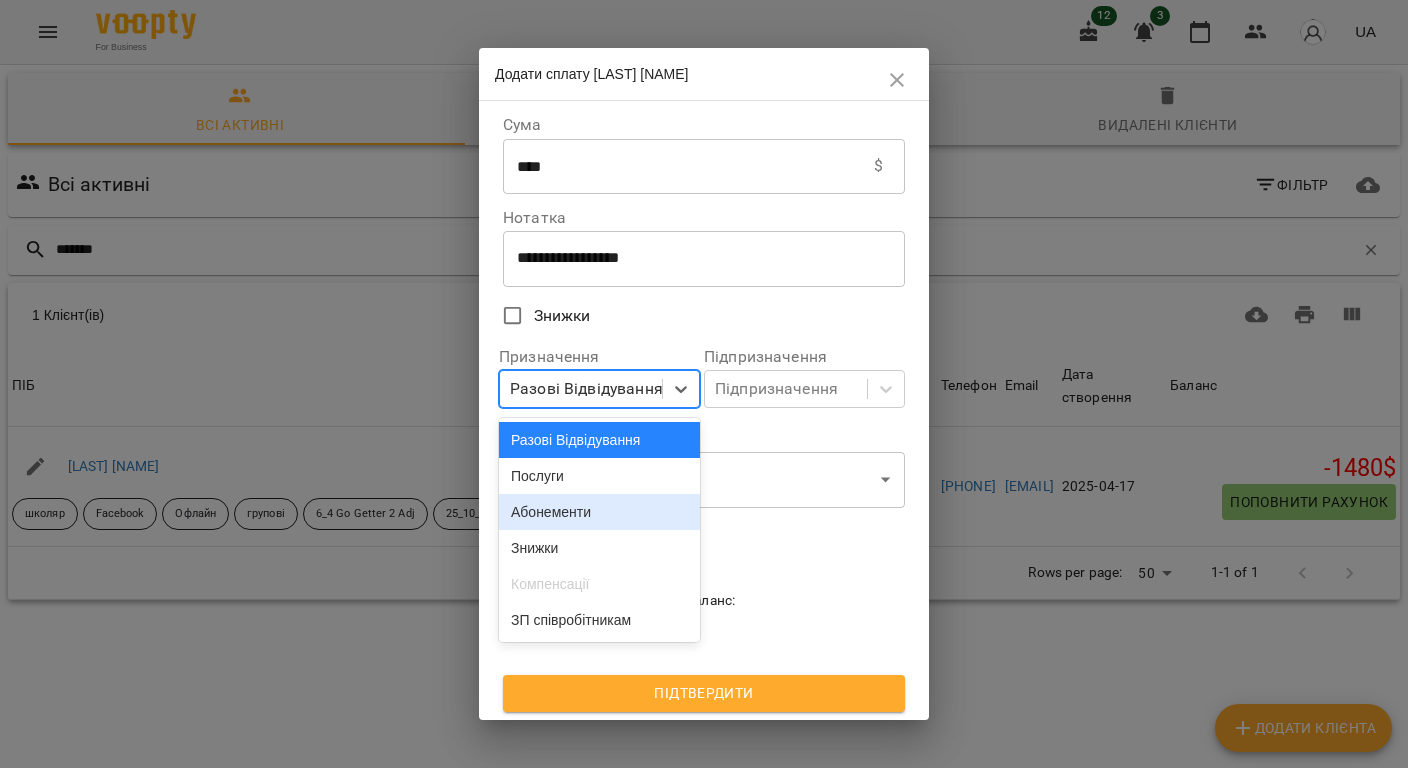 click on "Абонементи" at bounding box center [599, 512] 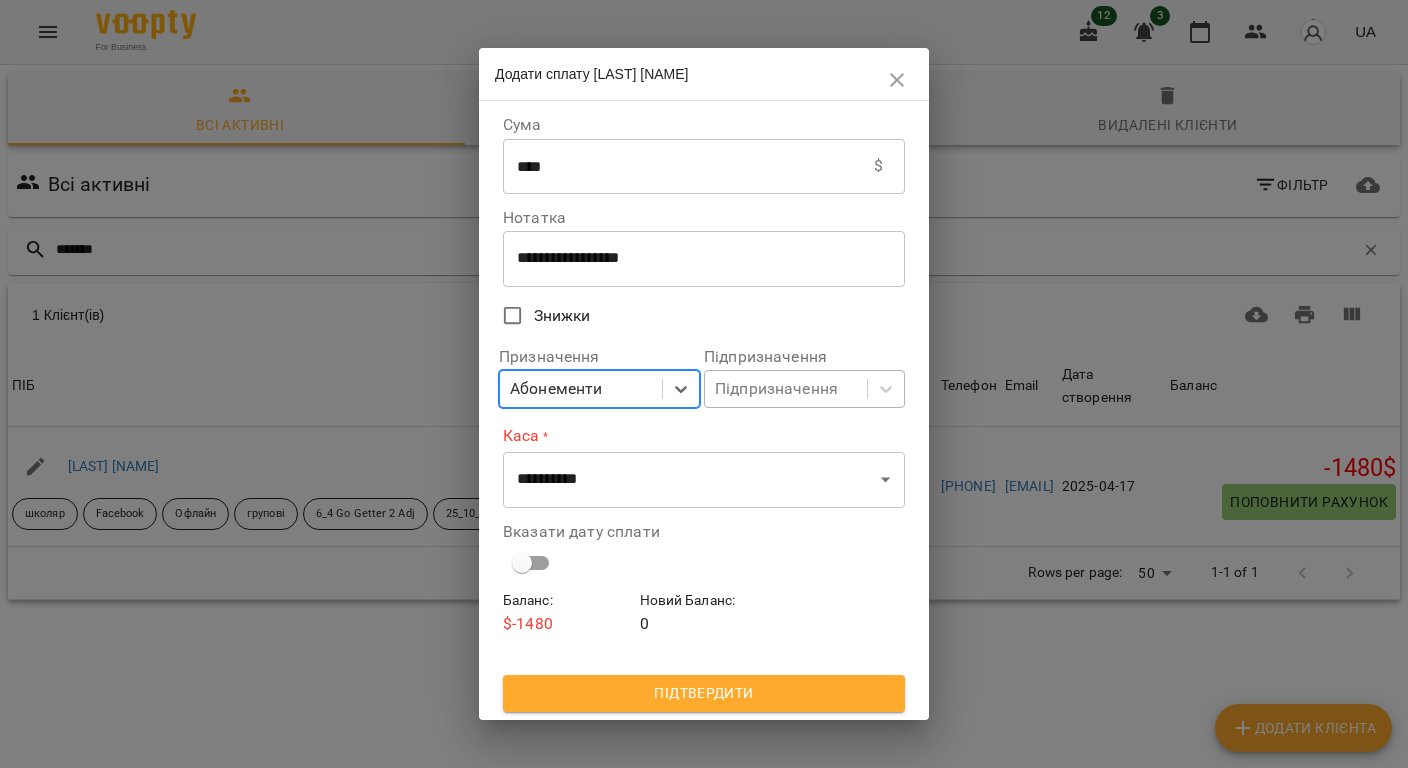click on "Підпризначення" at bounding box center [786, 389] 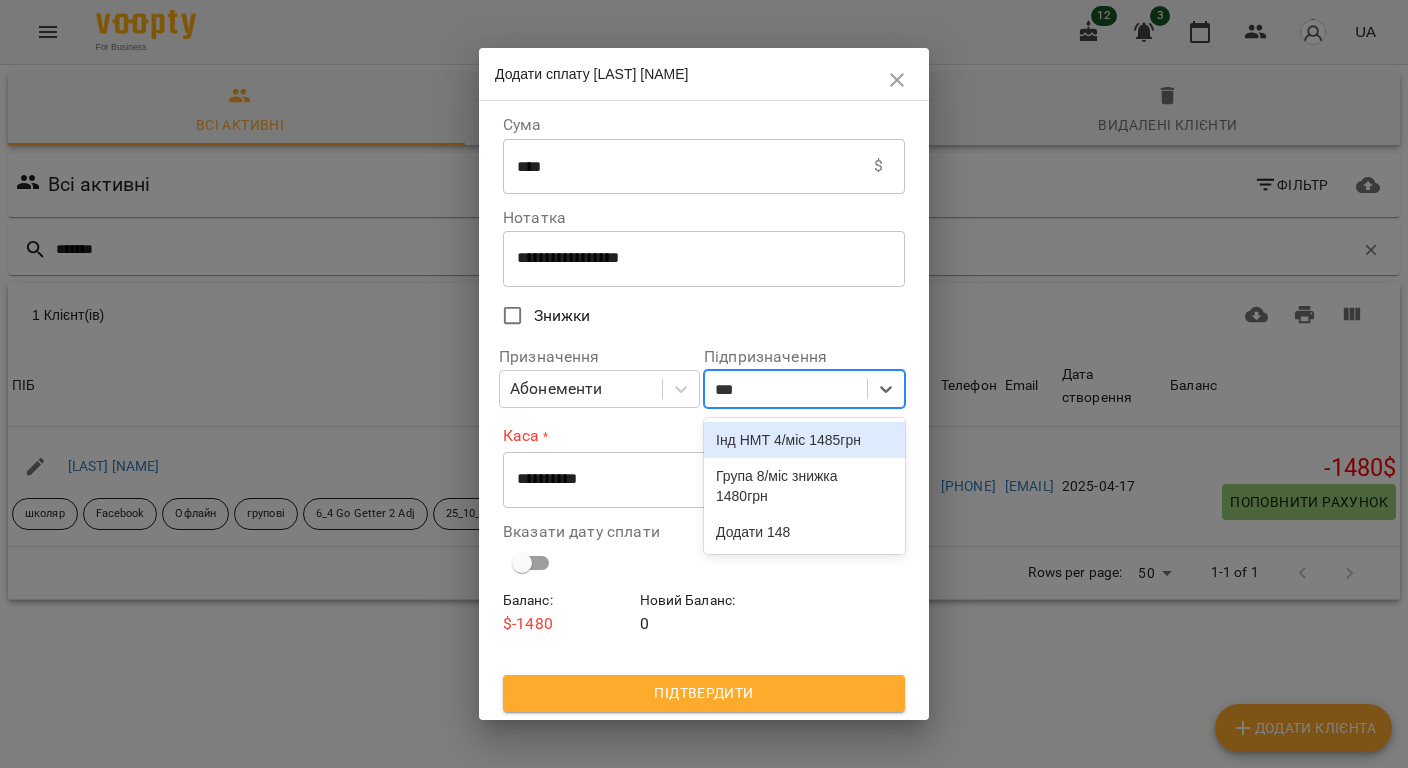 type on "****" 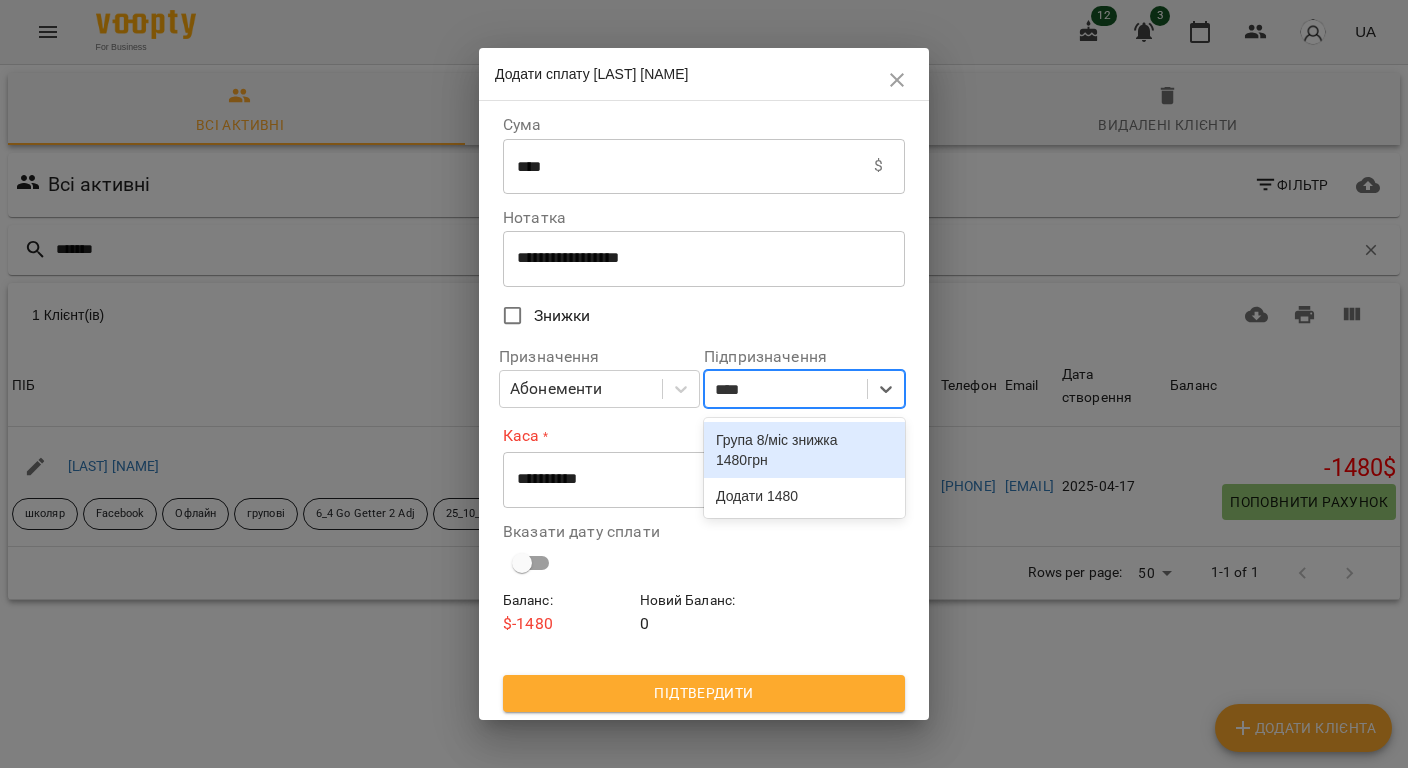 click on "Група 8/міс  знижка 1480грн" at bounding box center (804, 450) 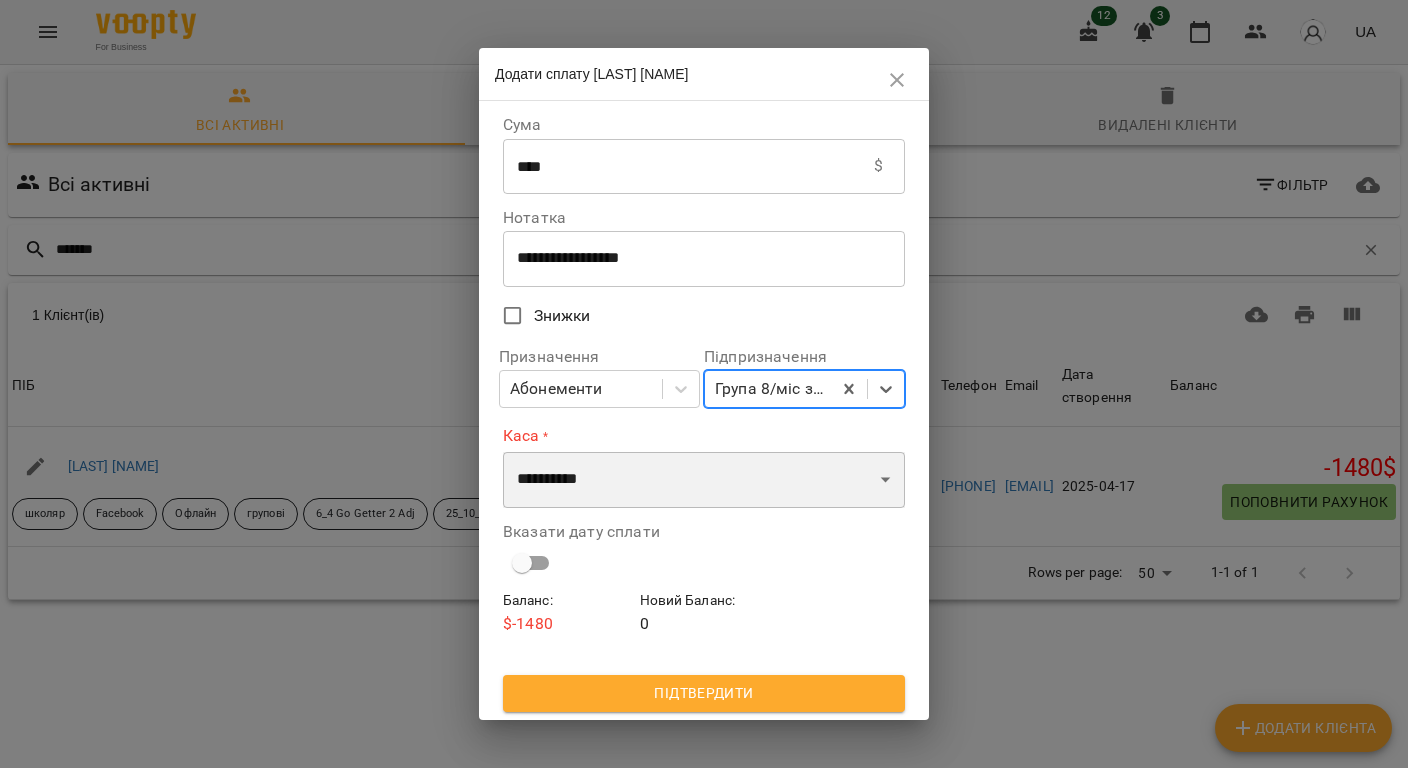 click on "**********" at bounding box center (704, 480) 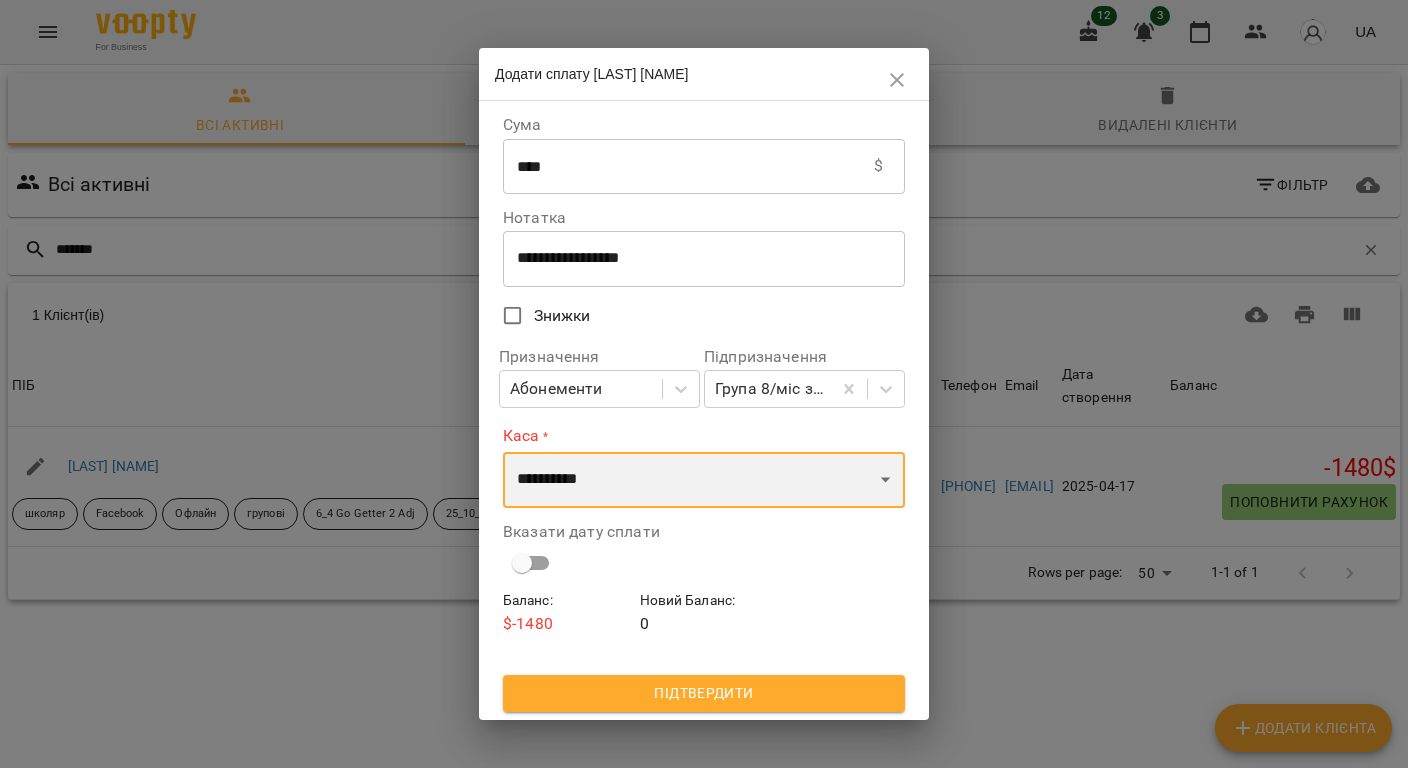 select on "****" 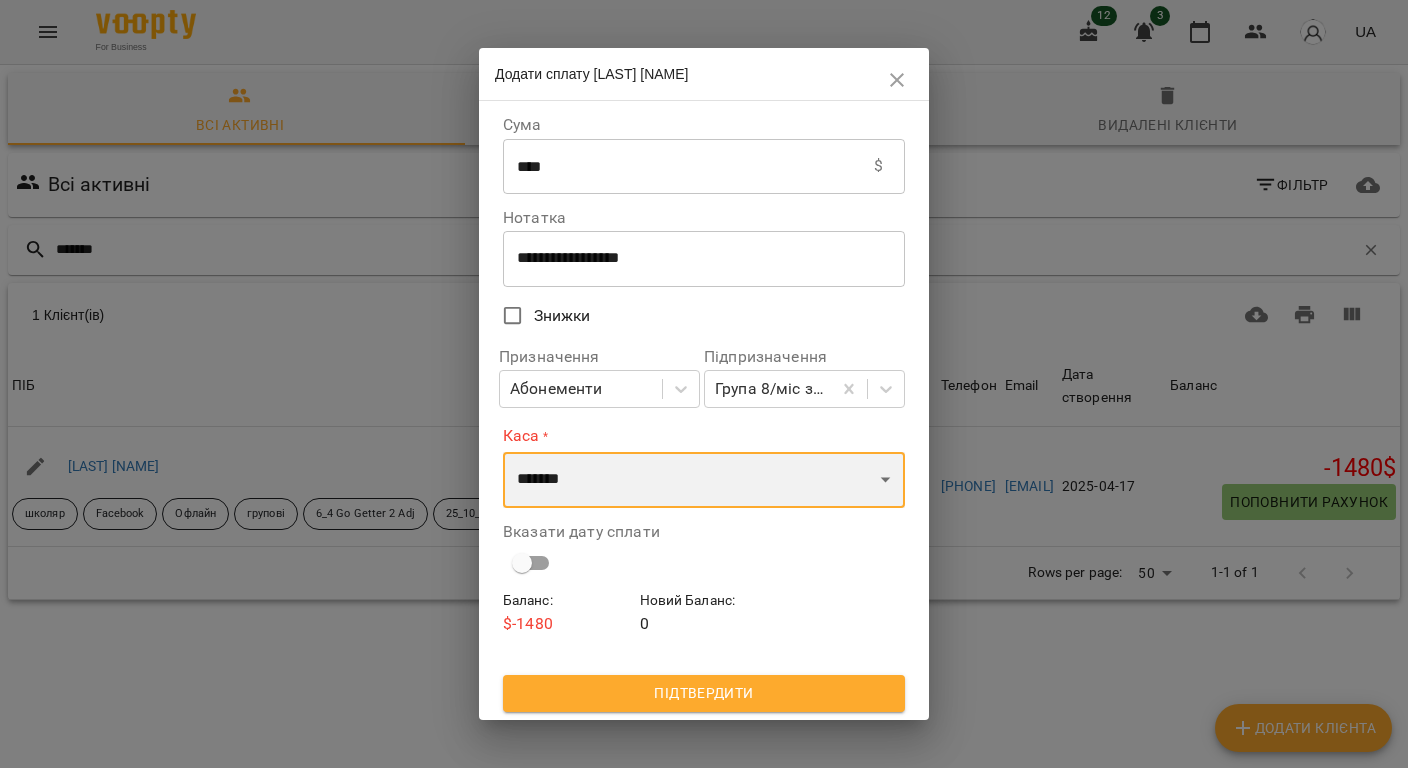 click on "**********" at bounding box center (704, 480) 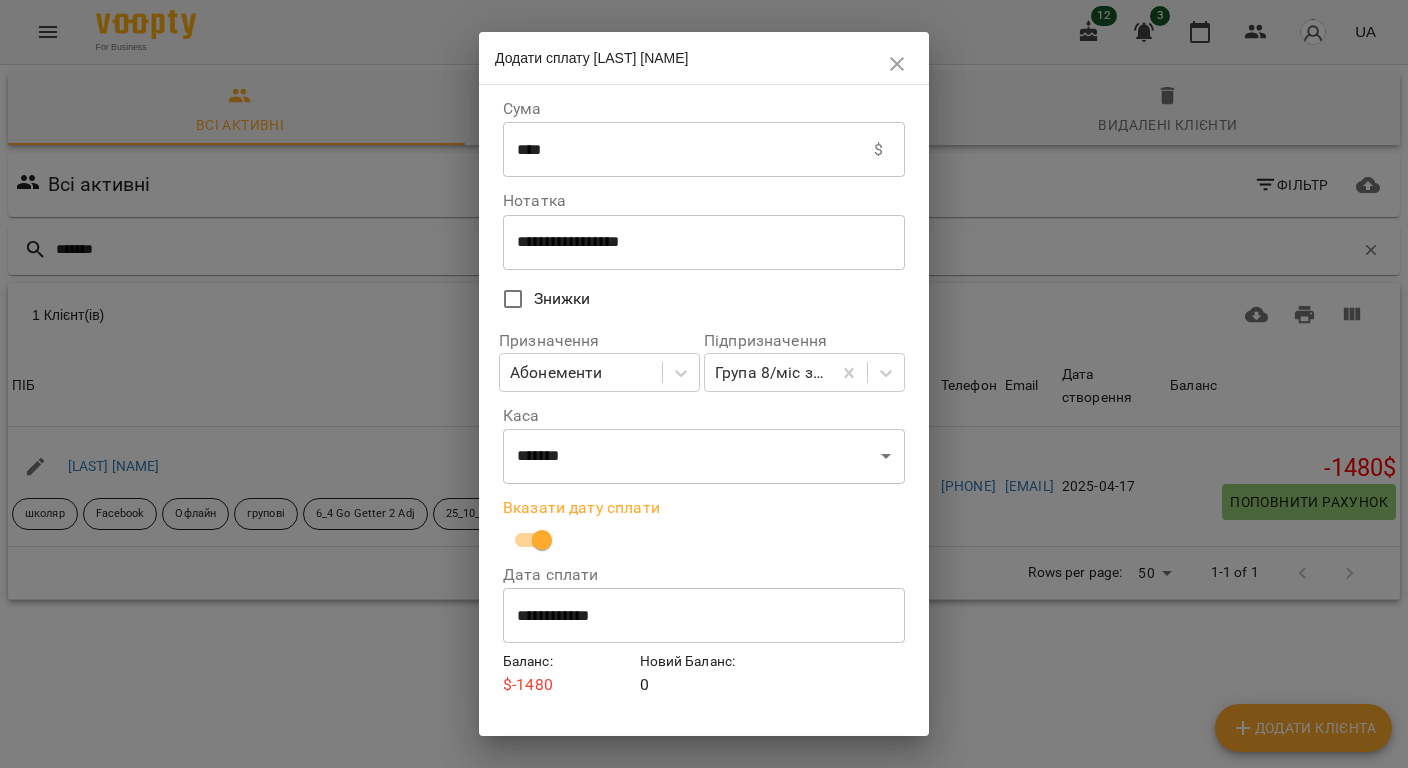 scroll, scrollTop: 48, scrollLeft: 0, axis: vertical 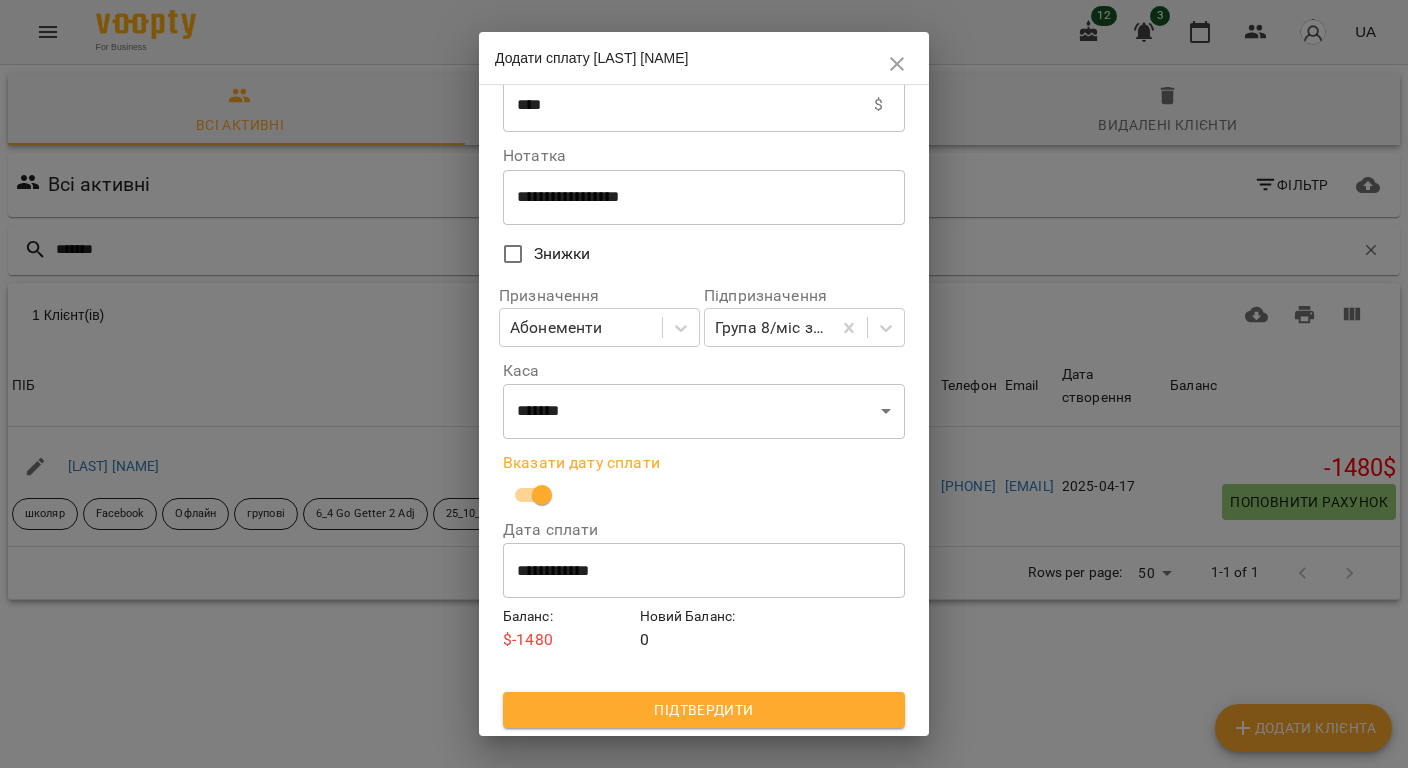 click on "Підтвердити" at bounding box center (704, 710) 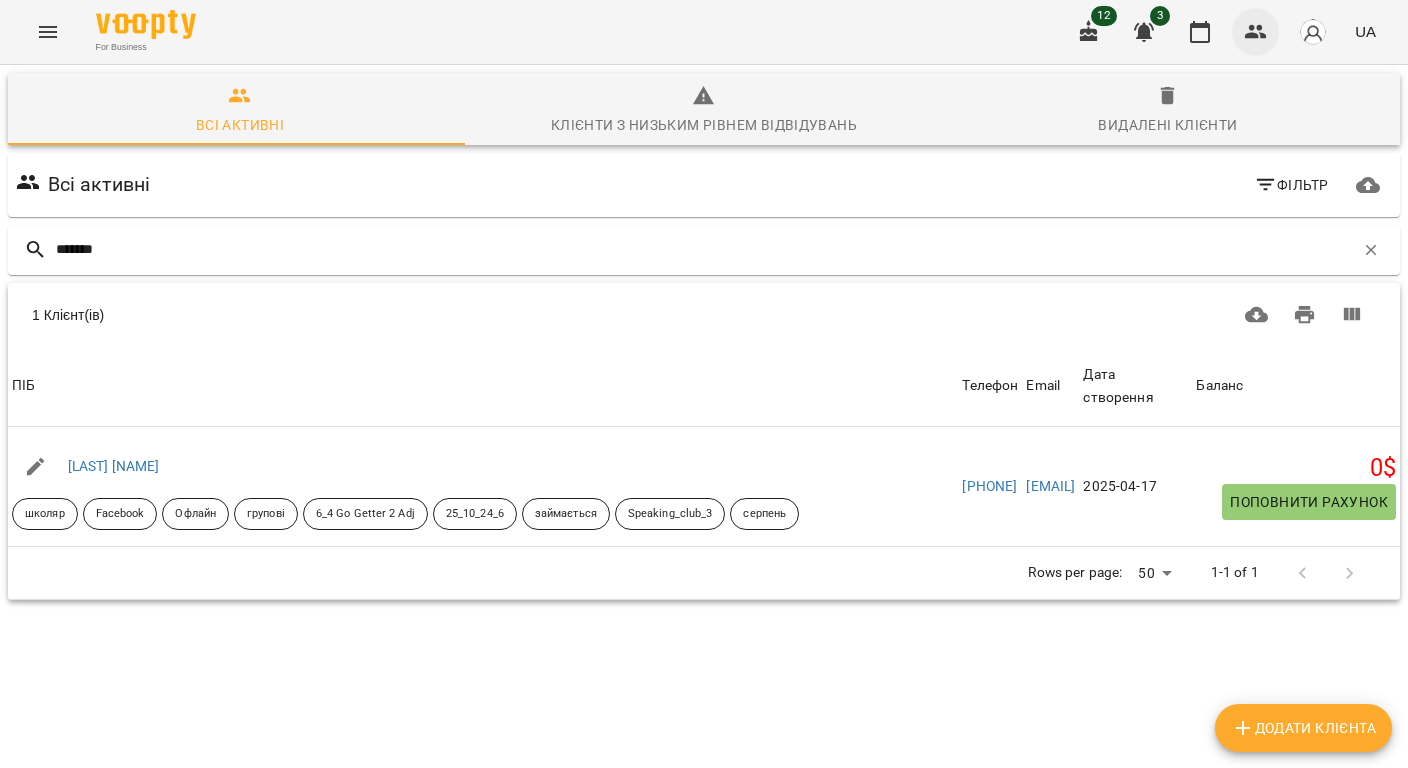 click 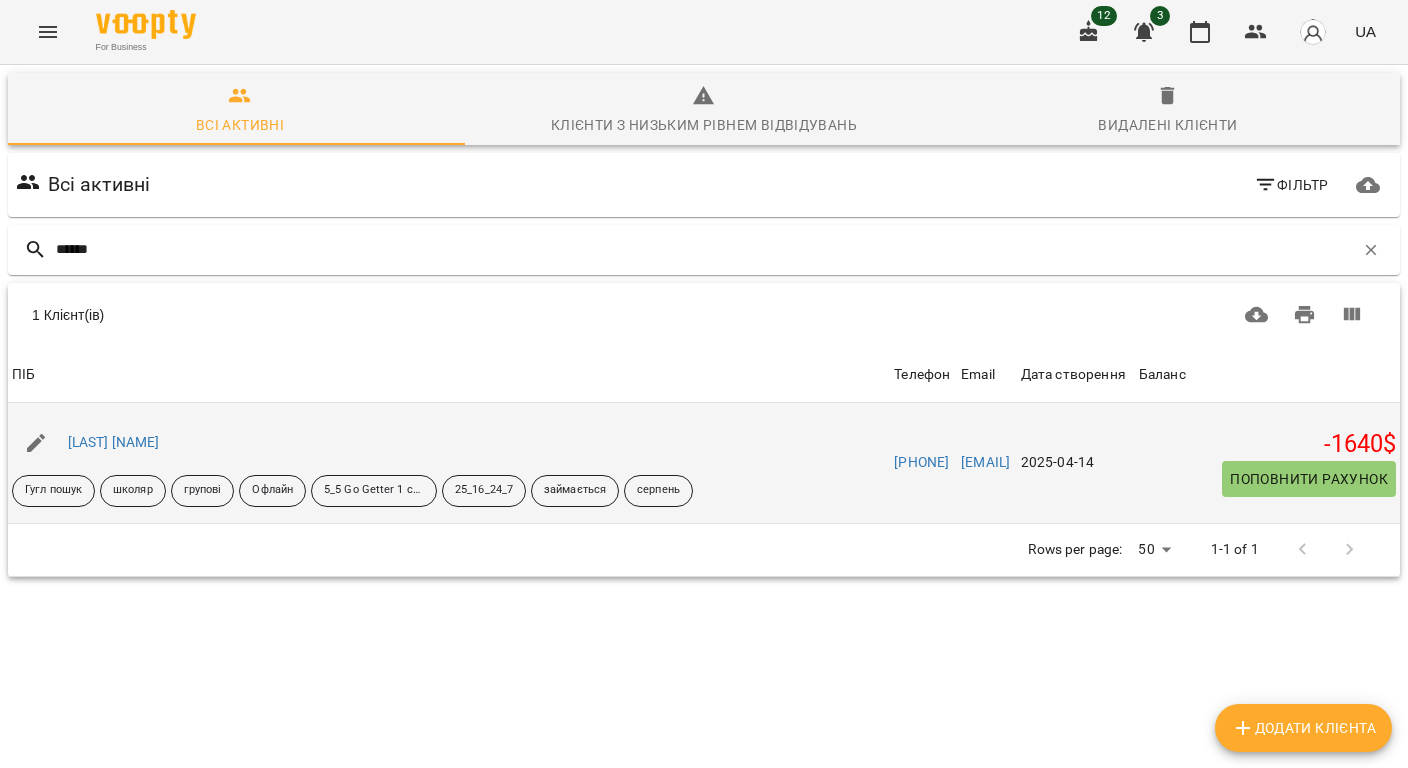 type on "******" 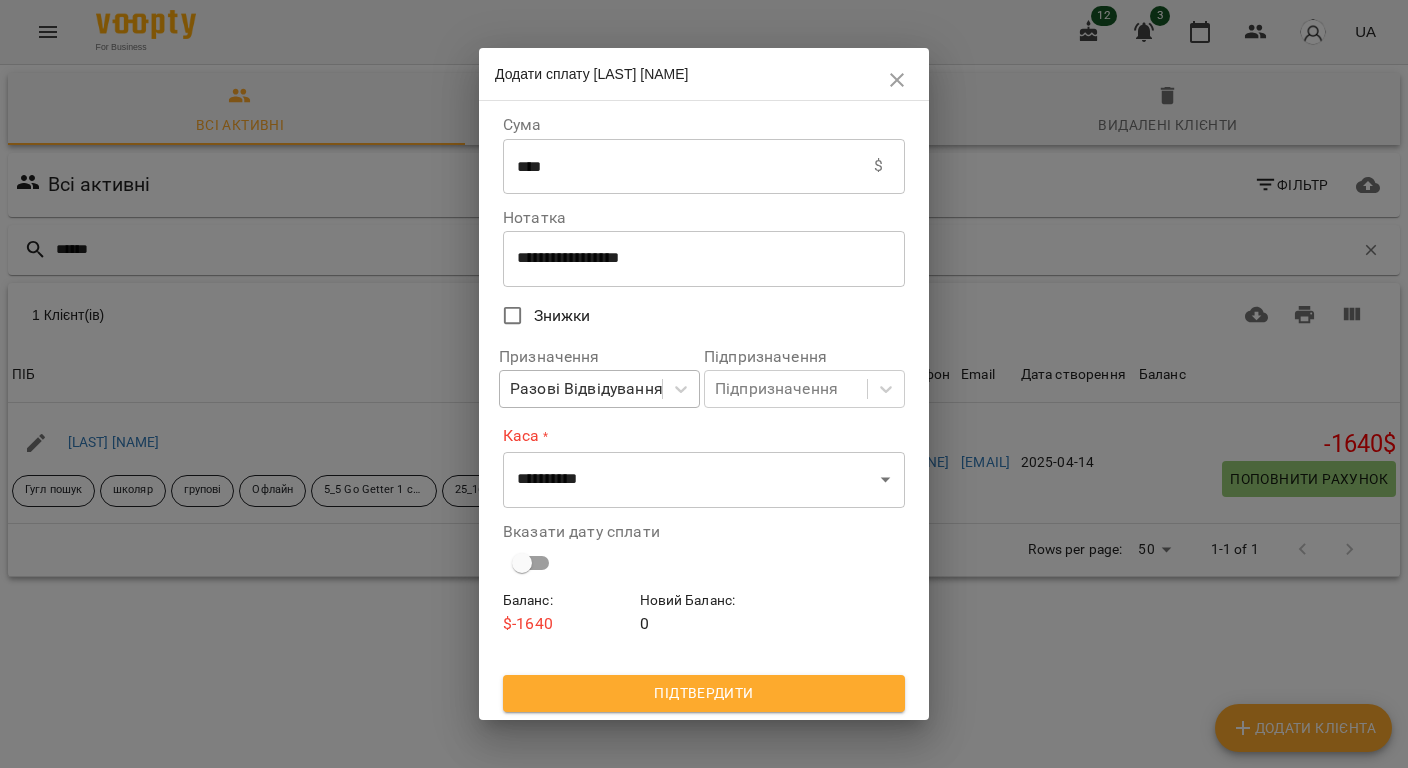 click on "Разові Відвідування" at bounding box center [586, 389] 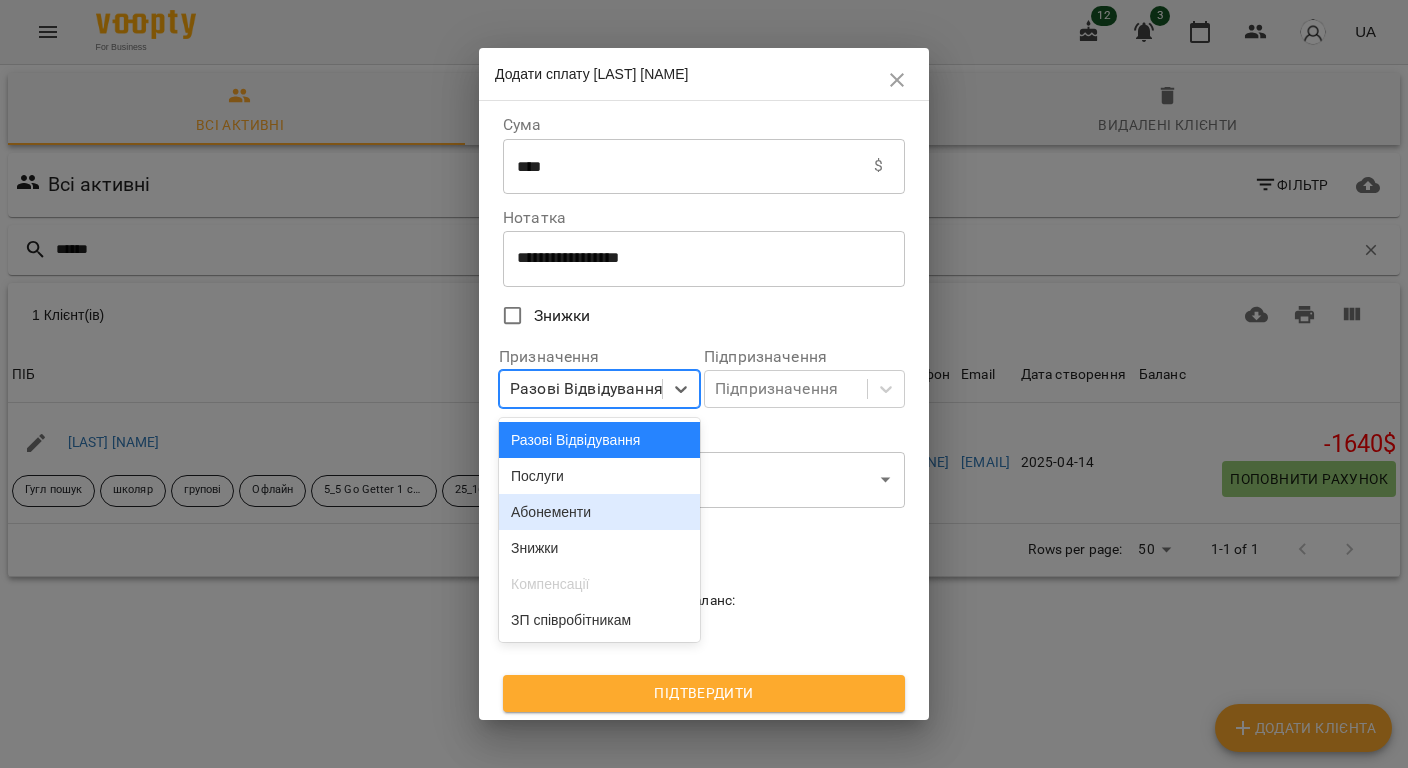 click on "Абонементи" at bounding box center [599, 512] 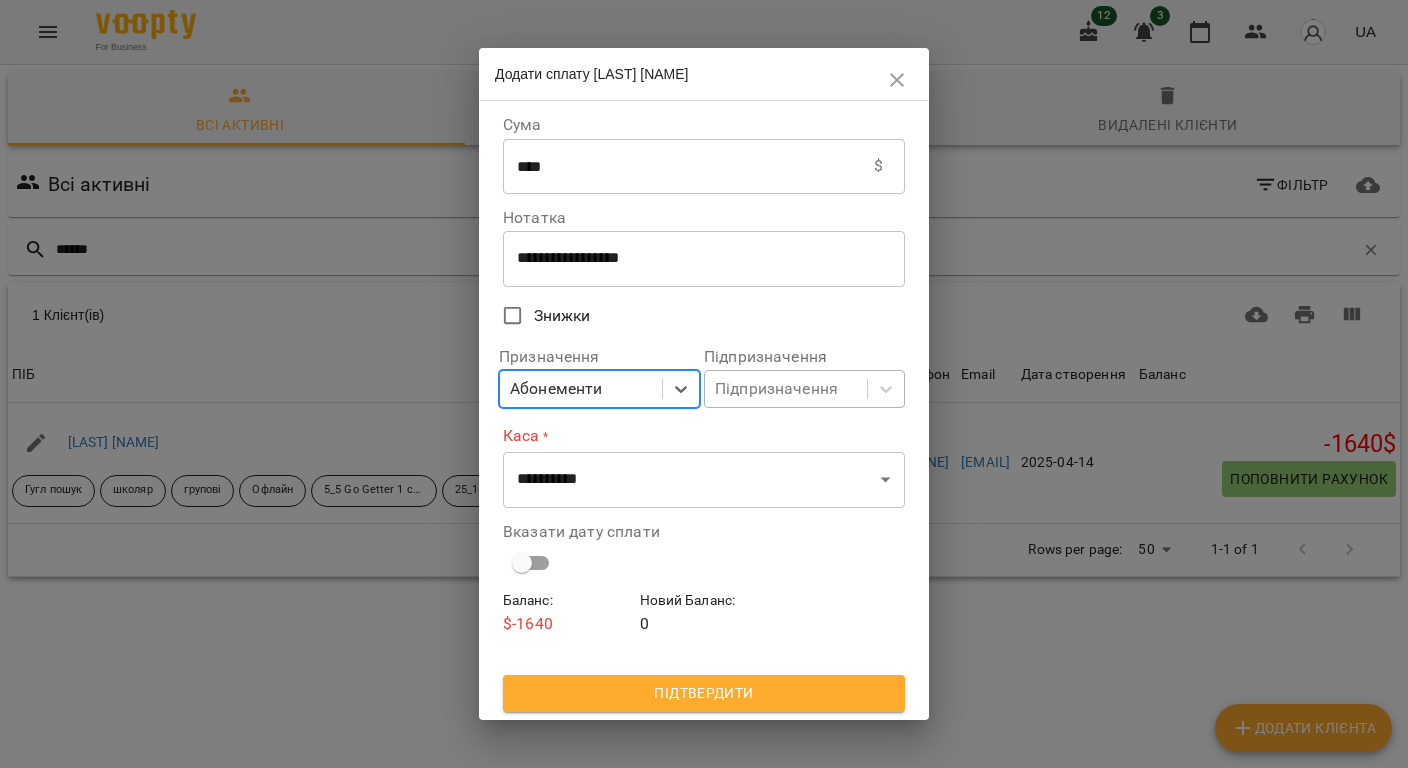 click on "Підпризначення" at bounding box center (776, 389) 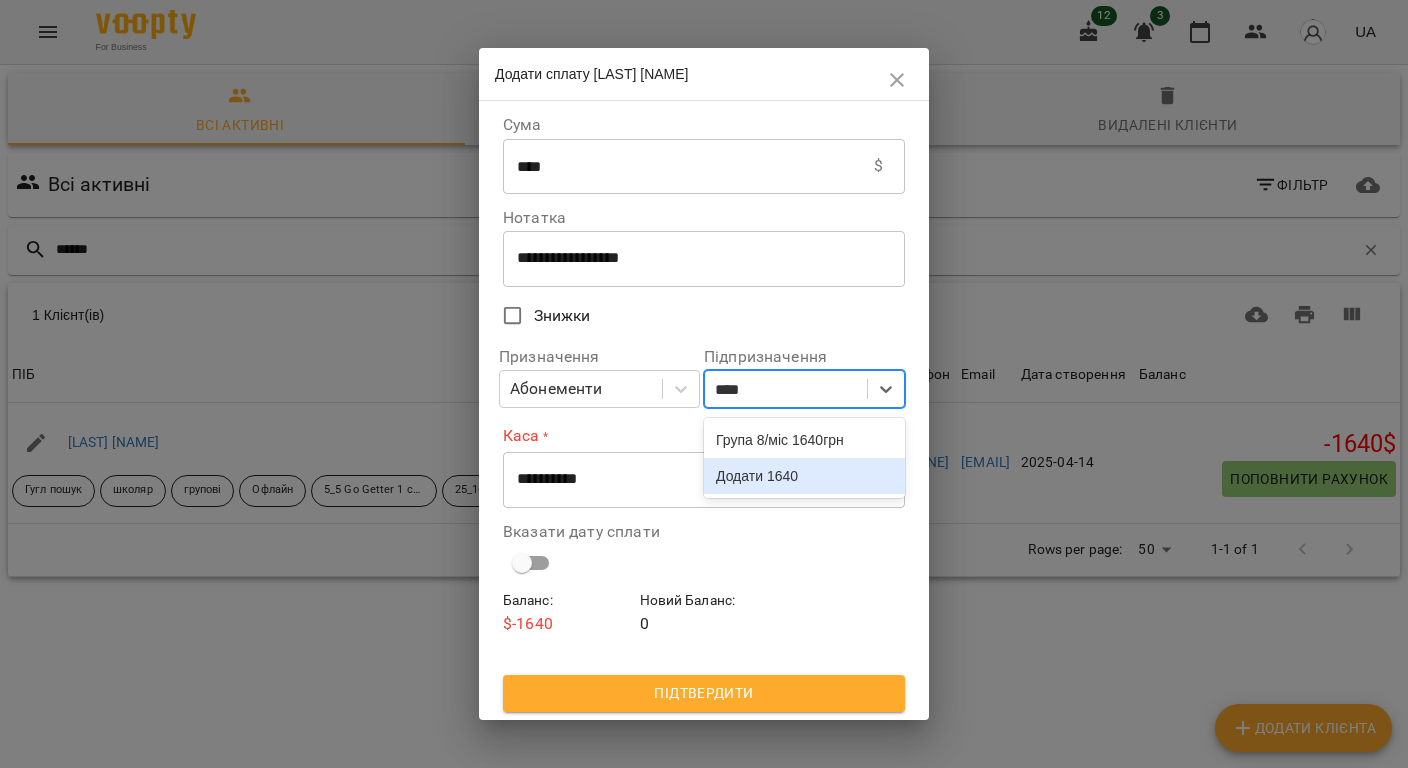 type on "****" 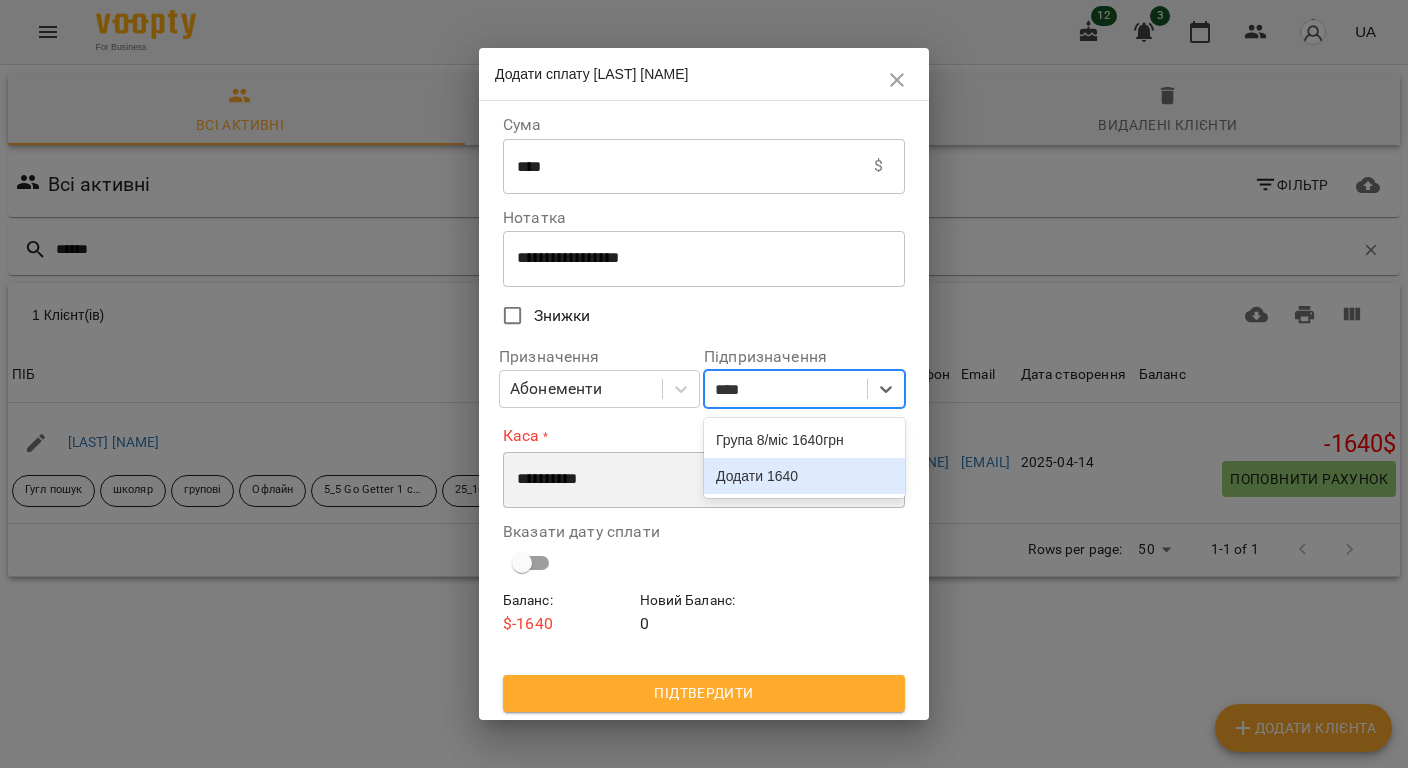 type 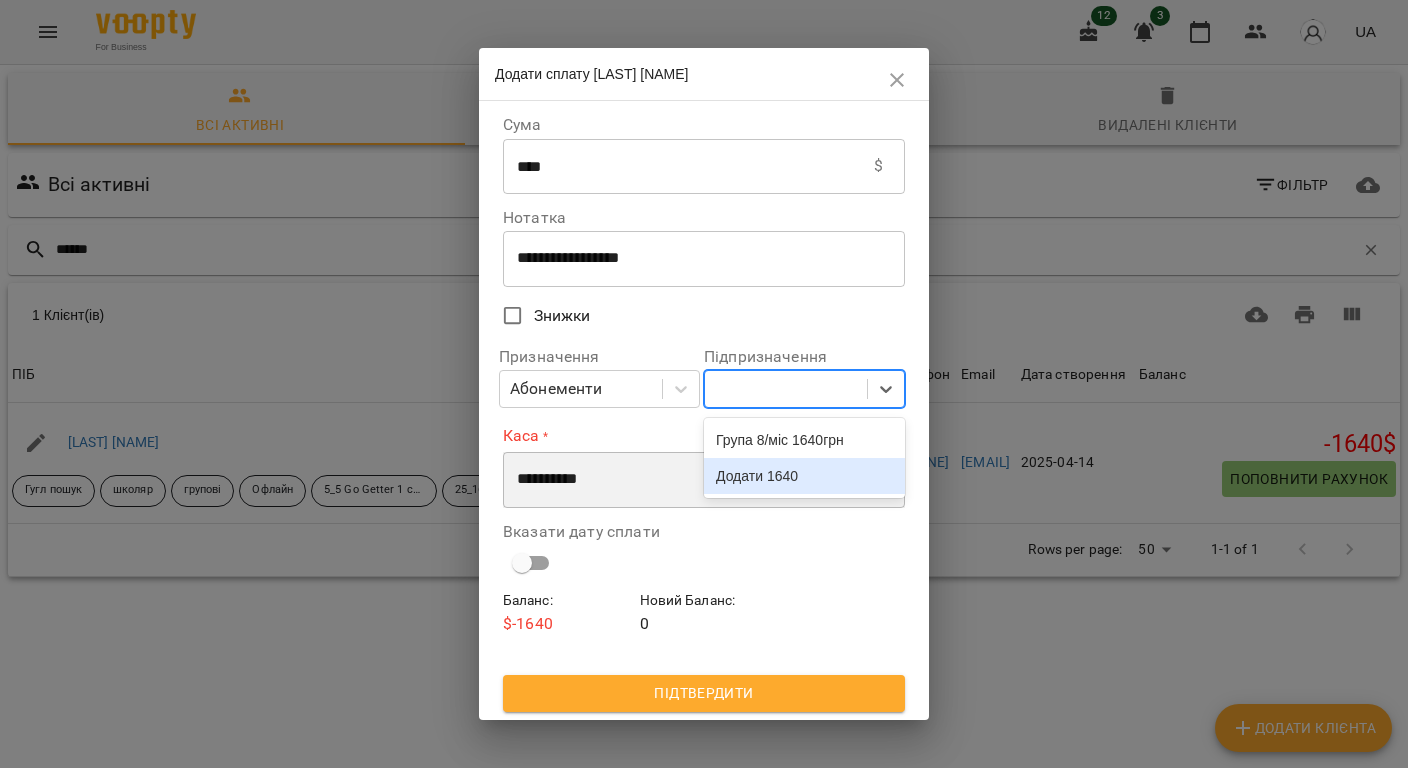 click on "**********" at bounding box center (704, 480) 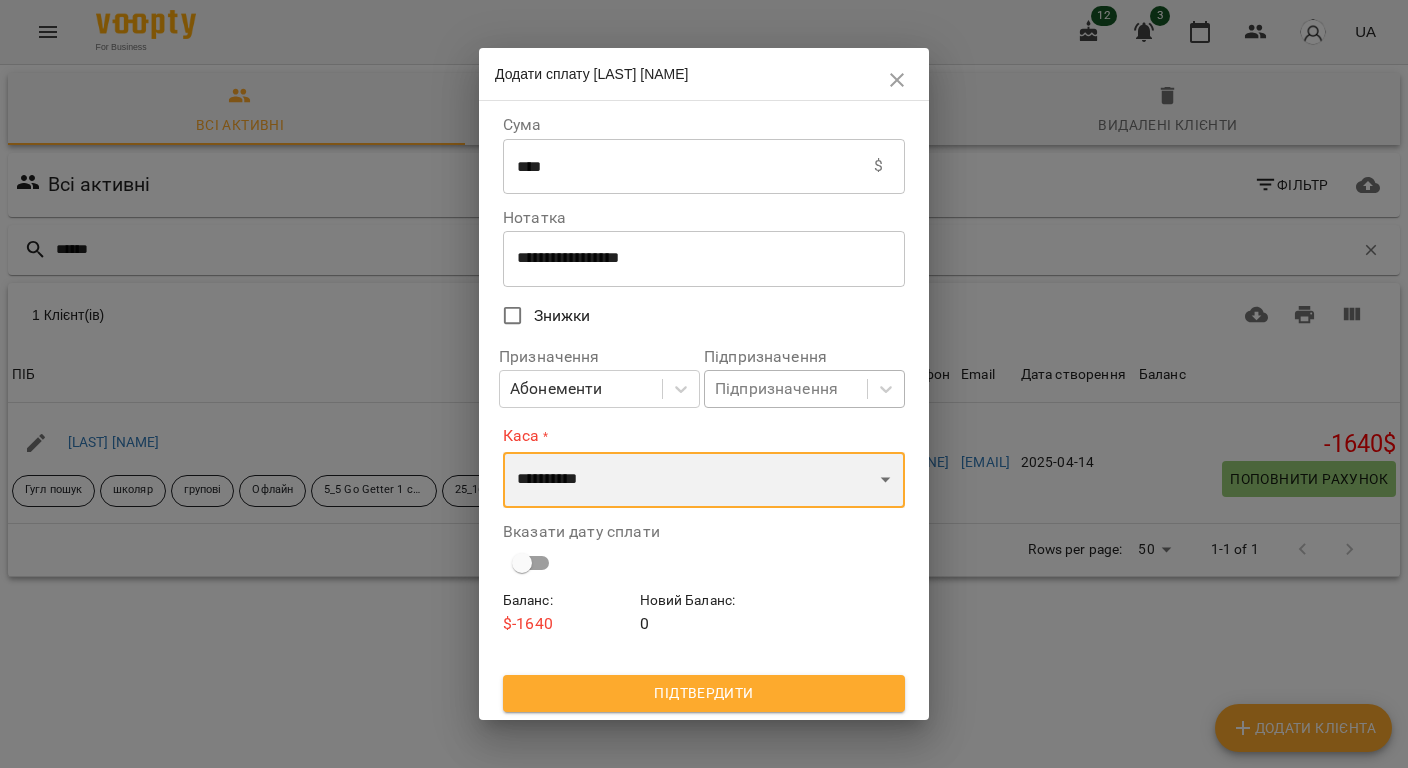 select on "****" 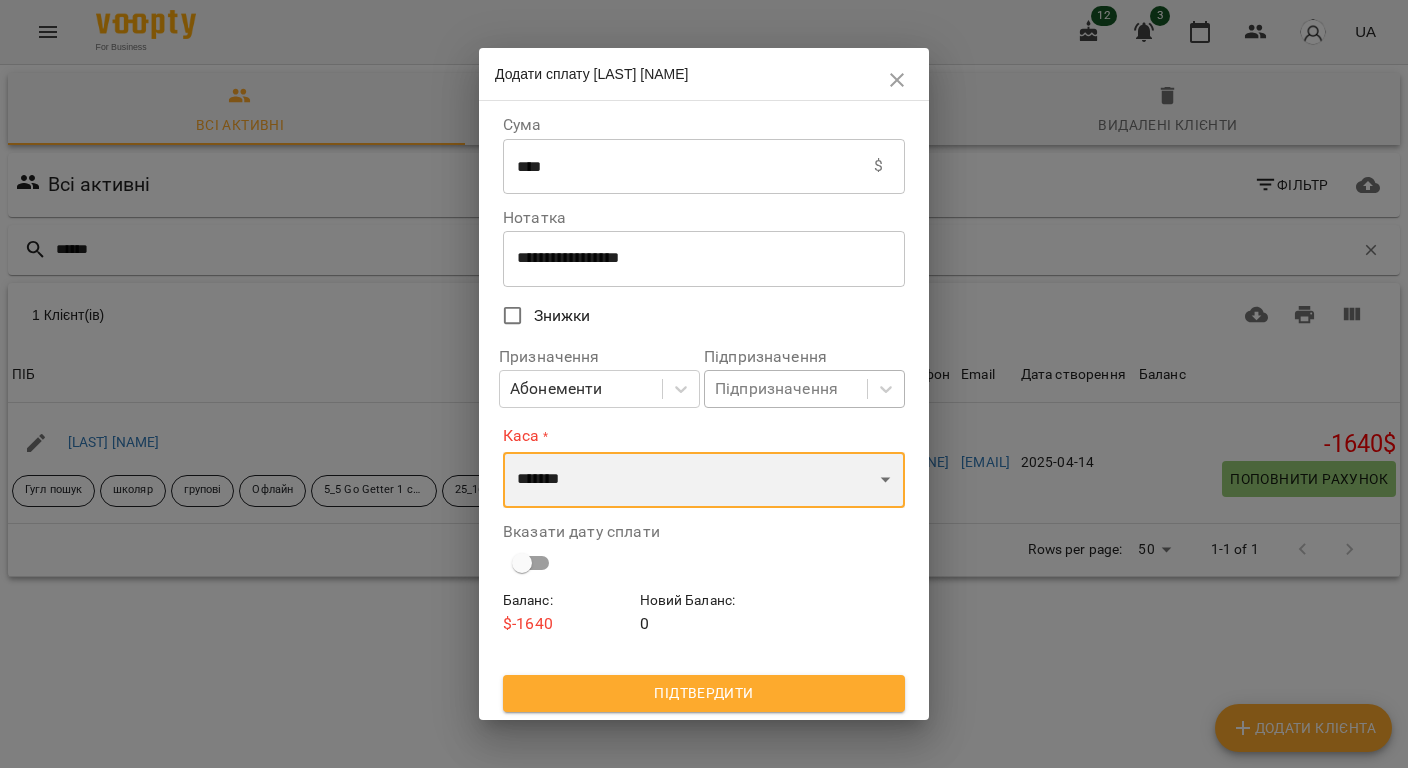 click on "**********" at bounding box center [704, 480] 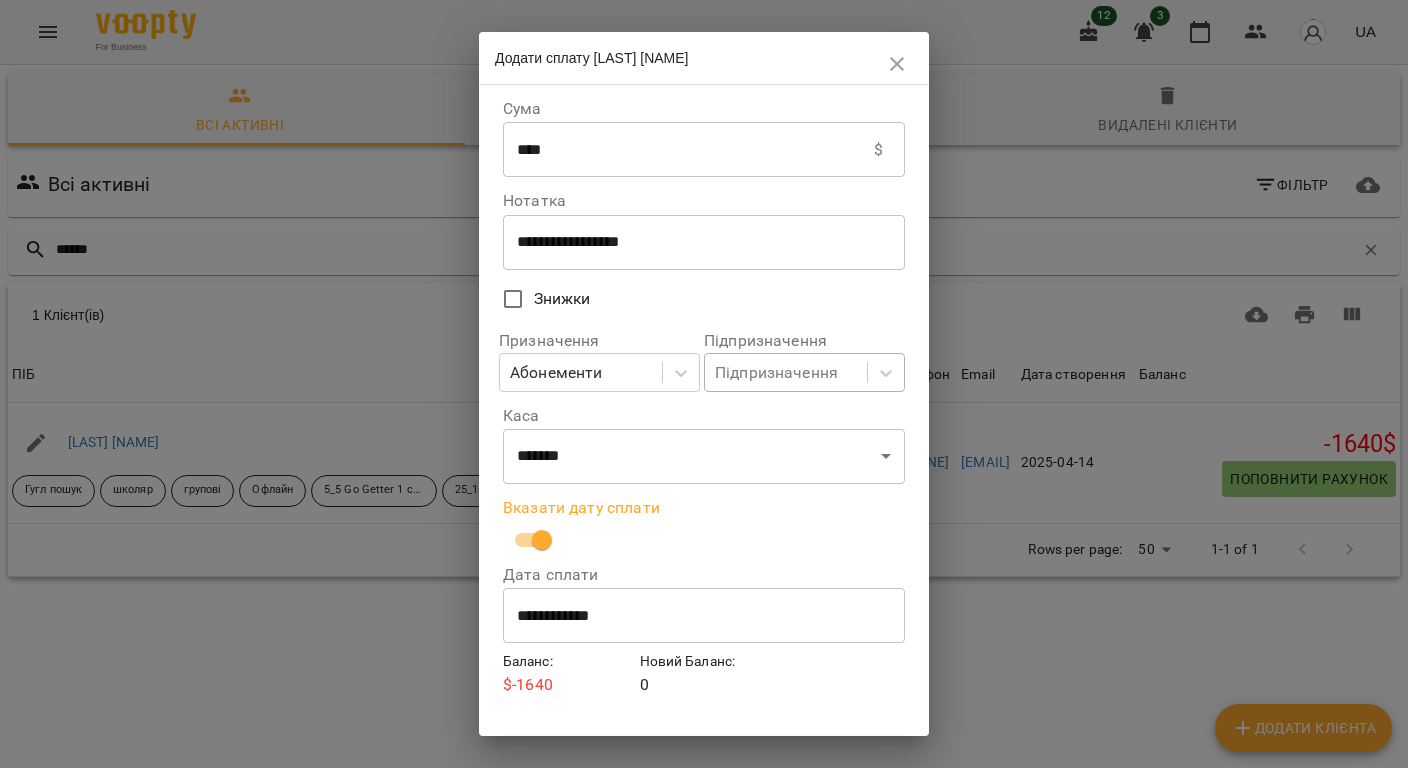 scroll, scrollTop: 48, scrollLeft: 0, axis: vertical 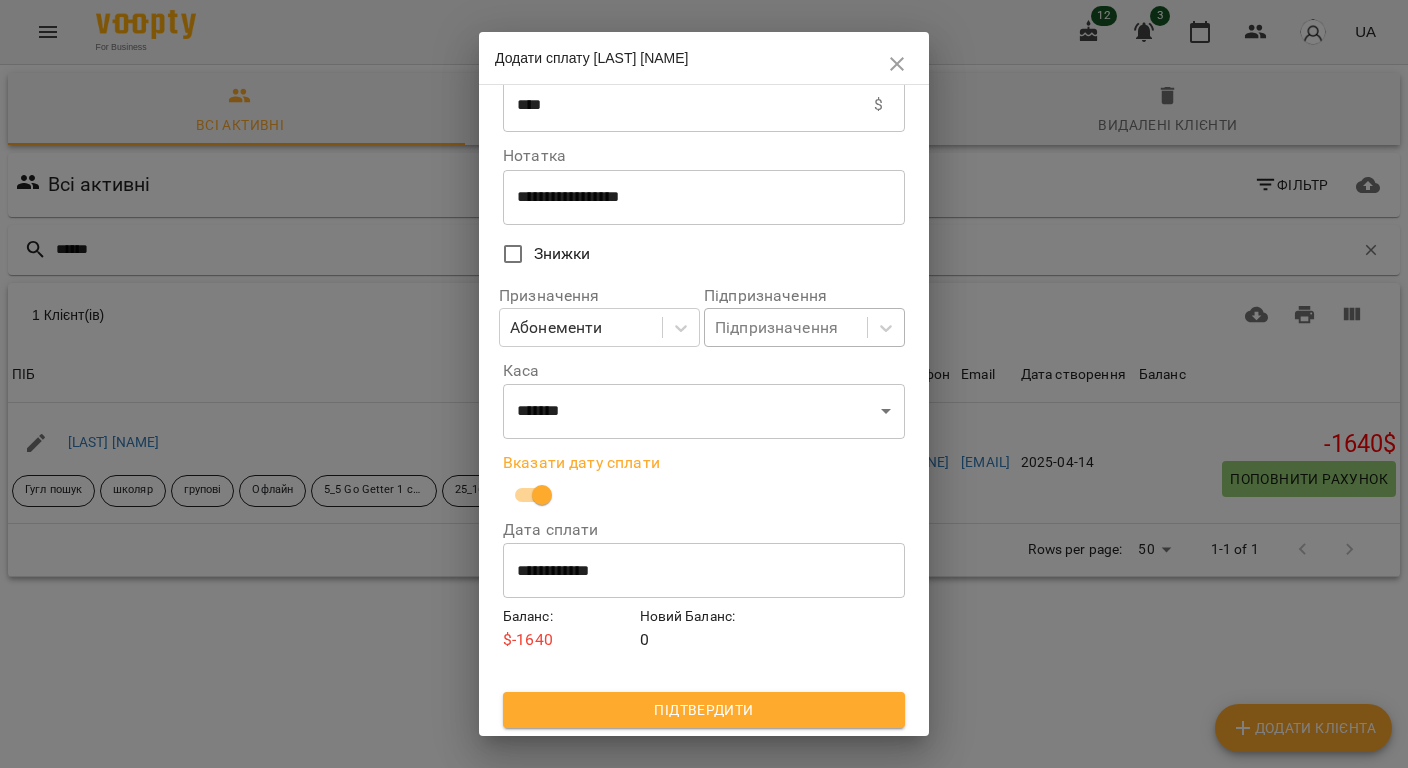 click on "Підтвердити" at bounding box center (704, 710) 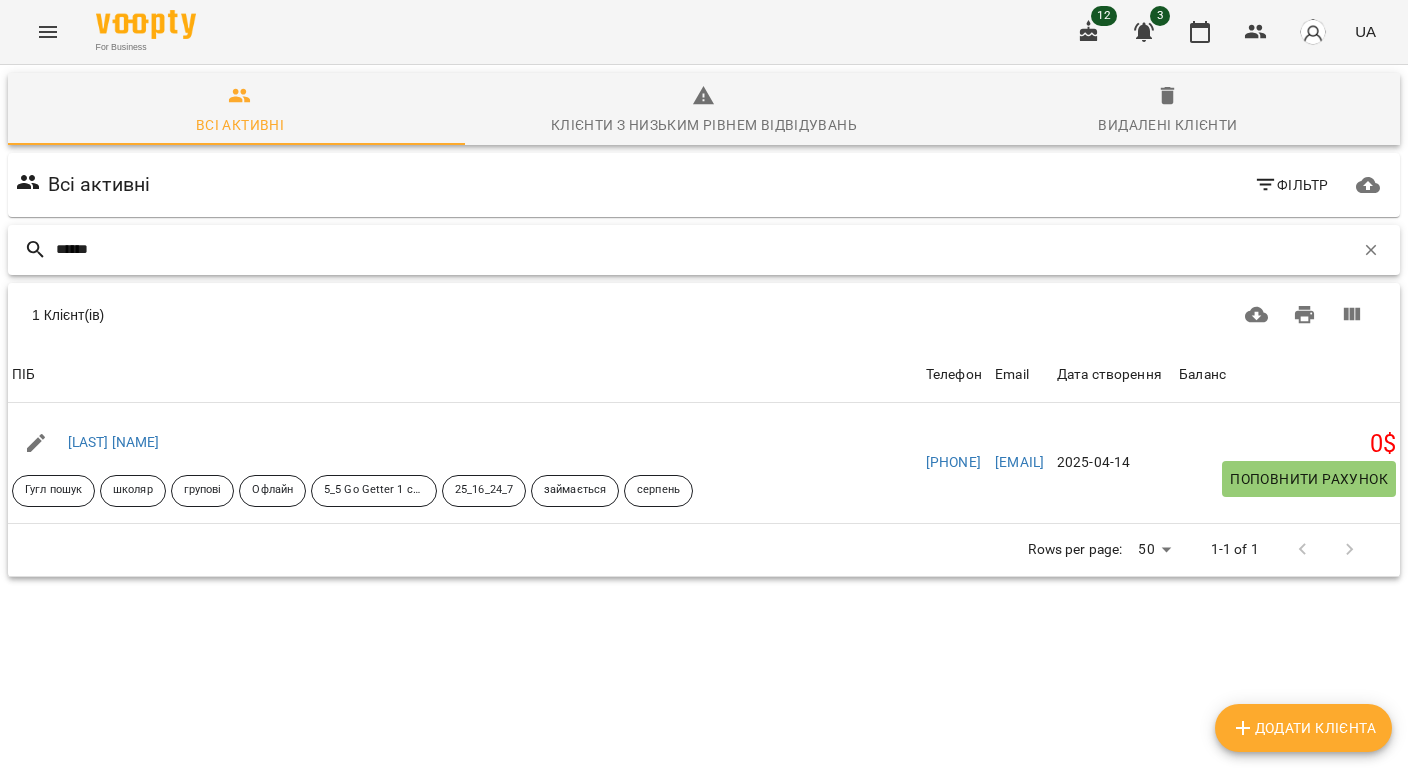 drag, startPoint x: 108, startPoint y: 244, endPoint x: -139, endPoint y: 244, distance: 247 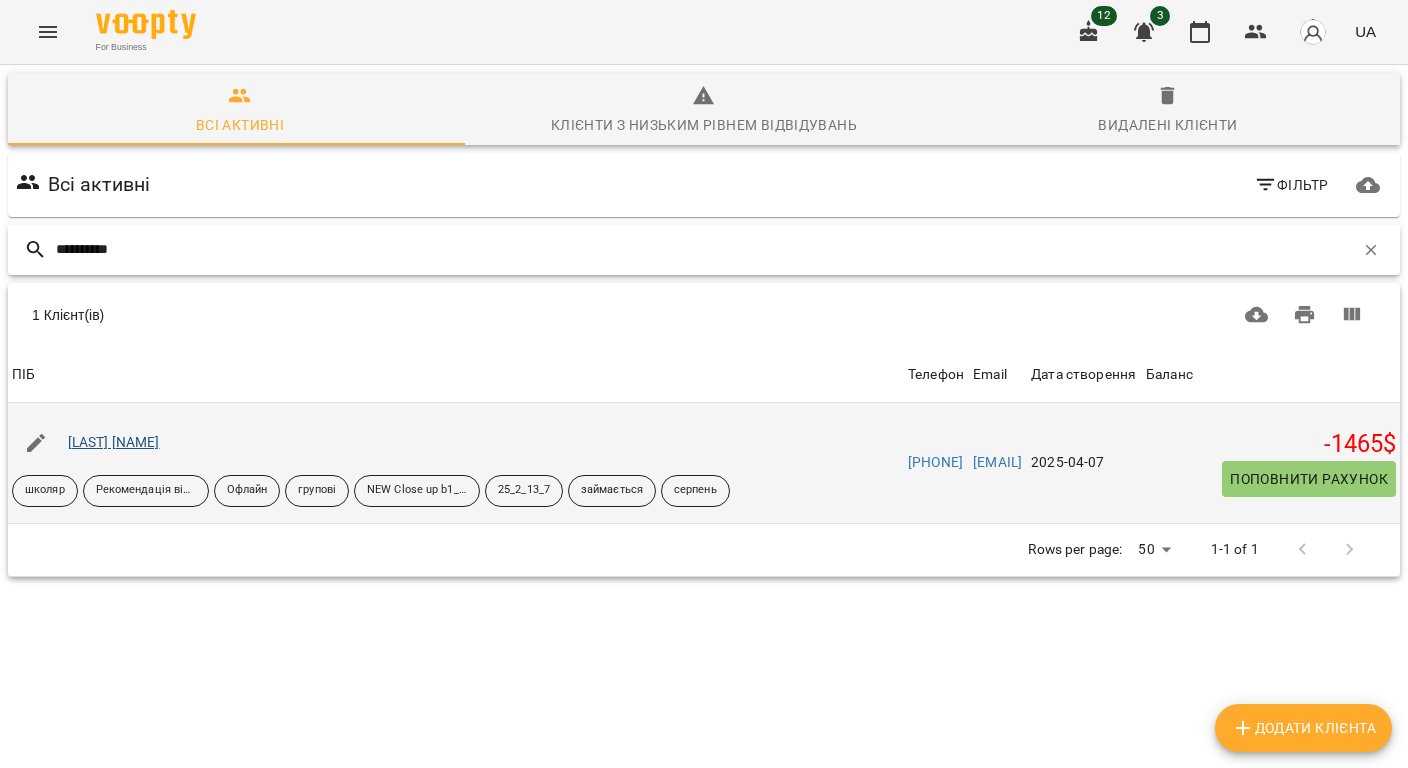 type on "**********" 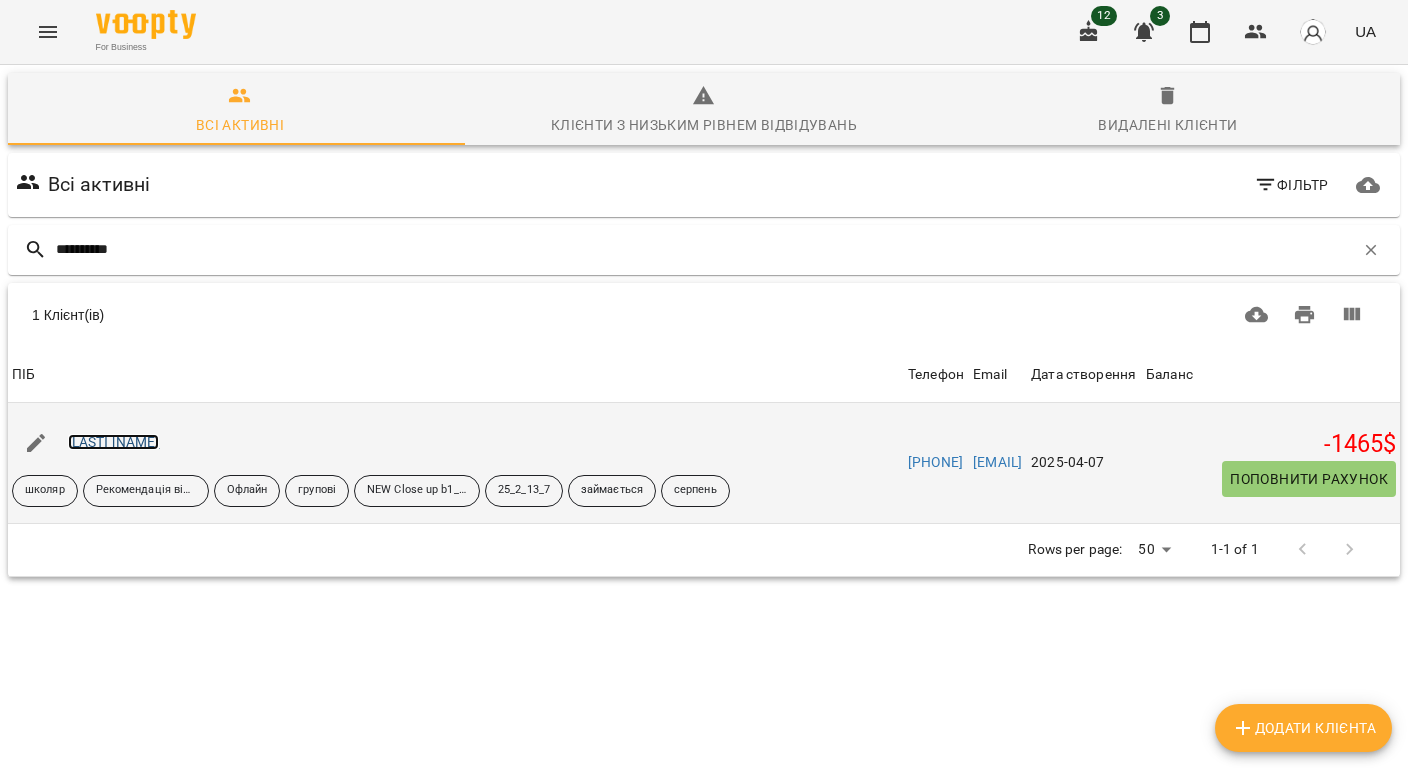 click on "[LAST] [NAME]" at bounding box center (114, 442) 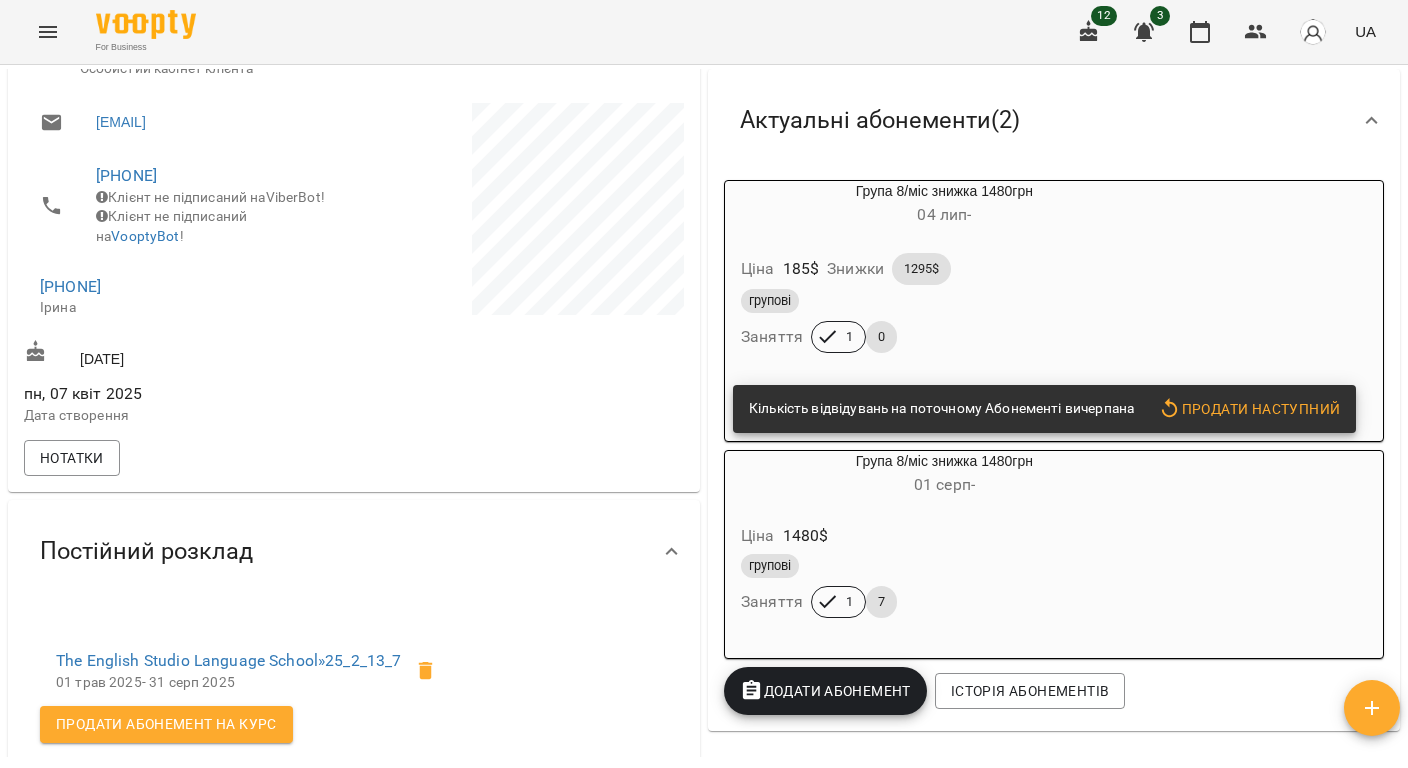 scroll, scrollTop: 266, scrollLeft: 0, axis: vertical 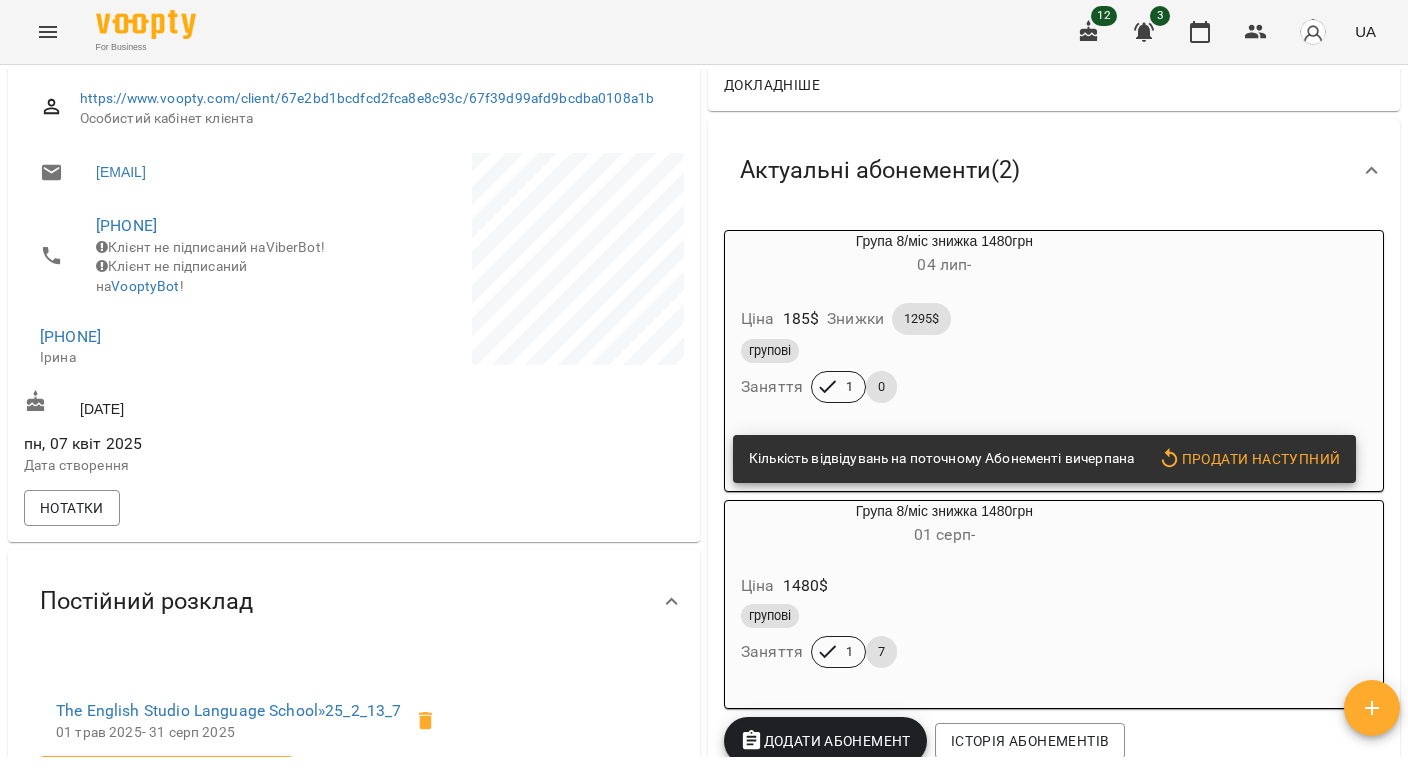 drag, startPoint x: 209, startPoint y: 369, endPoint x: 13, endPoint y: 354, distance: 196.57314 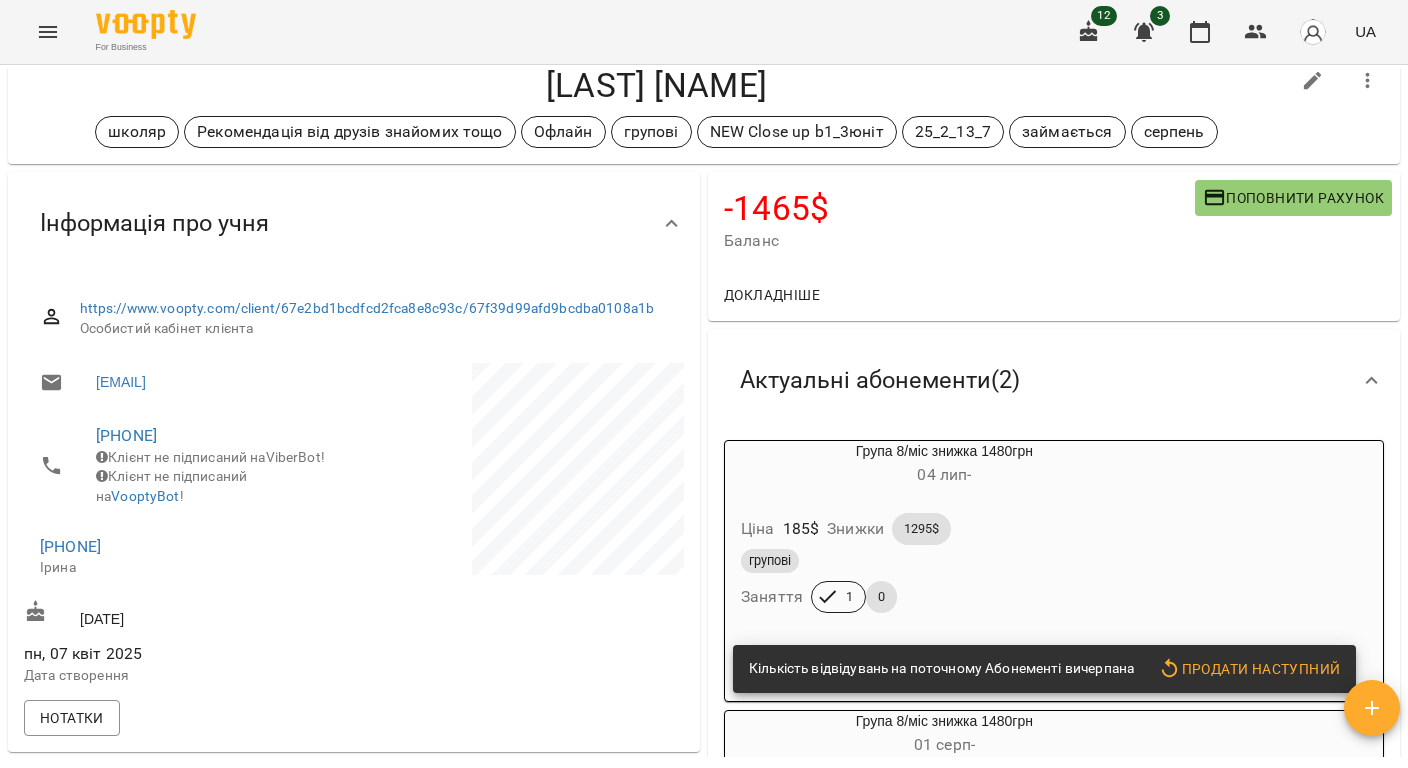 scroll, scrollTop: 0, scrollLeft: 0, axis: both 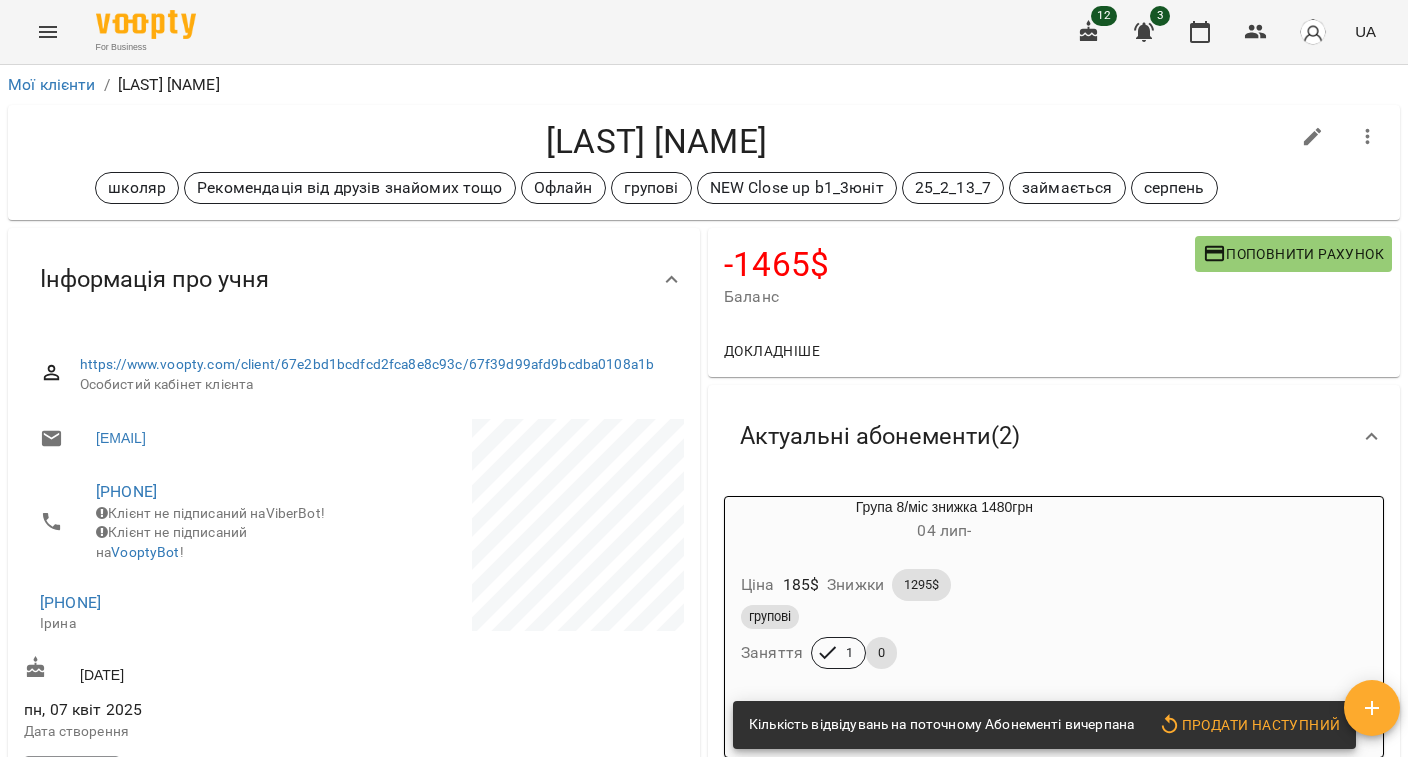 click on "[LAST] [NAME] школяр Рекомендація від друзів знайомих тощо Офлайн групові NEW Close up b1_3юніт 25_2_13_7 займається серпень" at bounding box center (704, 162) 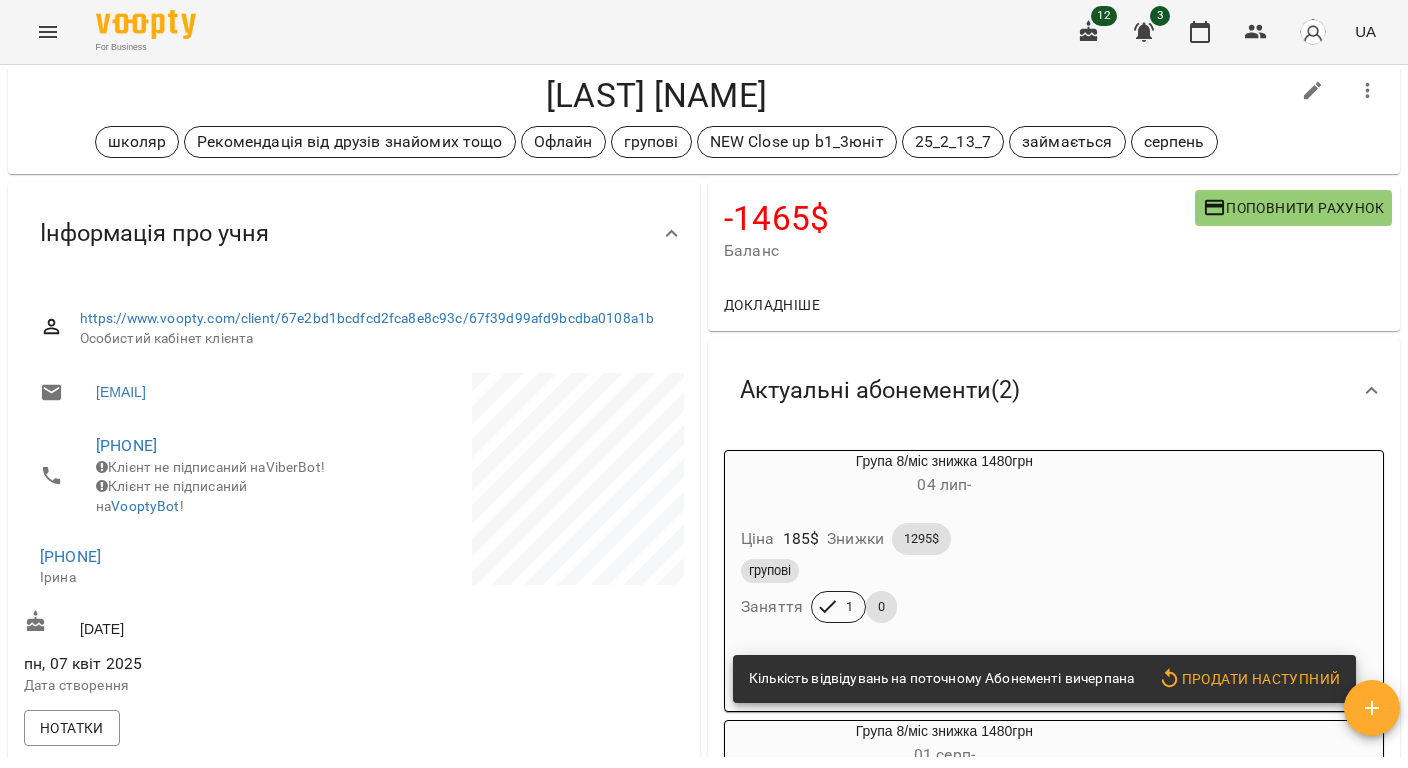 scroll, scrollTop: 0, scrollLeft: 0, axis: both 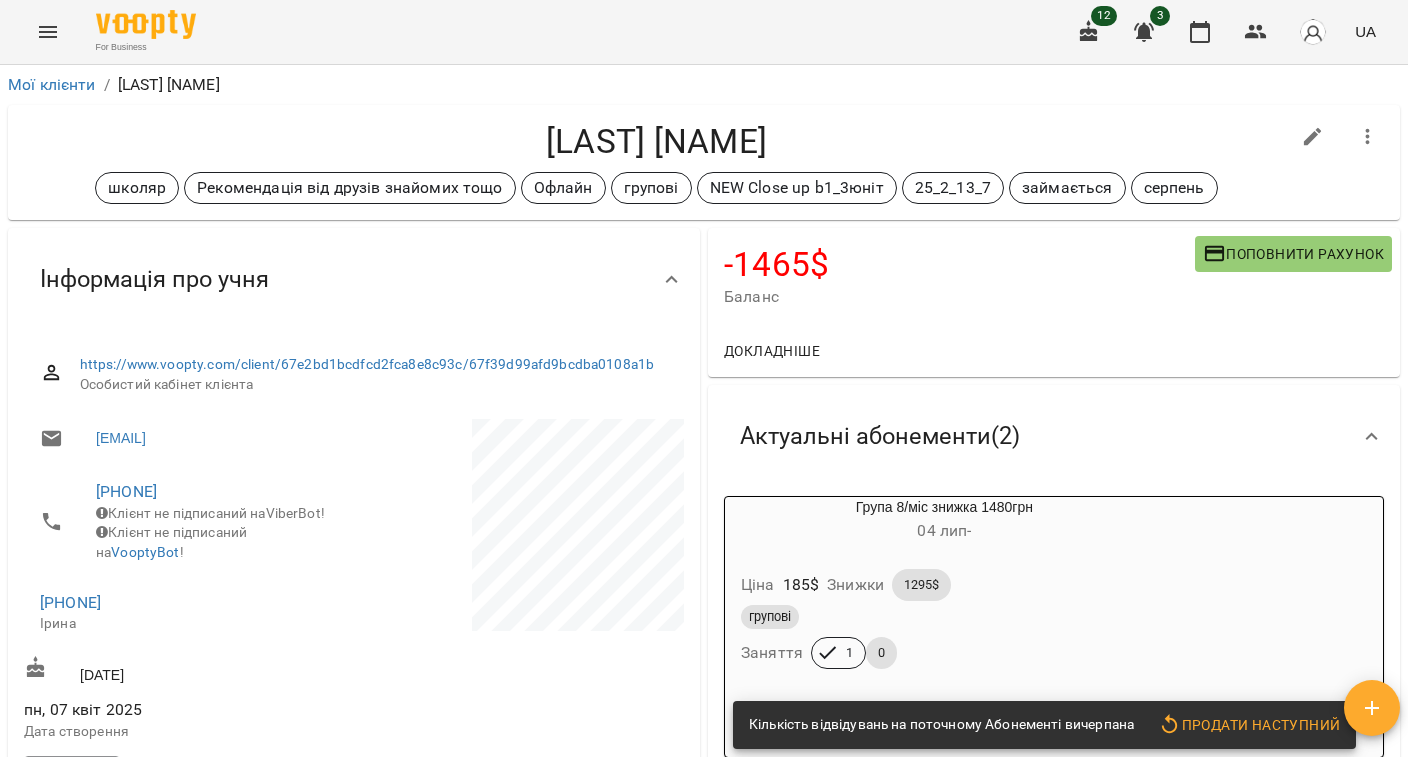 drag, startPoint x: 168, startPoint y: 630, endPoint x: 33, endPoint y: 634, distance: 135.05925 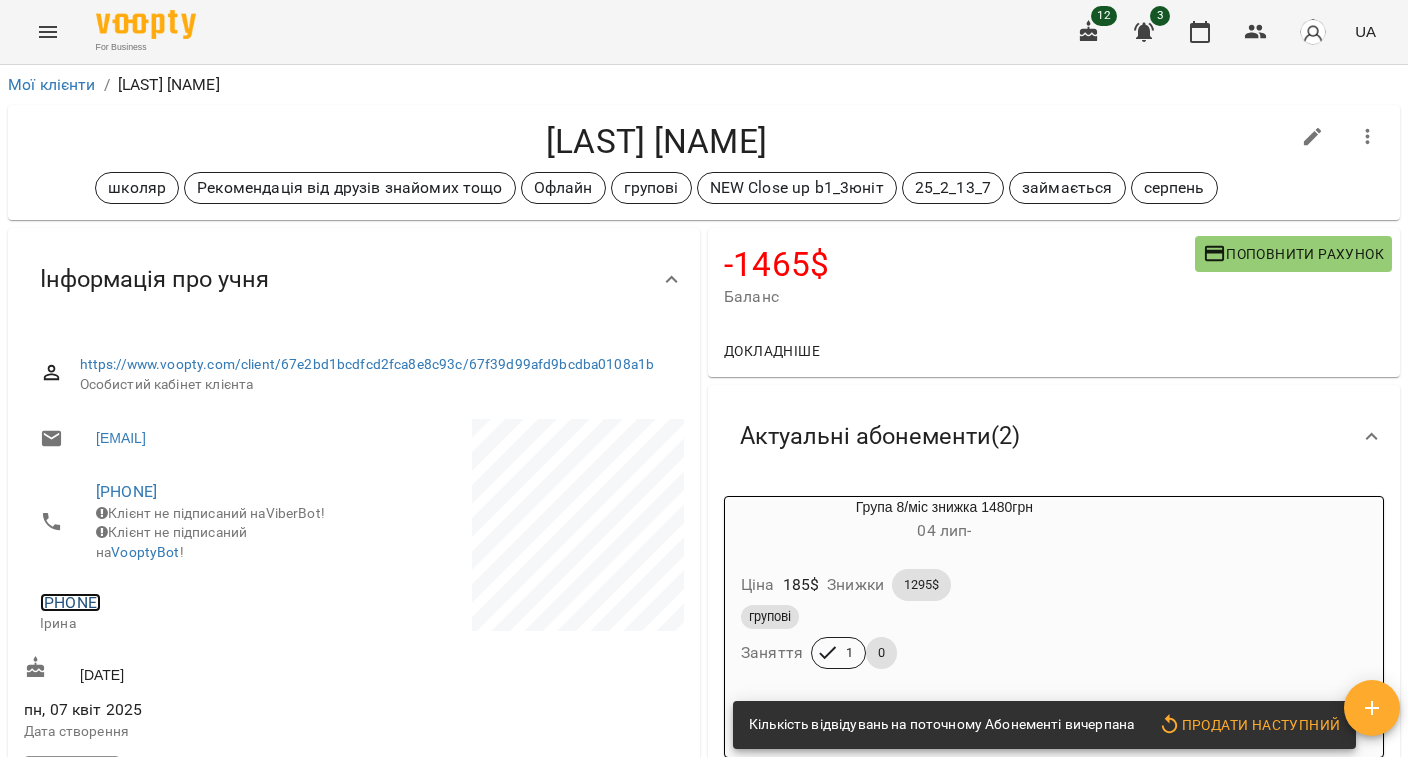 copy on "[PHONE]" 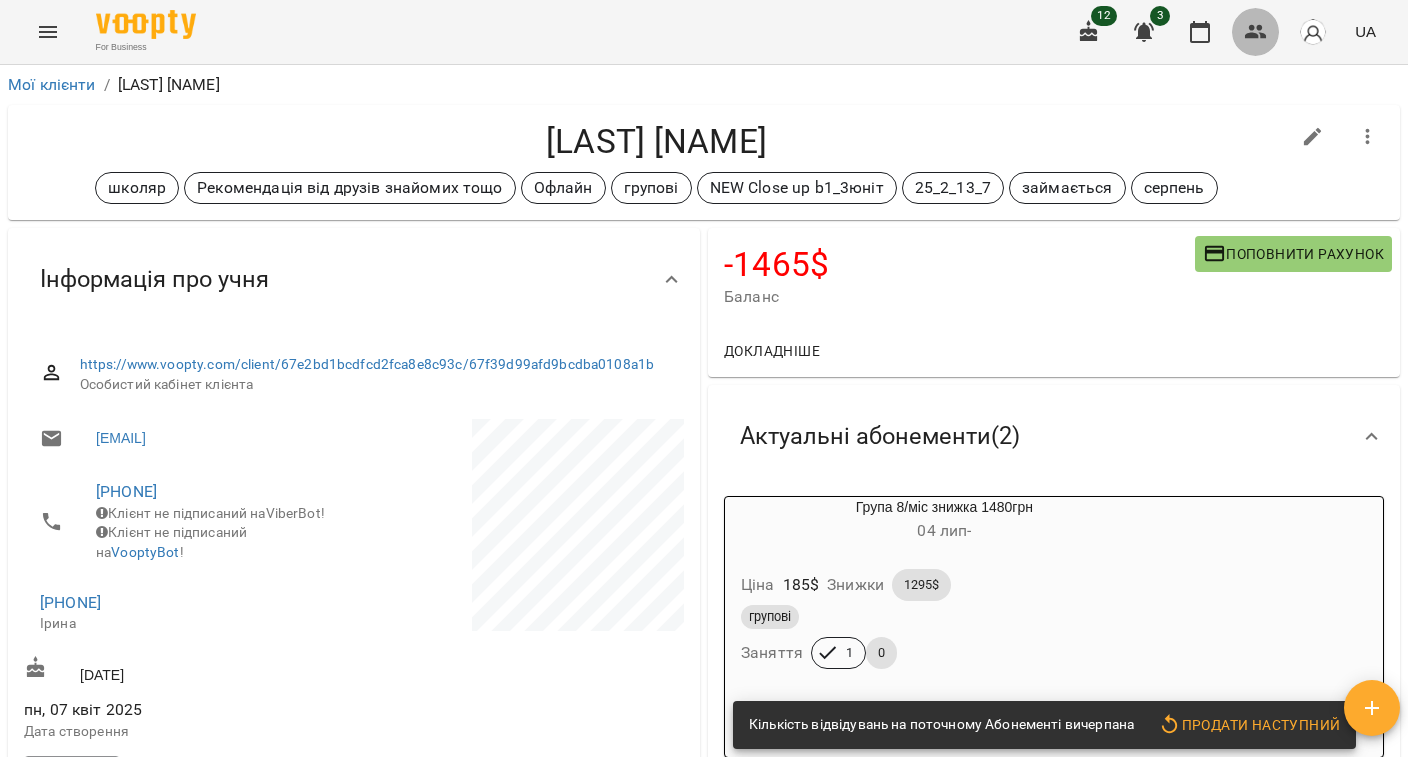 click 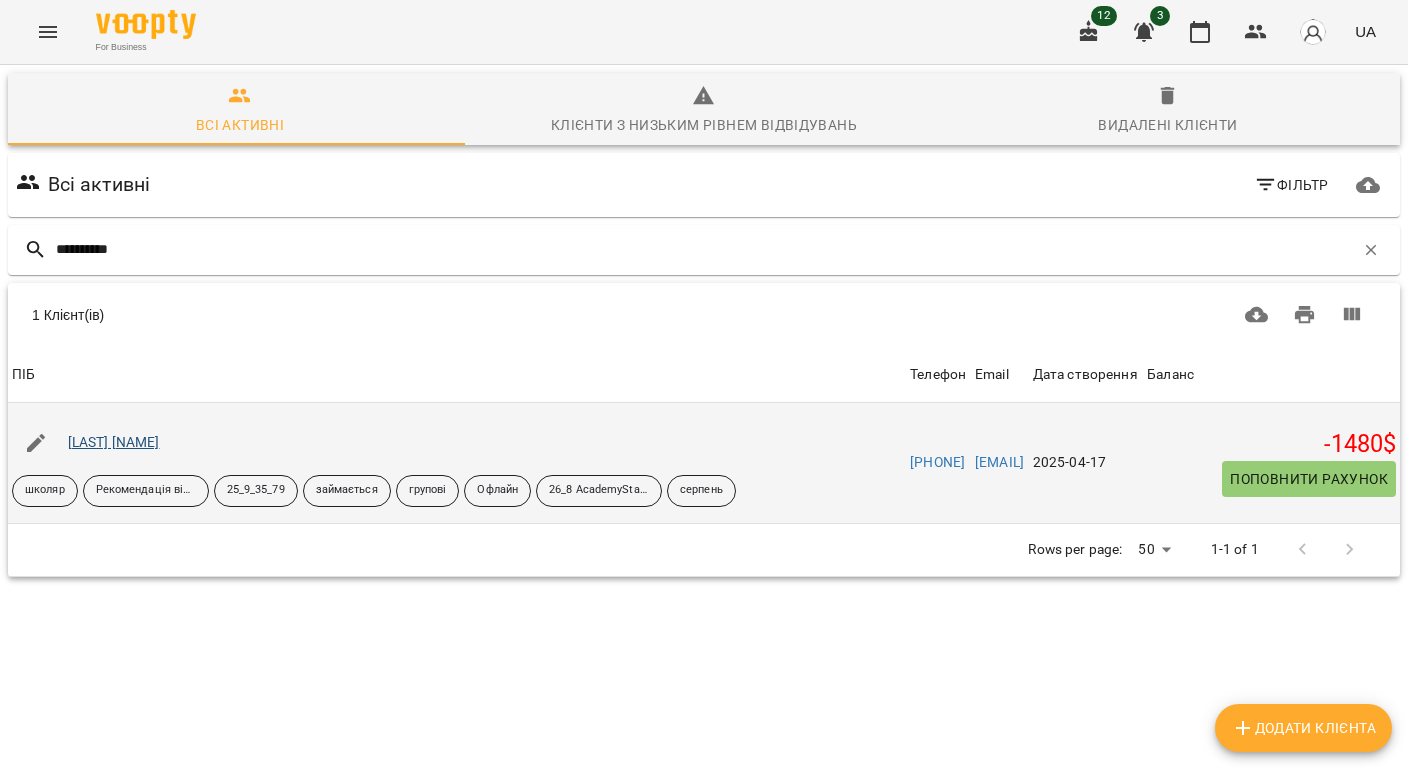 type on "**********" 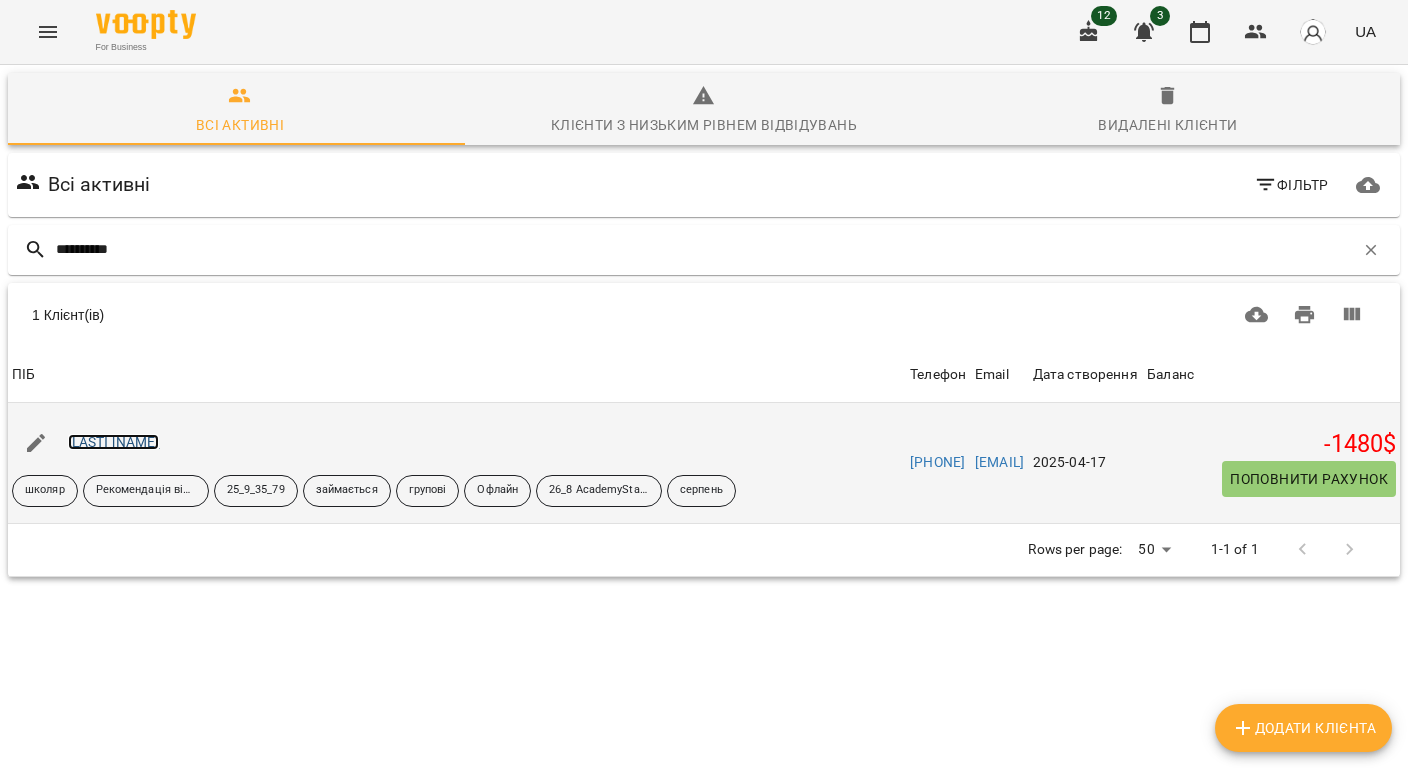 click on "[LAST] [NAME]" at bounding box center [114, 442] 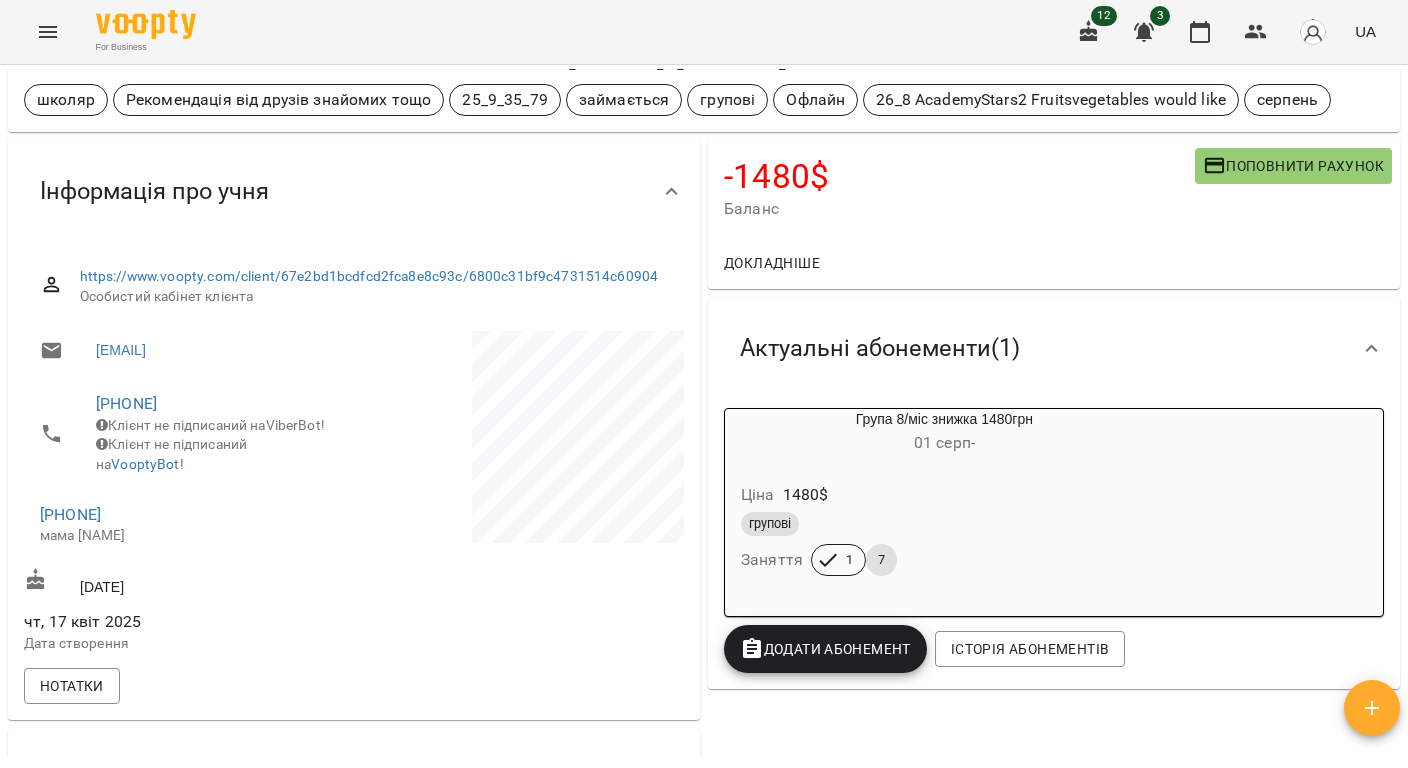scroll, scrollTop: 133, scrollLeft: 0, axis: vertical 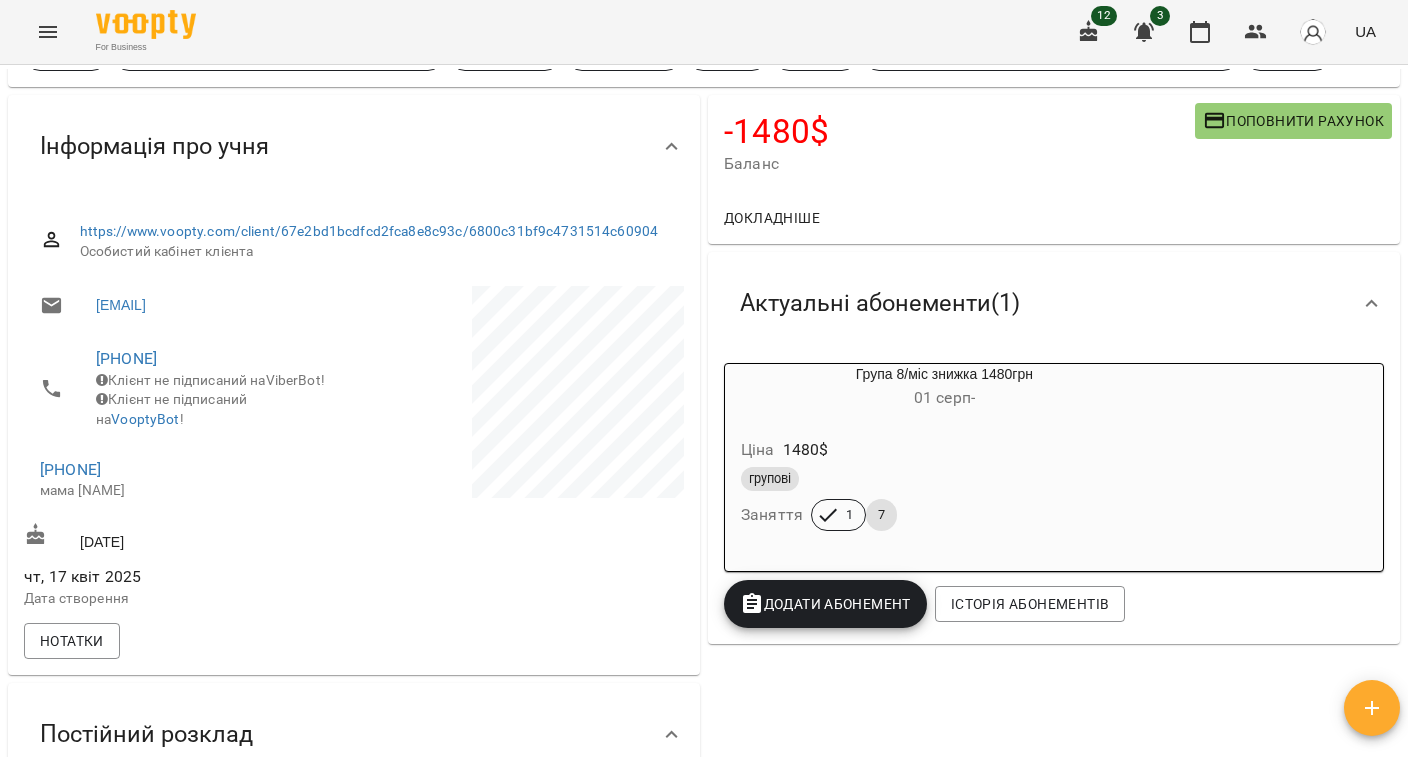 drag, startPoint x: 168, startPoint y: 498, endPoint x: 37, endPoint y: 496, distance: 131.01526 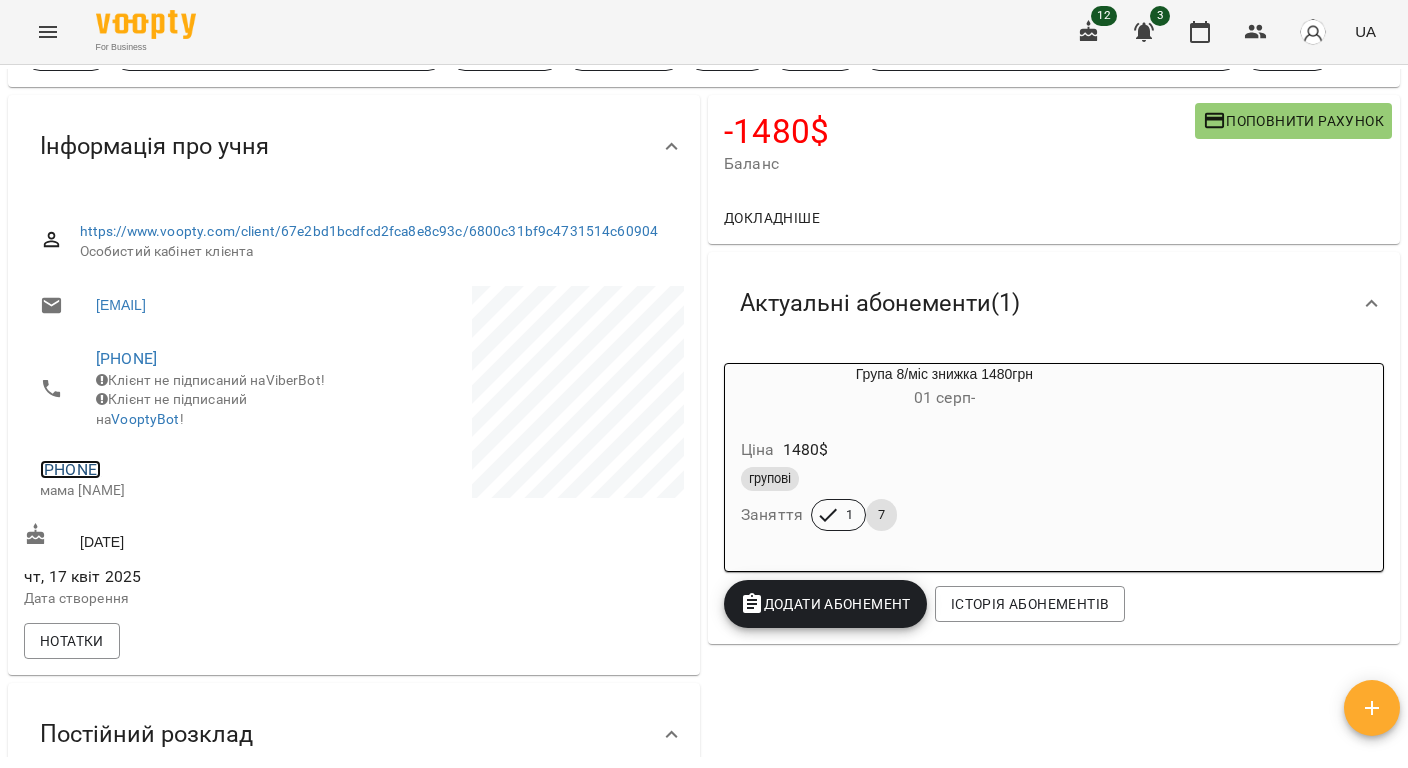 copy on "[PHONE]" 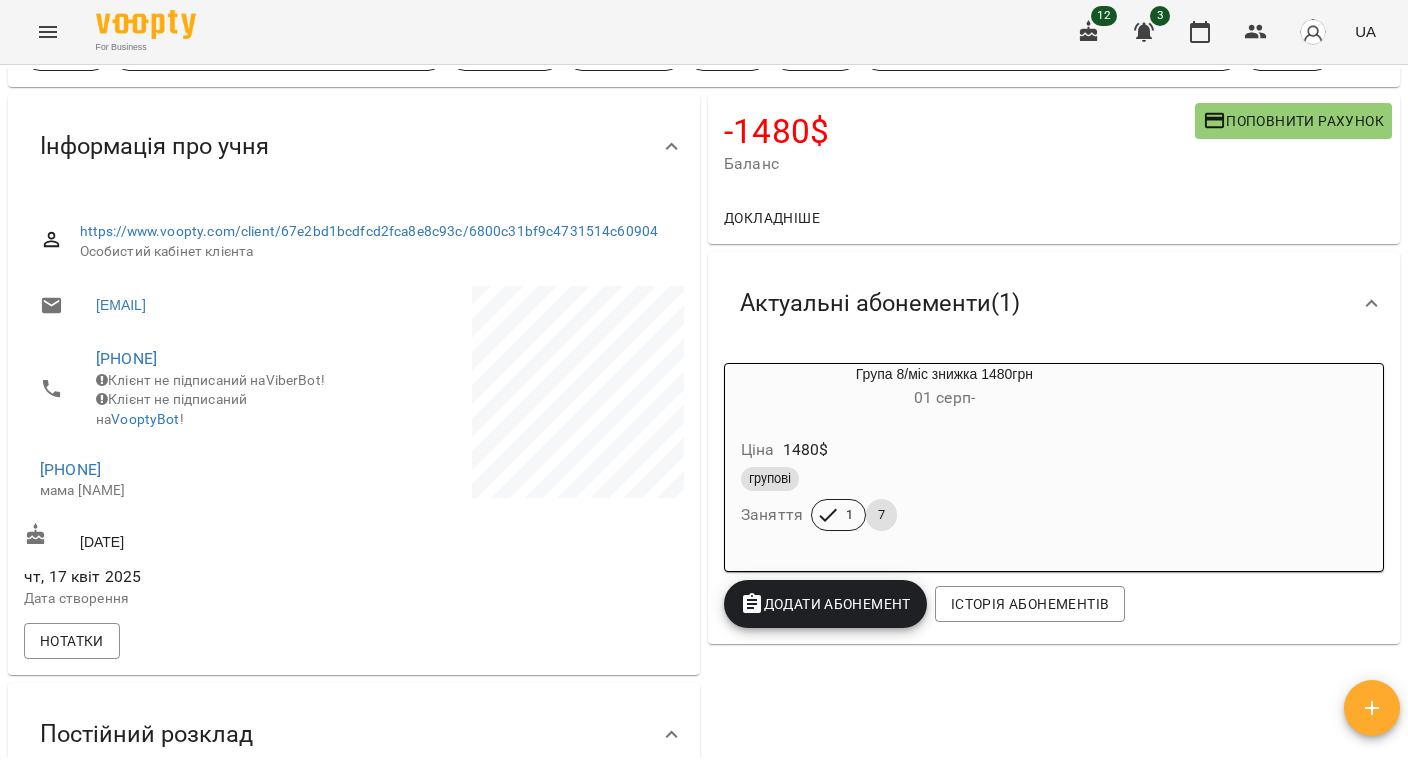 scroll, scrollTop: 0, scrollLeft: 0, axis: both 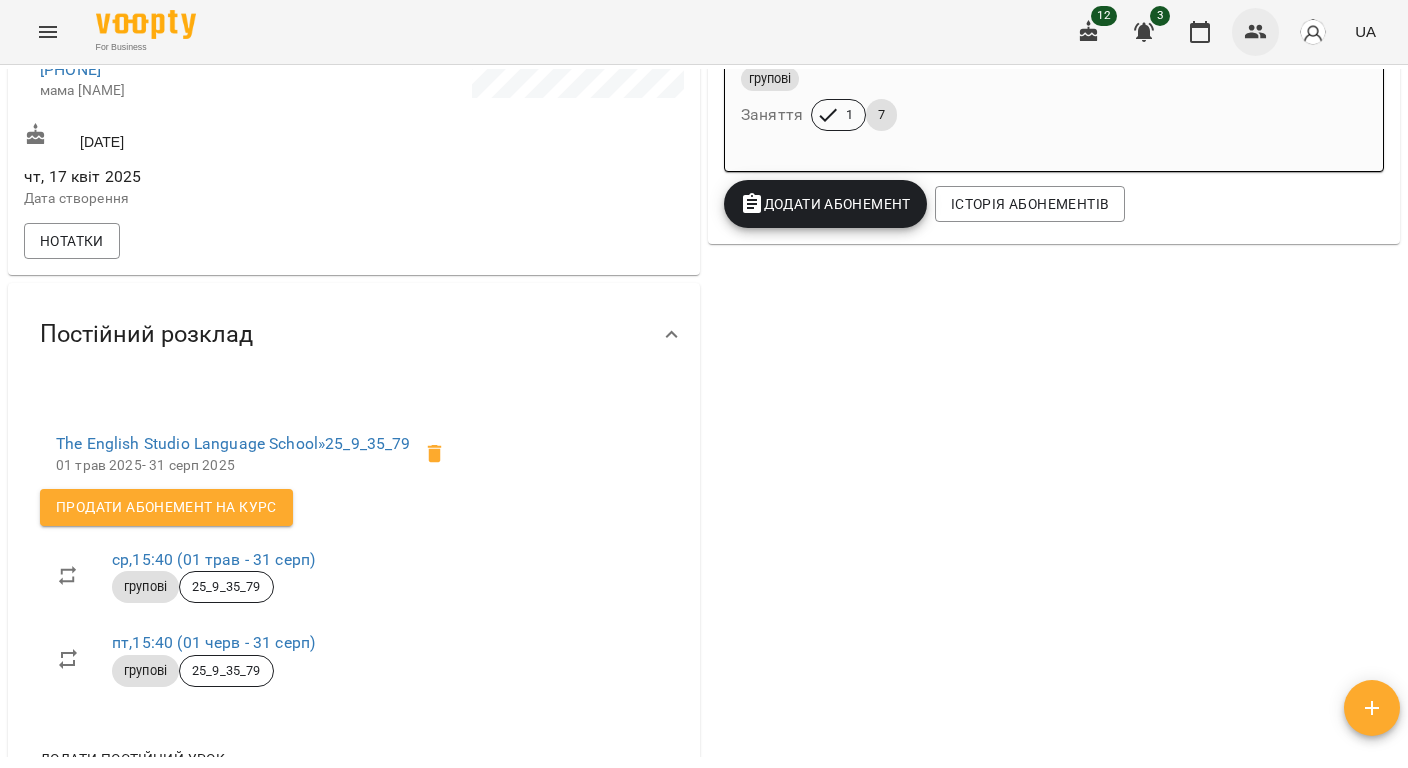 click 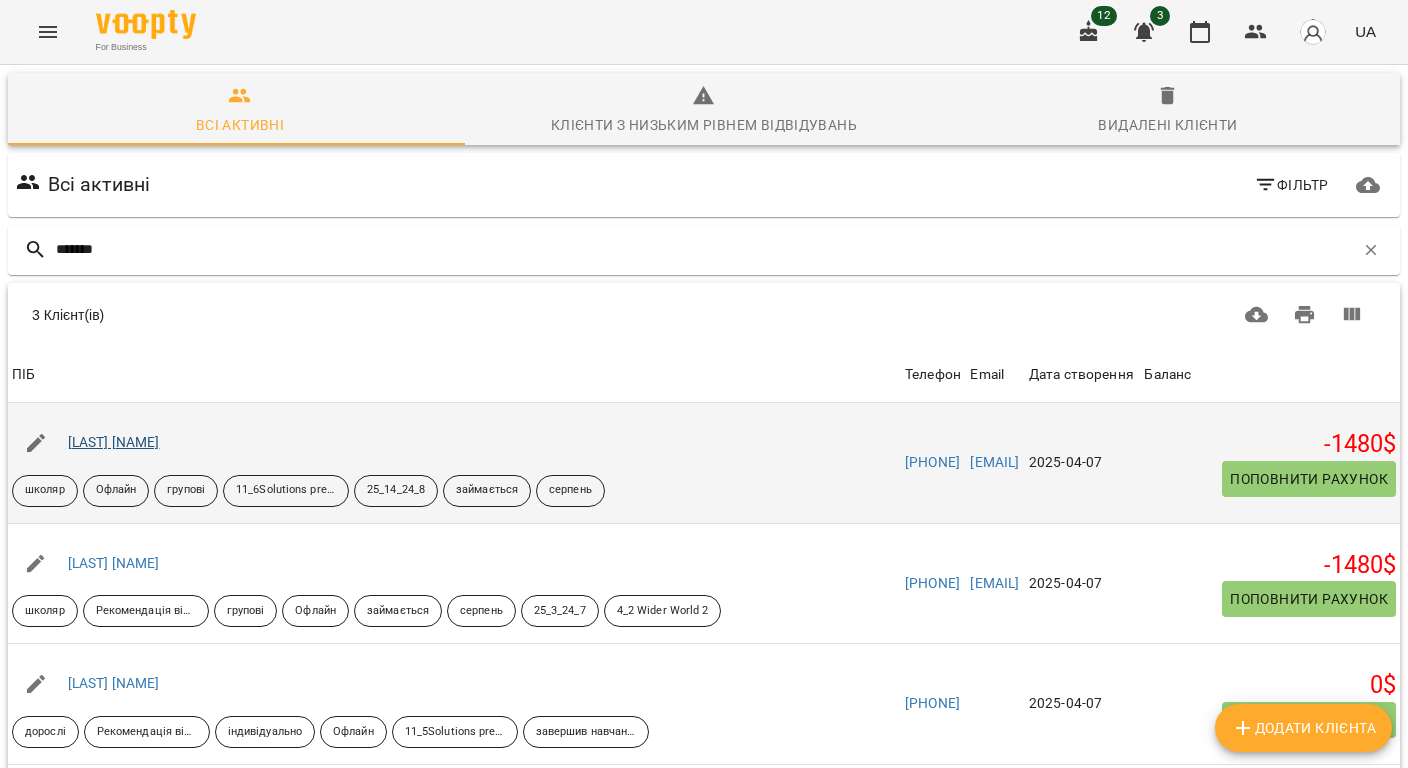 type on "*******" 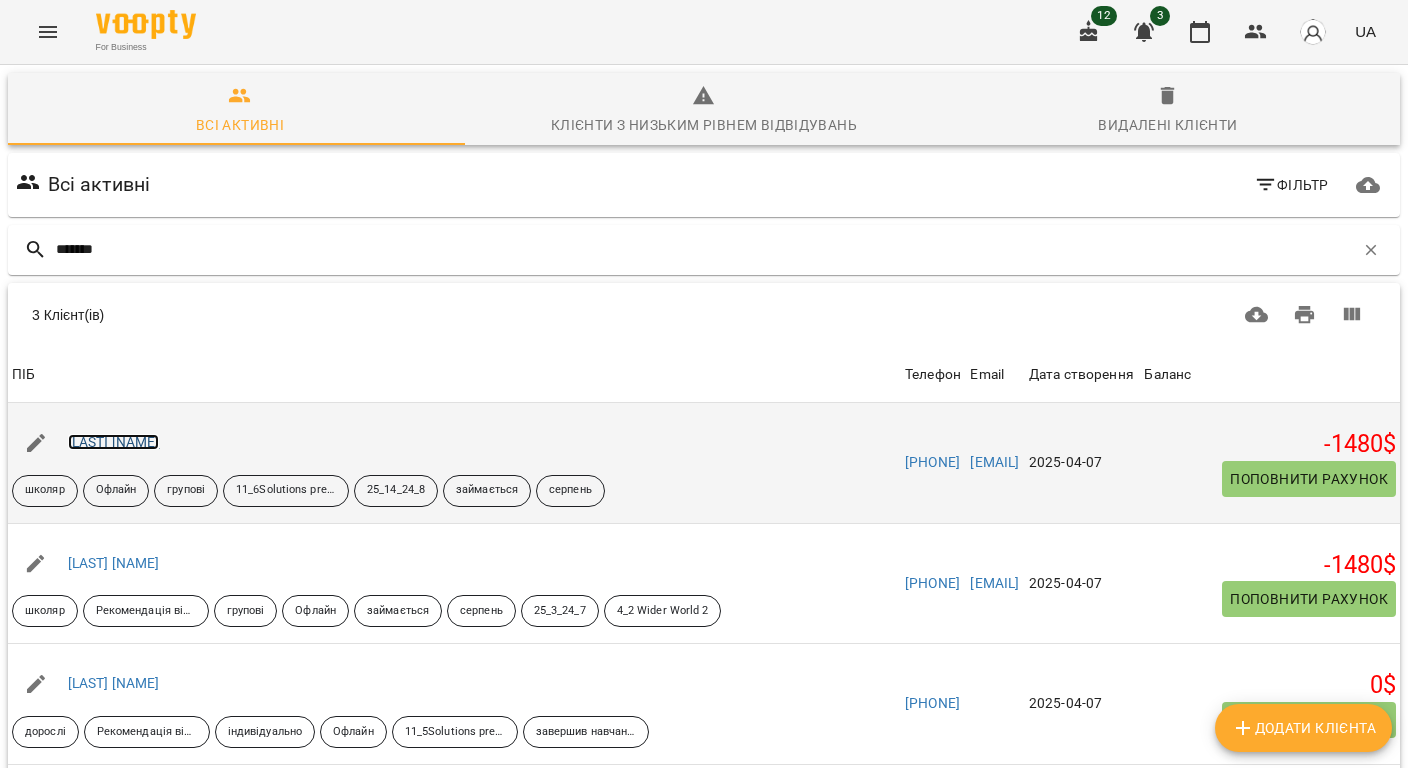 click on "[LAST] [NAME]" at bounding box center [114, 442] 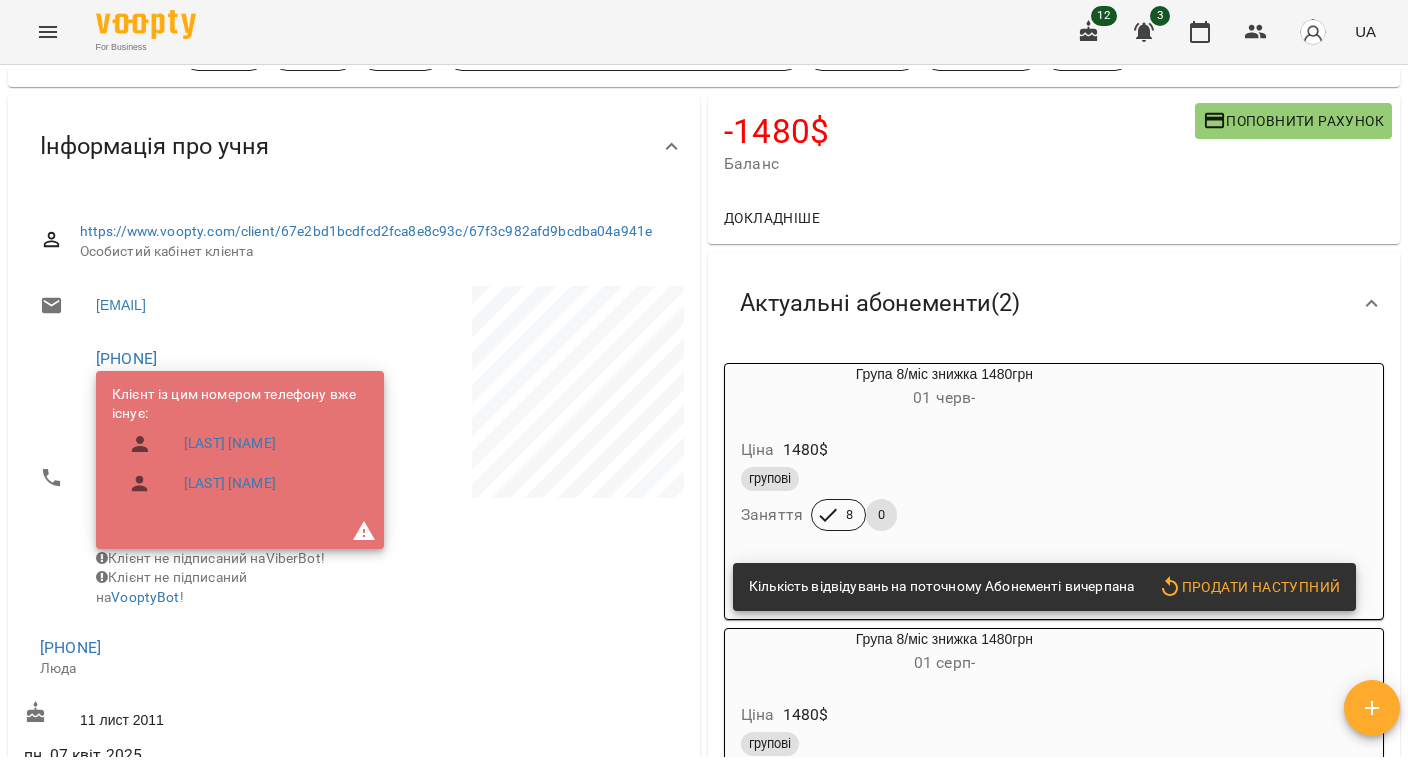 scroll, scrollTop: 0, scrollLeft: 0, axis: both 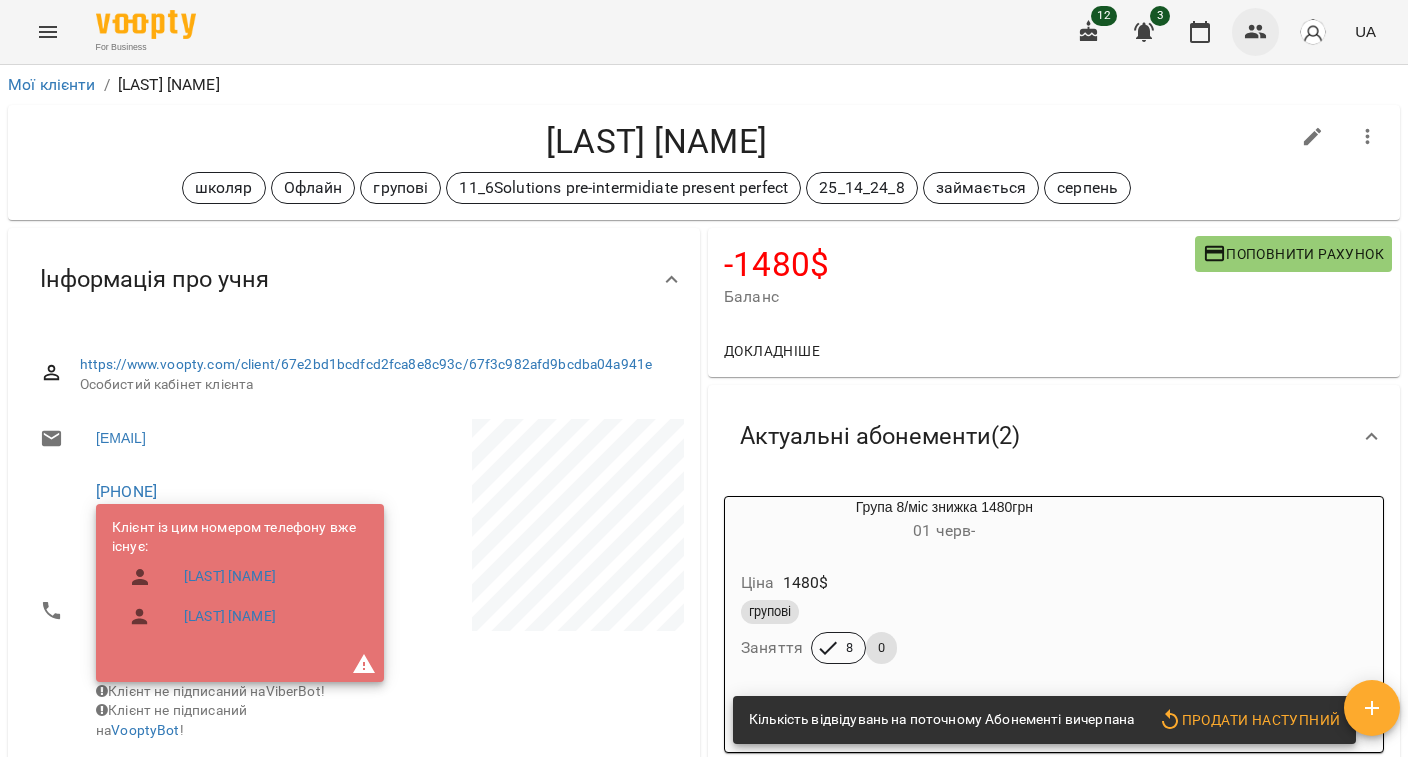 click at bounding box center (1256, 32) 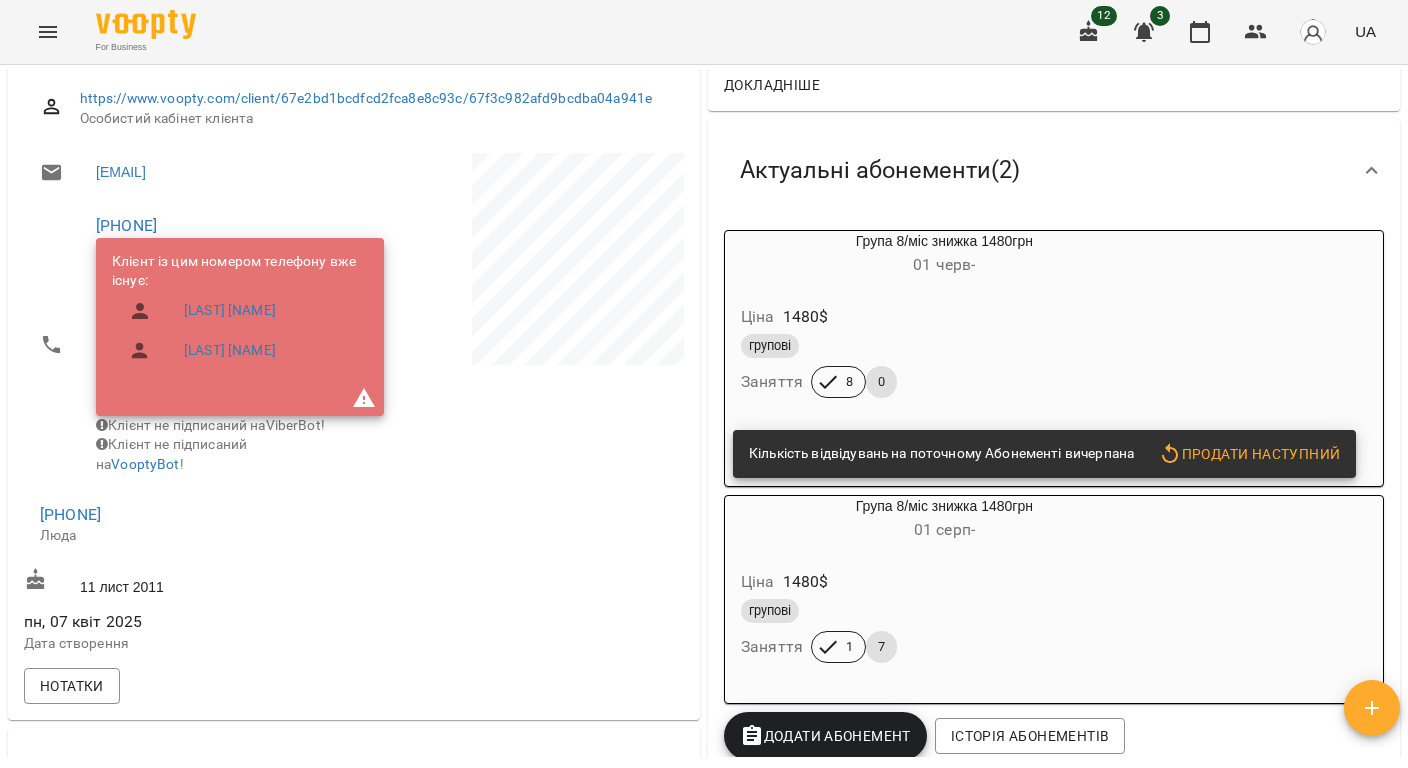 scroll, scrollTop: 0, scrollLeft: 0, axis: both 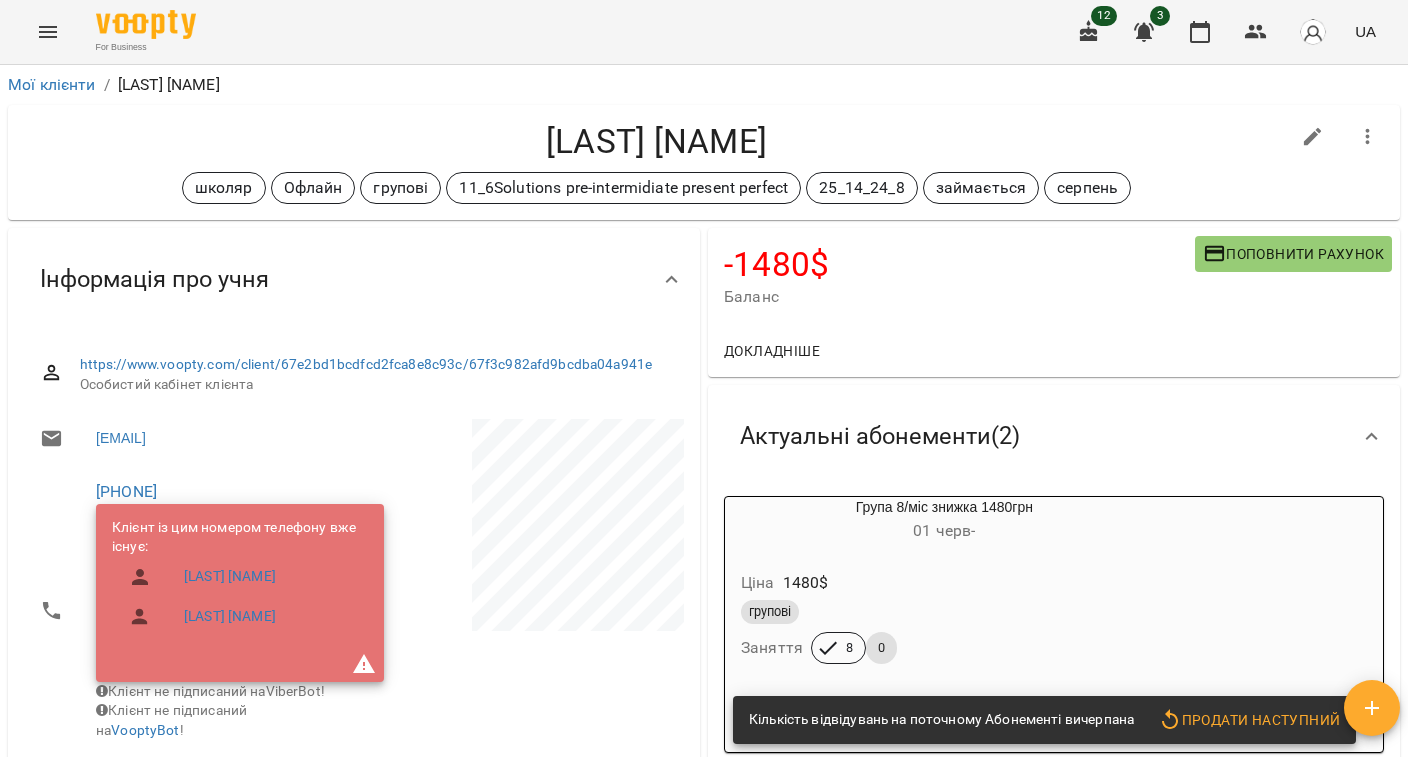 drag, startPoint x: 236, startPoint y: 489, endPoint x: 88, endPoint y: 484, distance: 148.08444 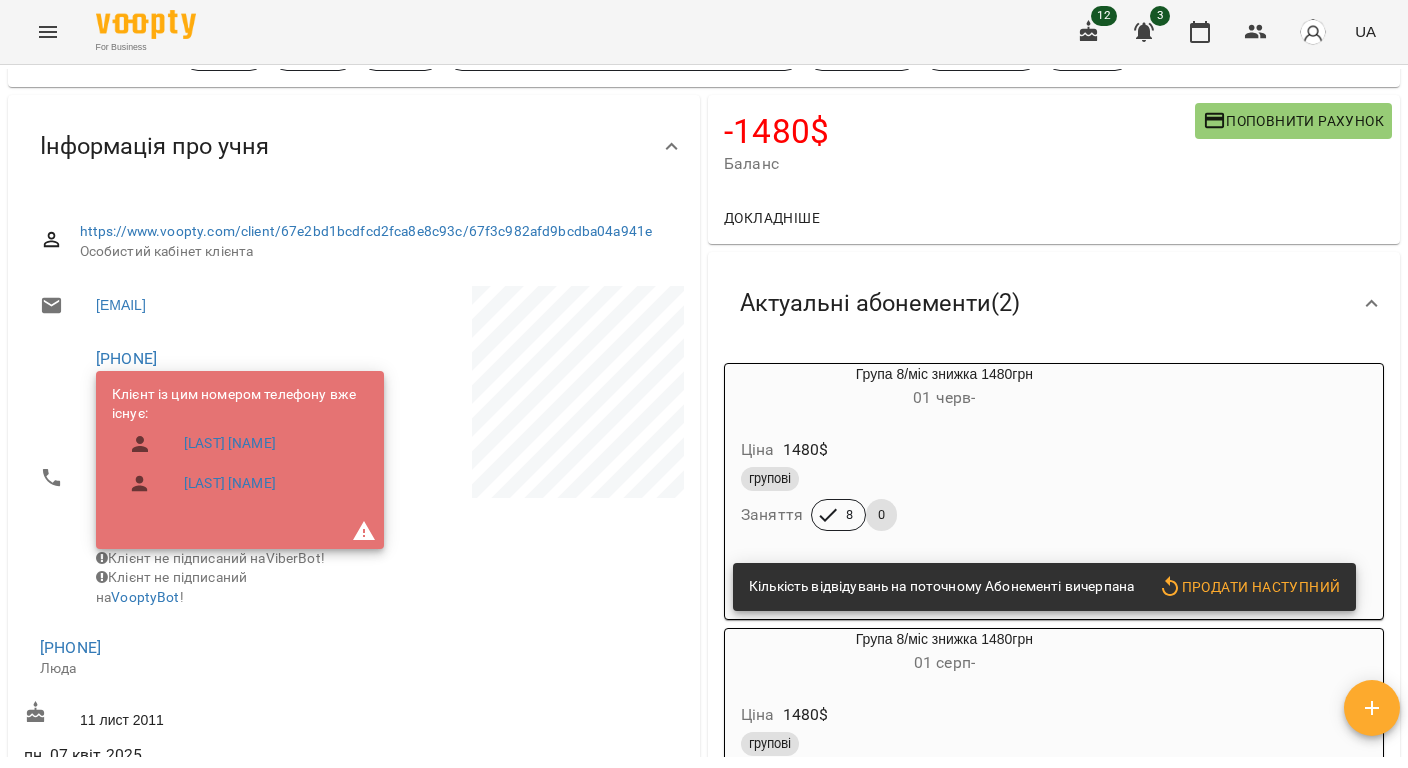drag, startPoint x: 210, startPoint y: 673, endPoint x: 17, endPoint y: 674, distance: 193.0026 